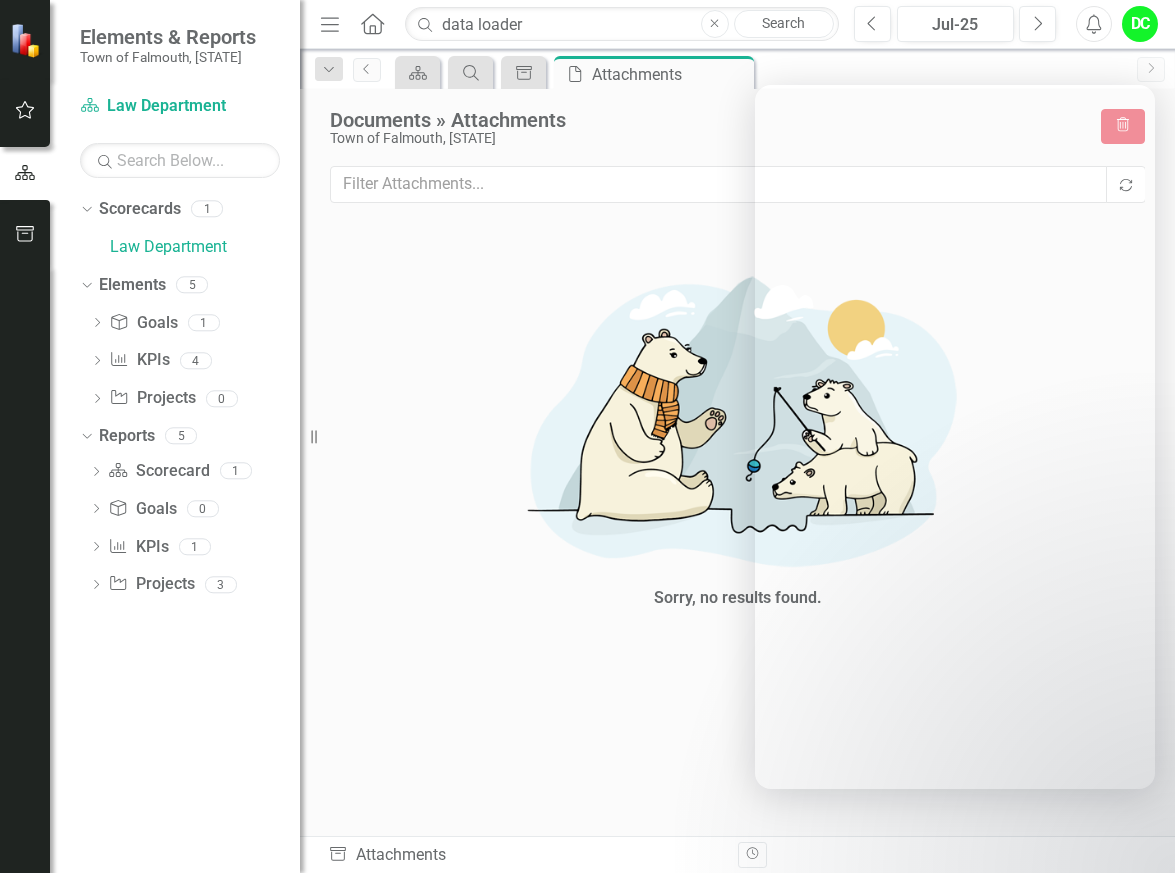 scroll, scrollTop: 0, scrollLeft: 0, axis: both 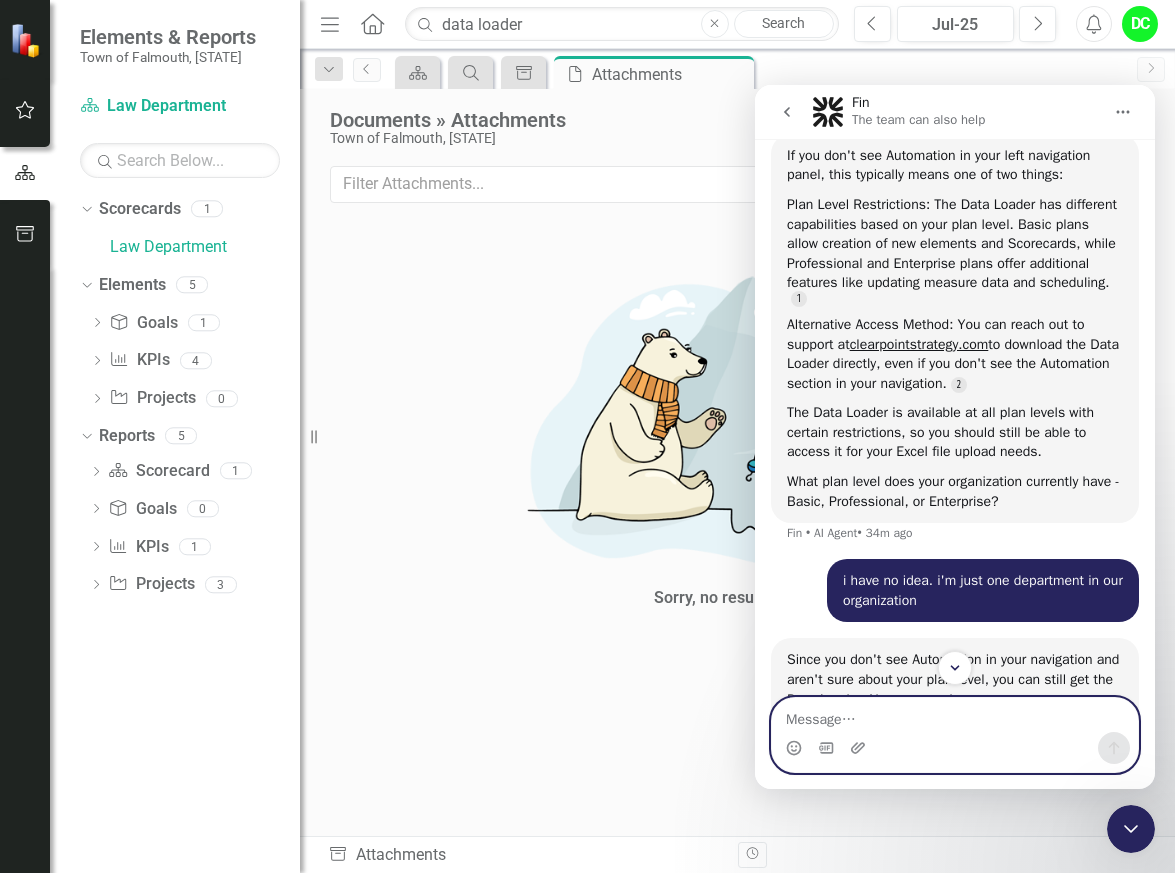 click at bounding box center (955, 715) 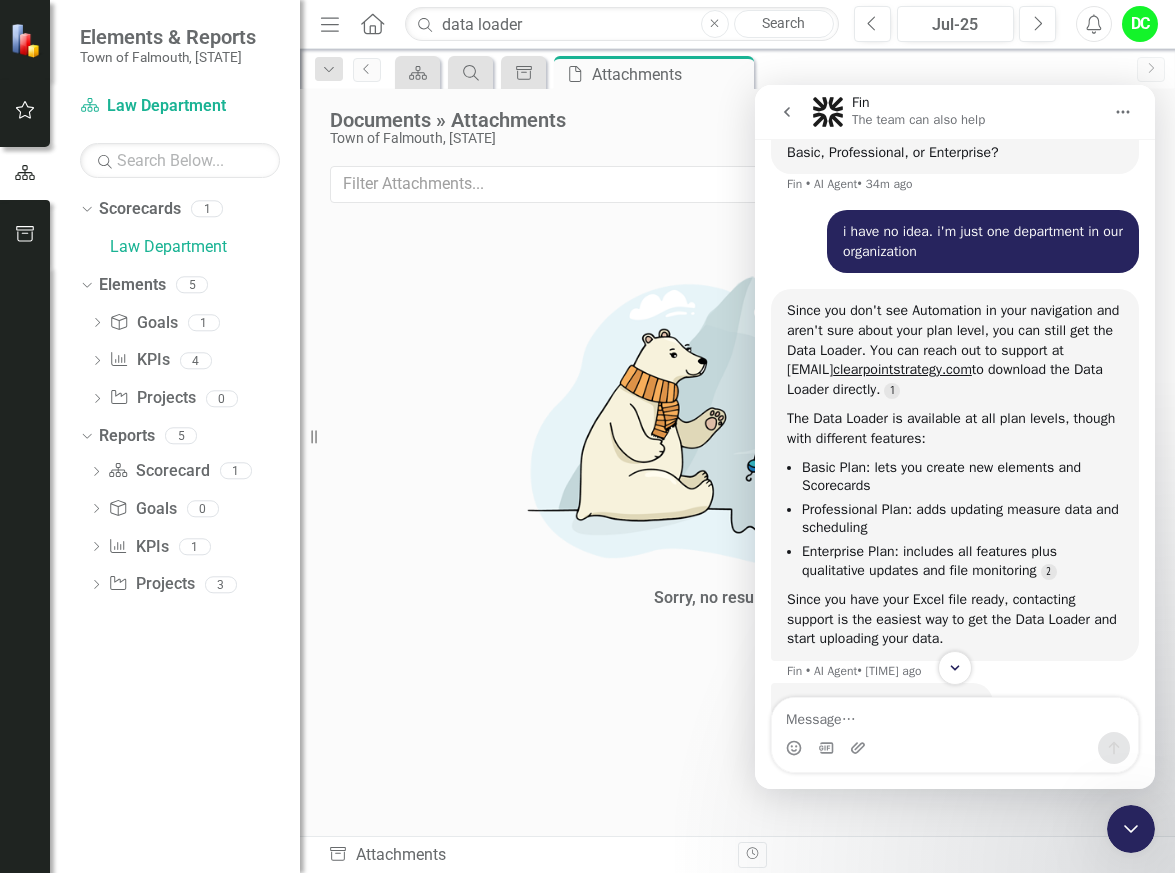 scroll, scrollTop: 5276, scrollLeft: 0, axis: vertical 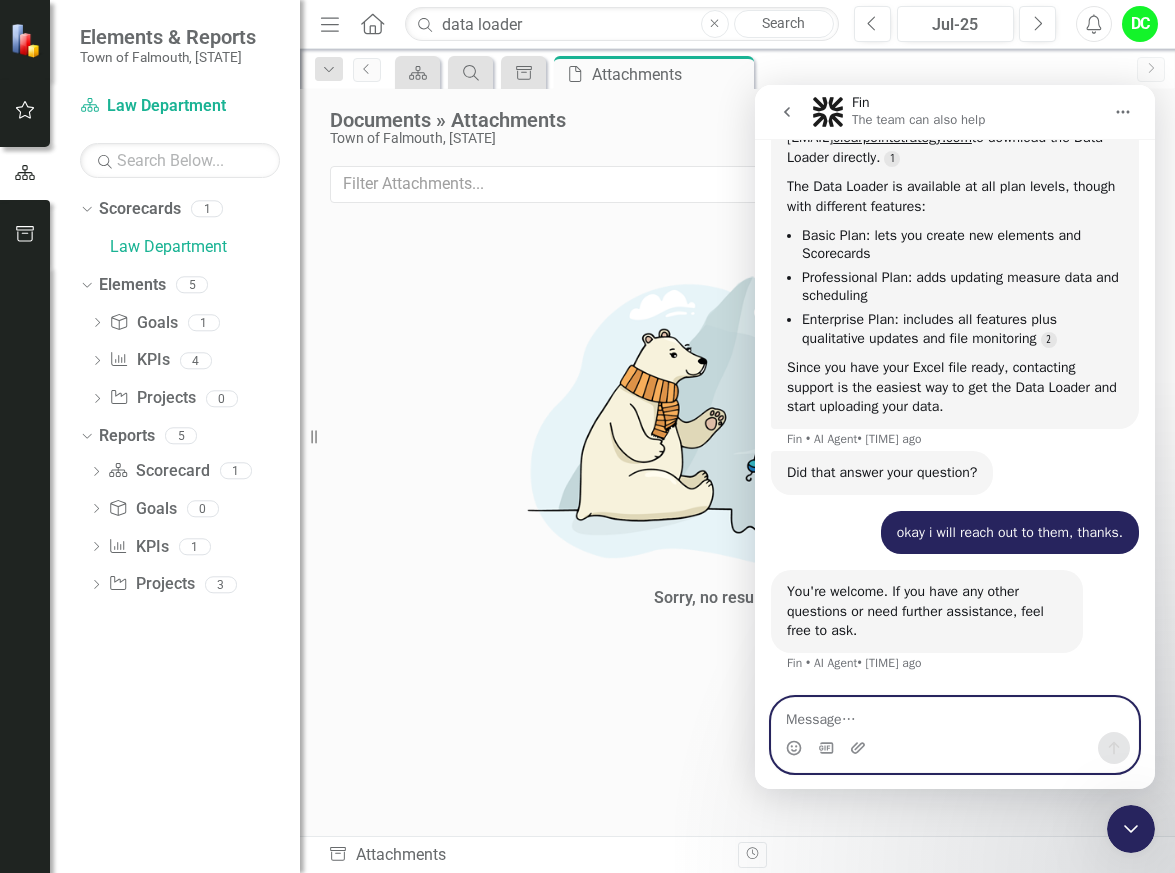 click at bounding box center [955, 715] 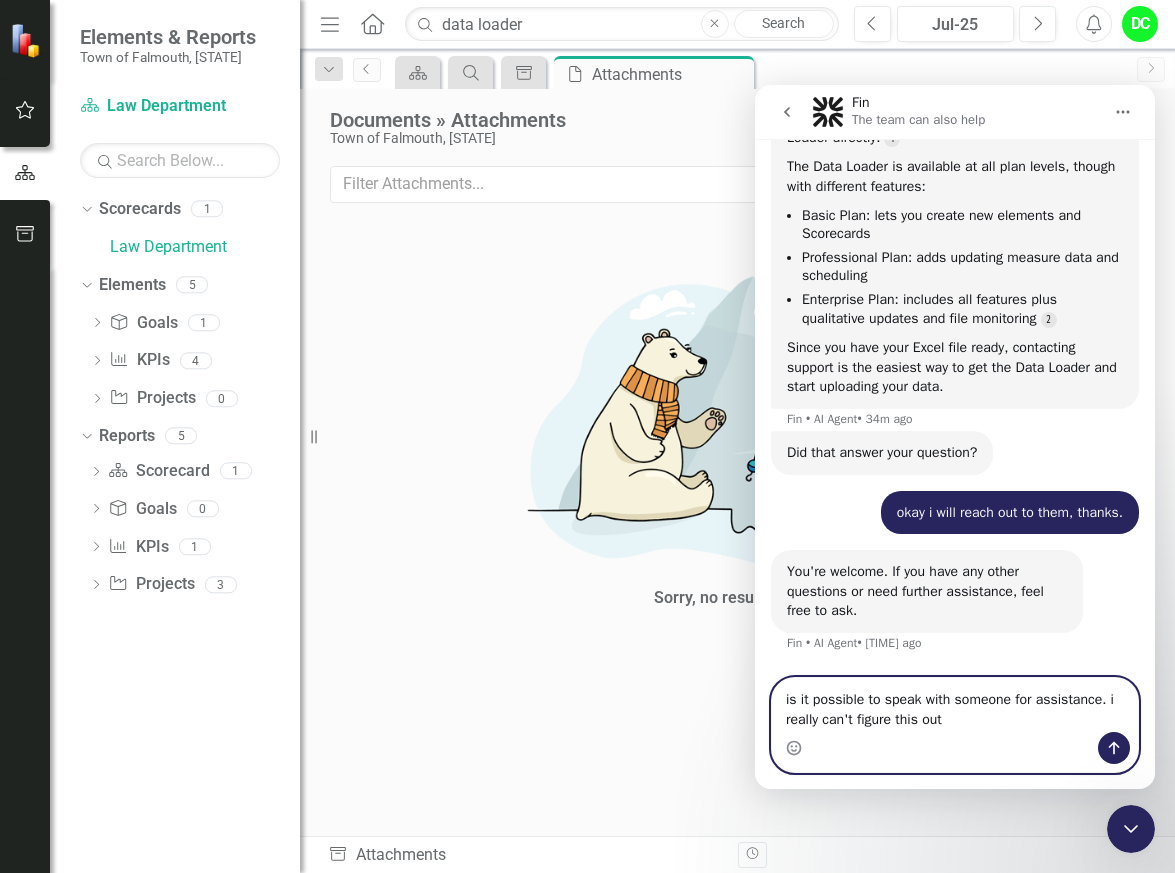 type on "is it possible to speak with someone for assistance. i really can't figure this out." 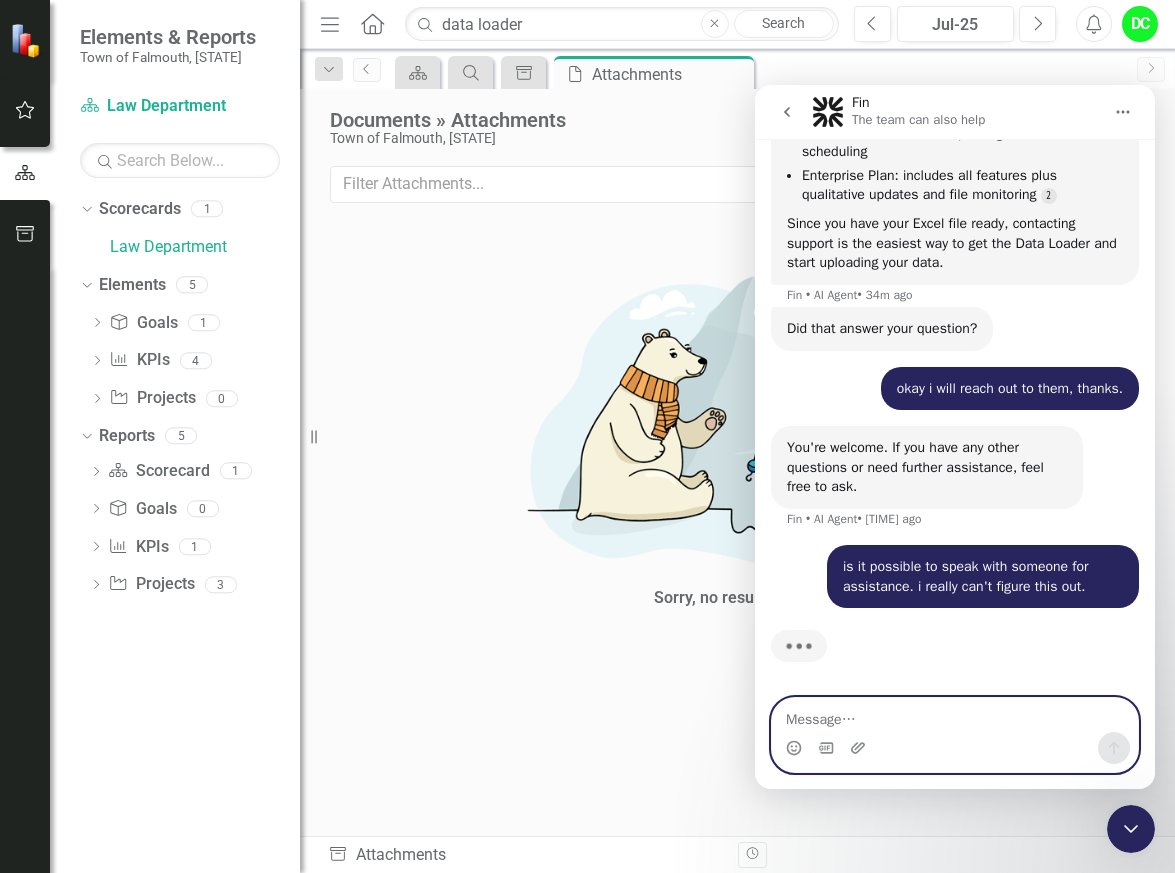 scroll, scrollTop: 5420, scrollLeft: 0, axis: vertical 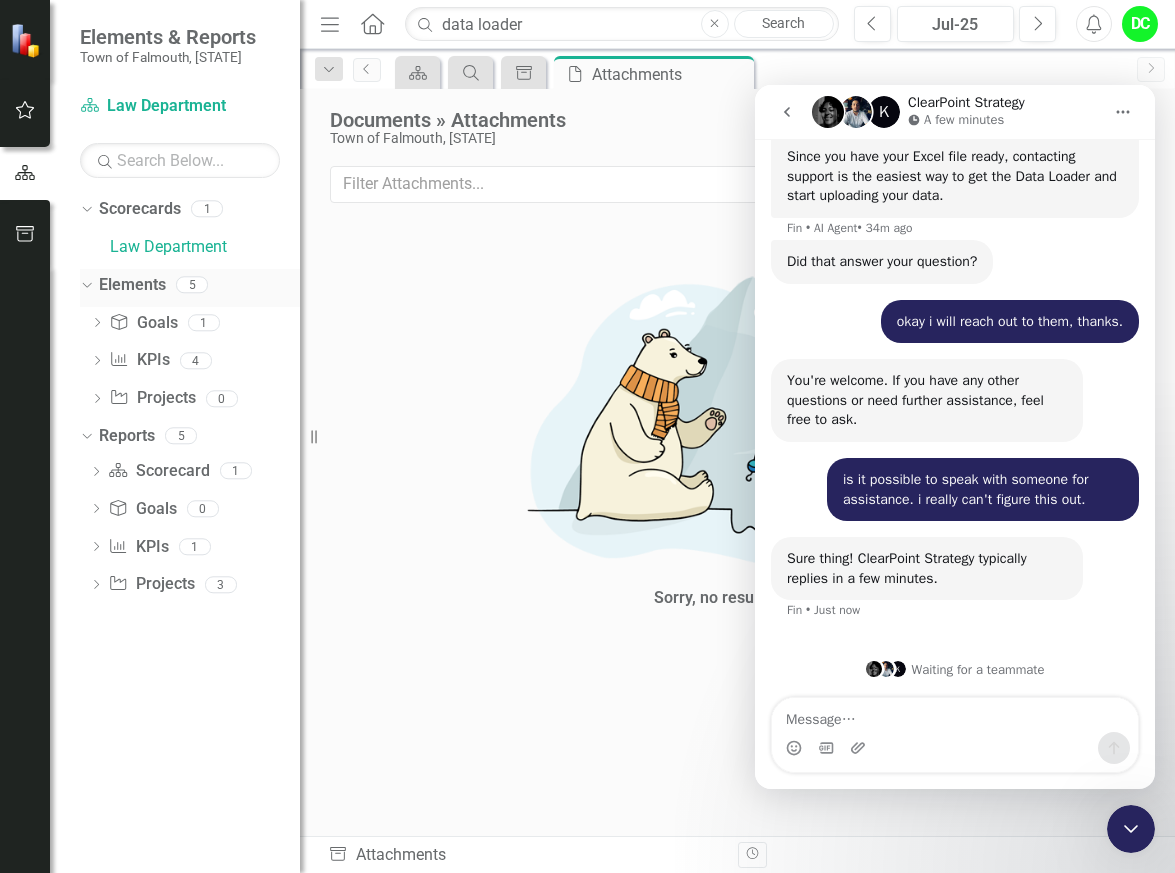 click on "Dropdown" 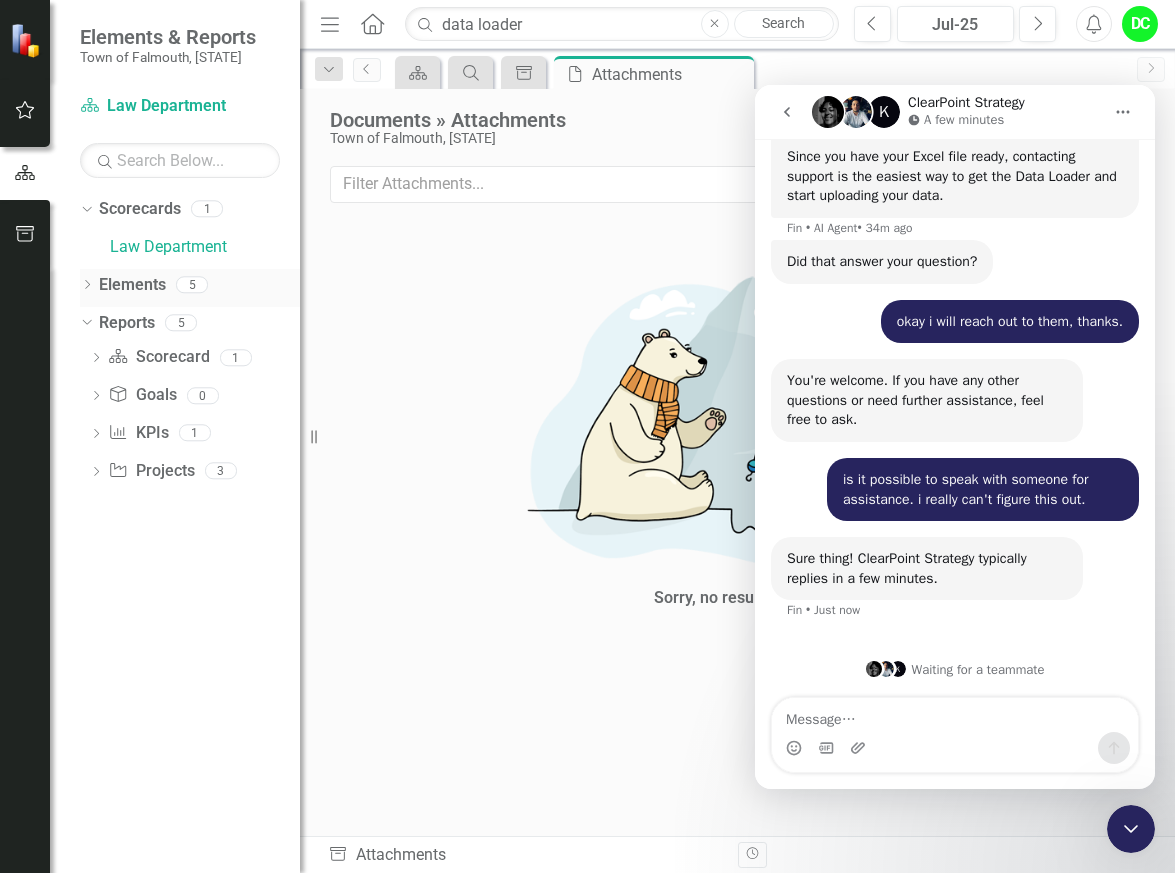 click on "Elements" at bounding box center [132, 285] 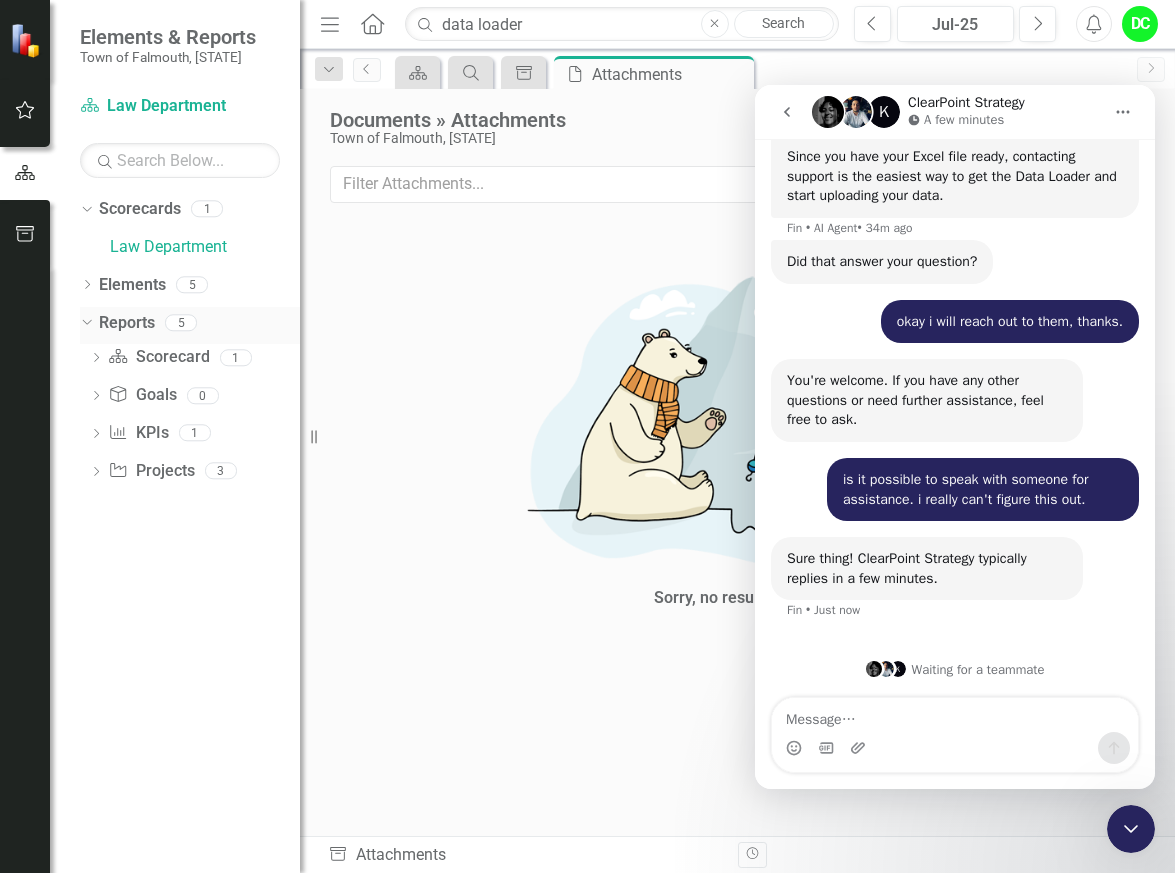 click on "Dropdown" at bounding box center (83, 322) 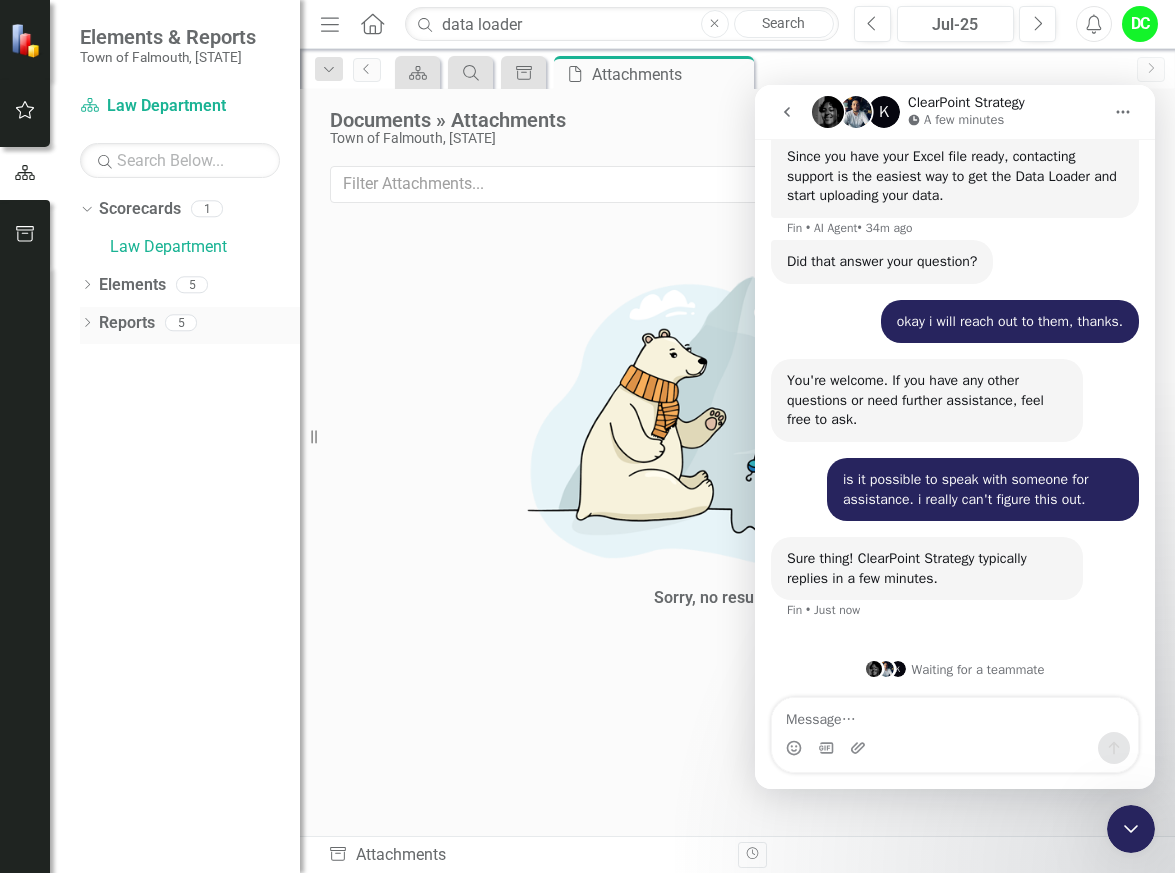 click on "Dropdown" 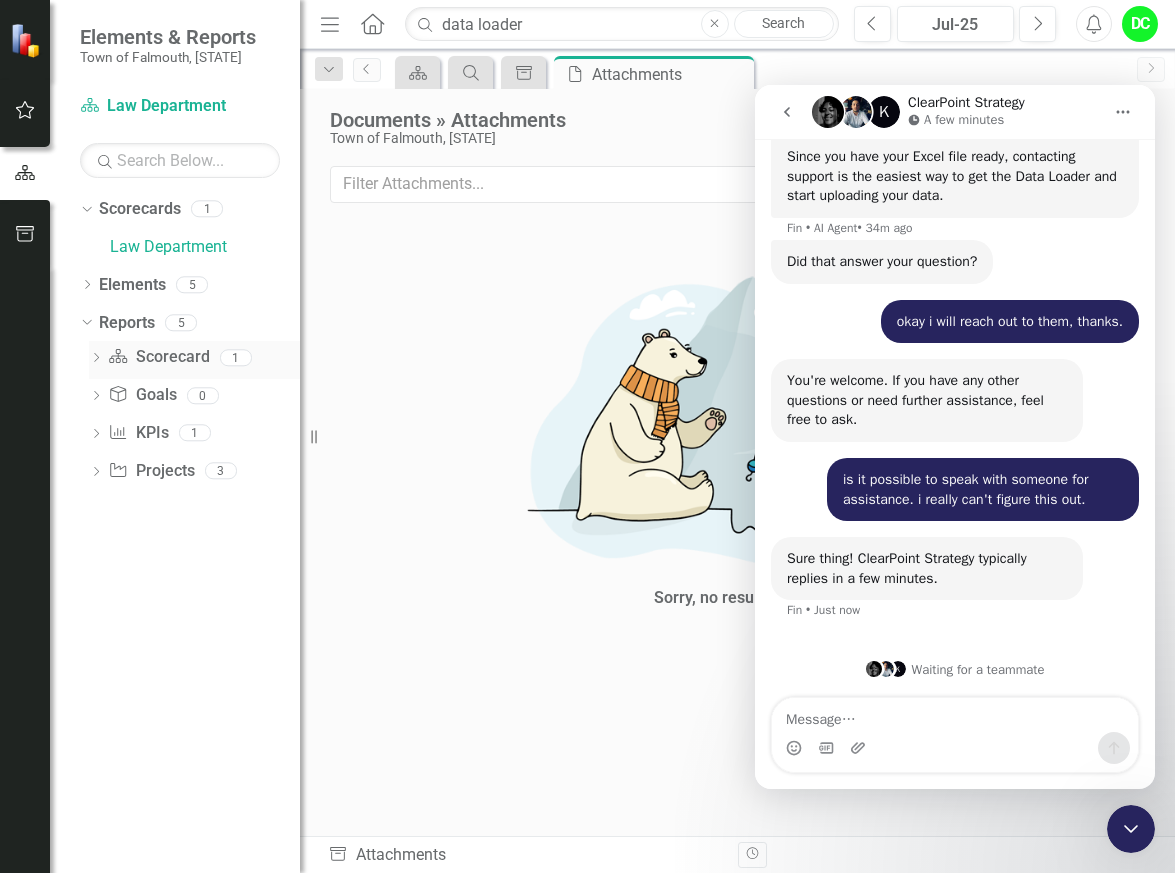 click on "Scorecard Scorecard" at bounding box center (158, 357) 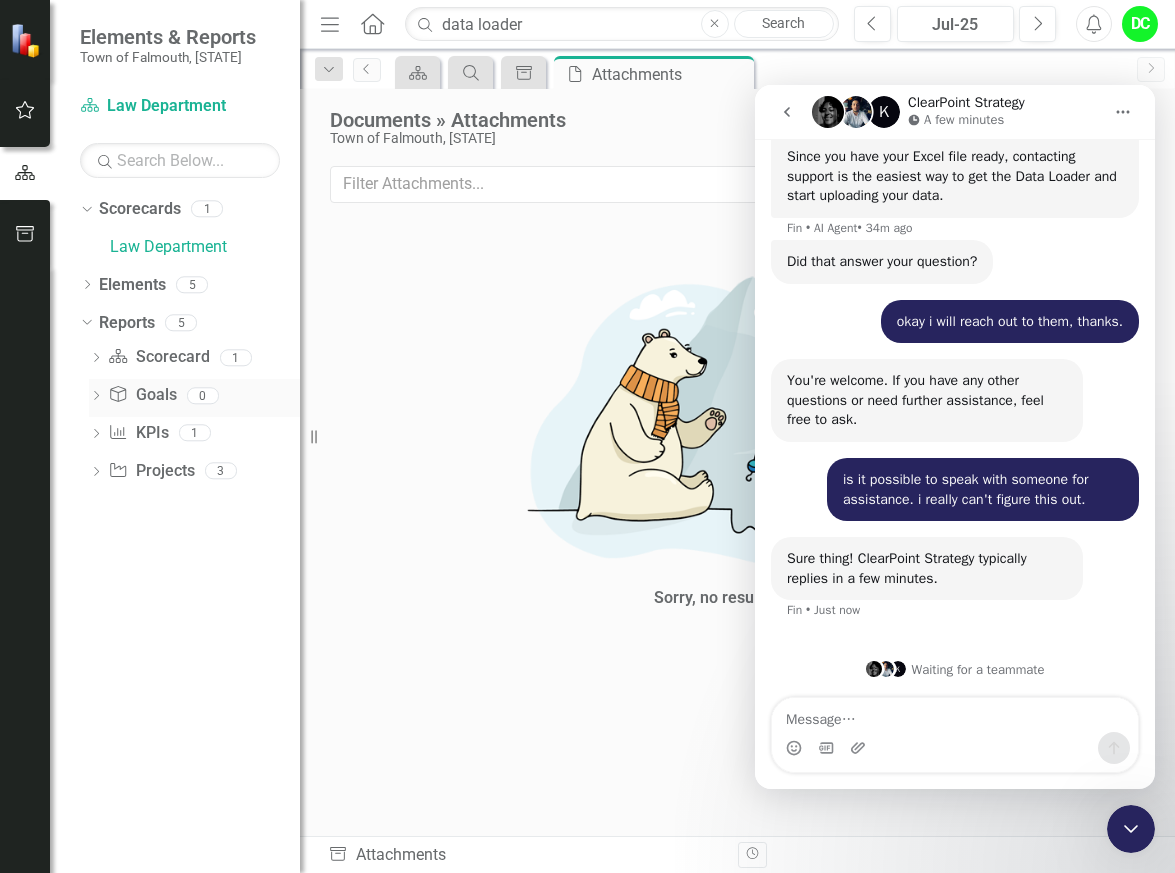 click on "Goal Goals" at bounding box center [142, 395] 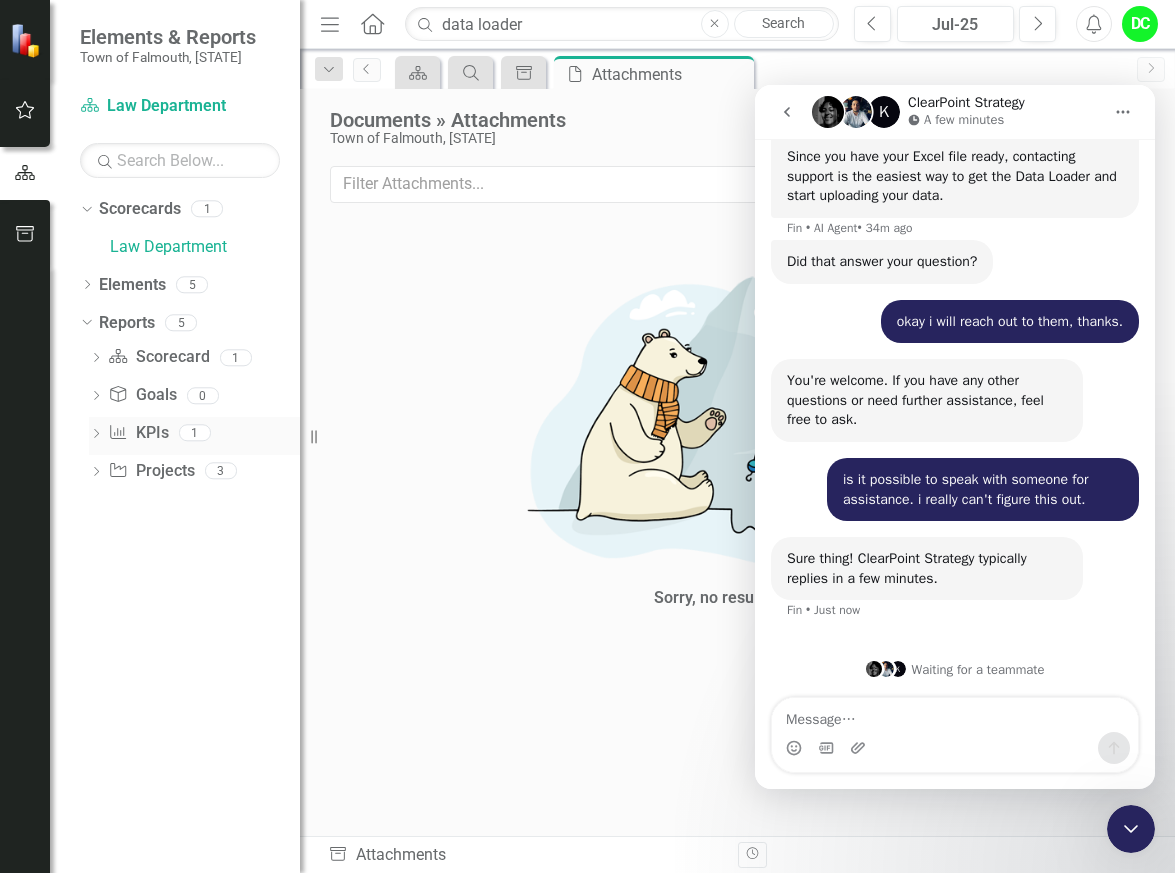 click on "Dropdown" 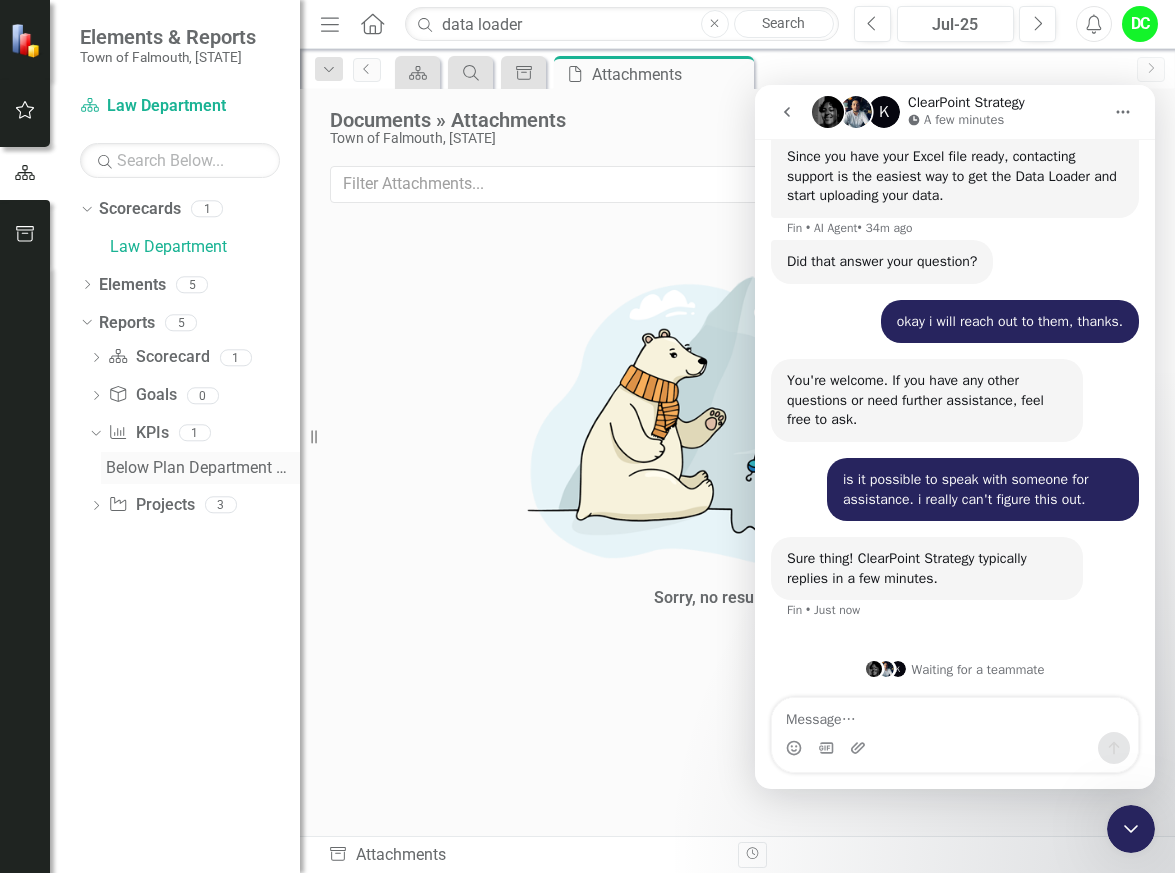 click on "Below Plan Department Measures" at bounding box center [203, 468] 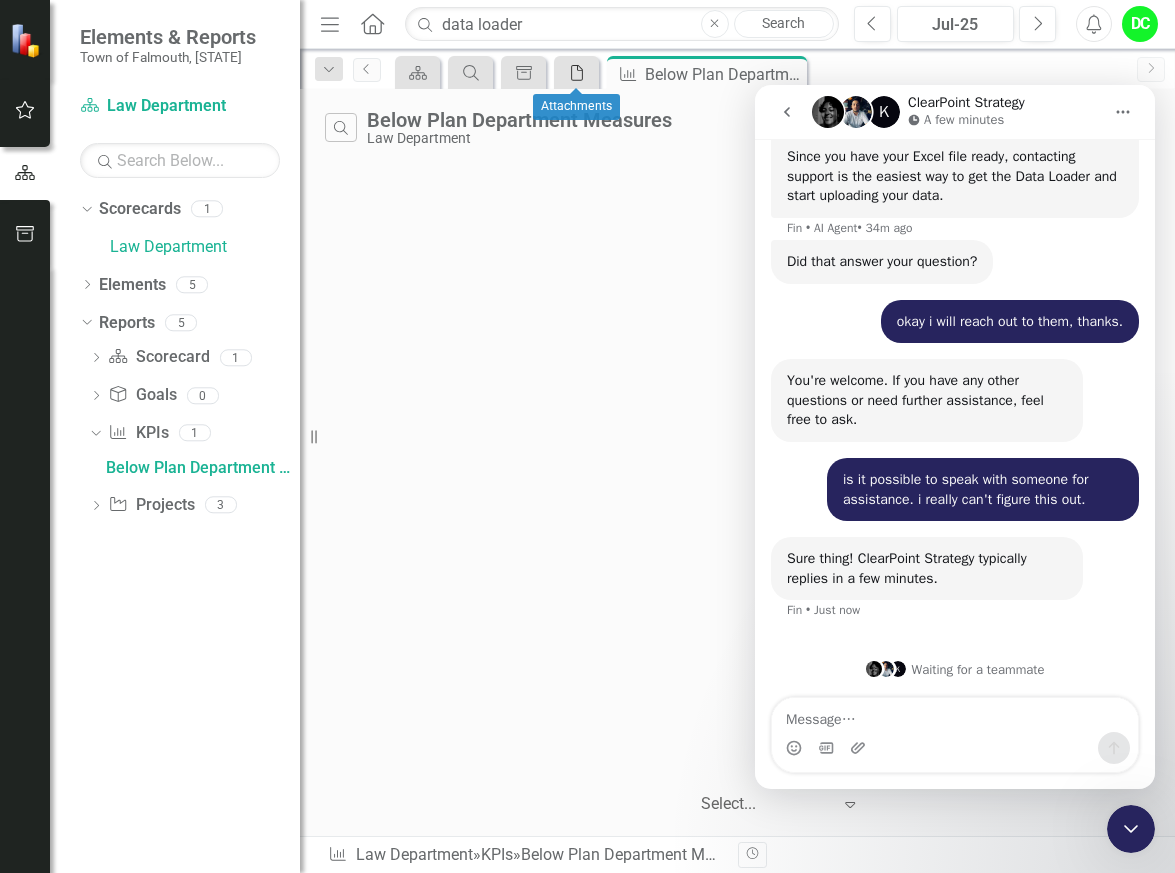 click on "File" 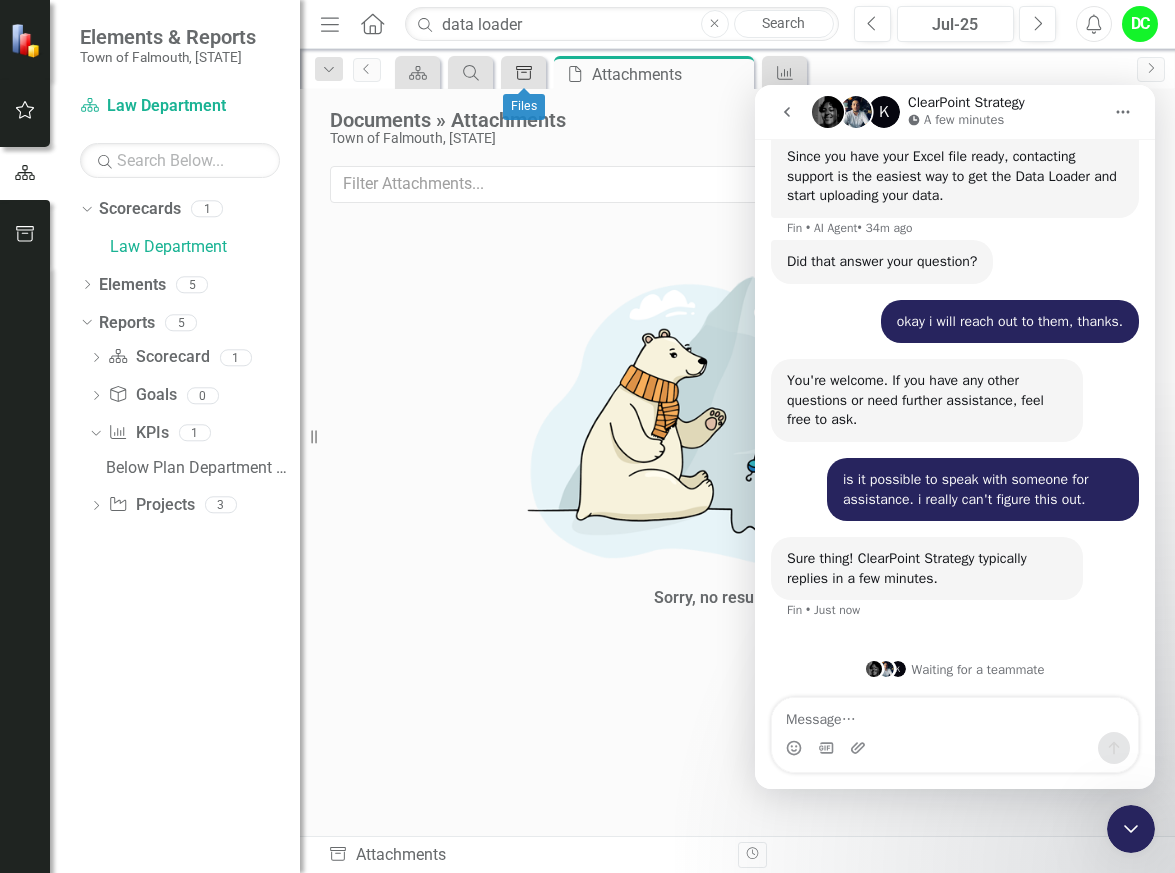 click on "Document Library" 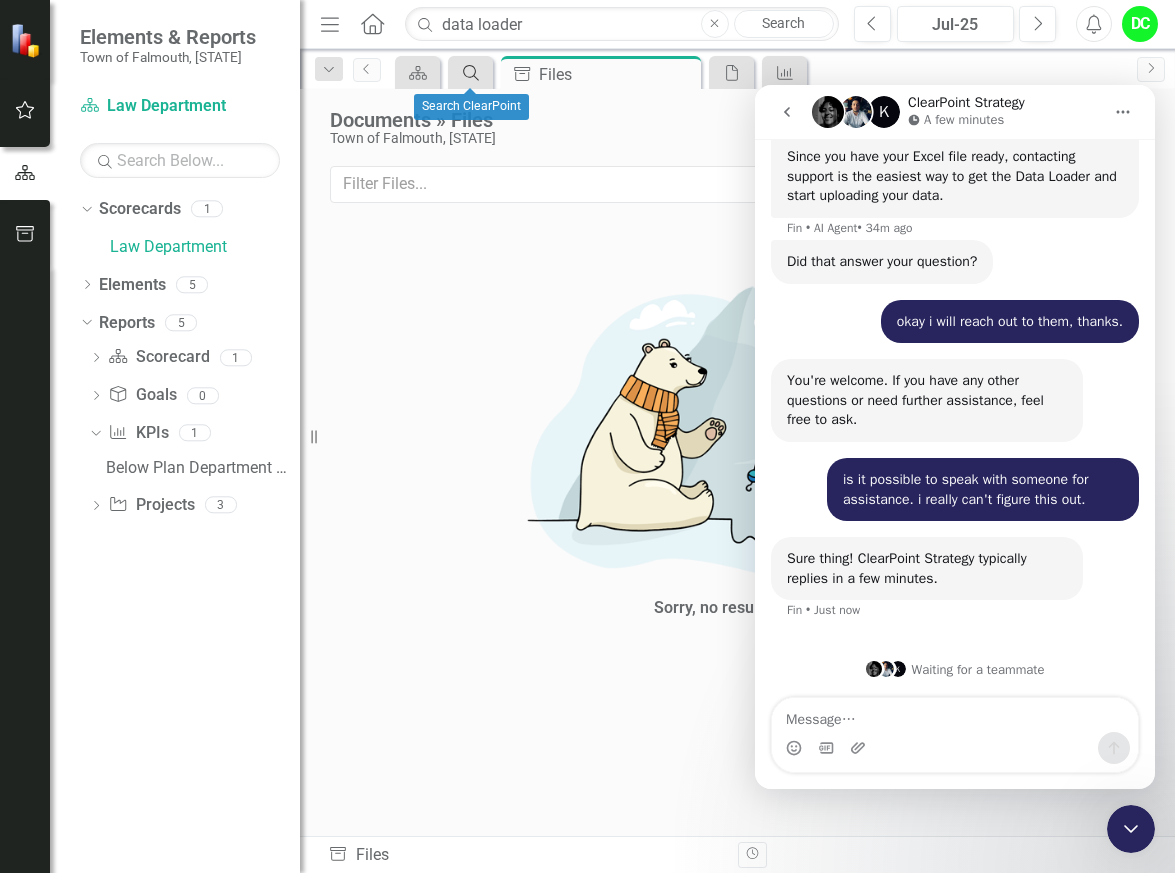 click 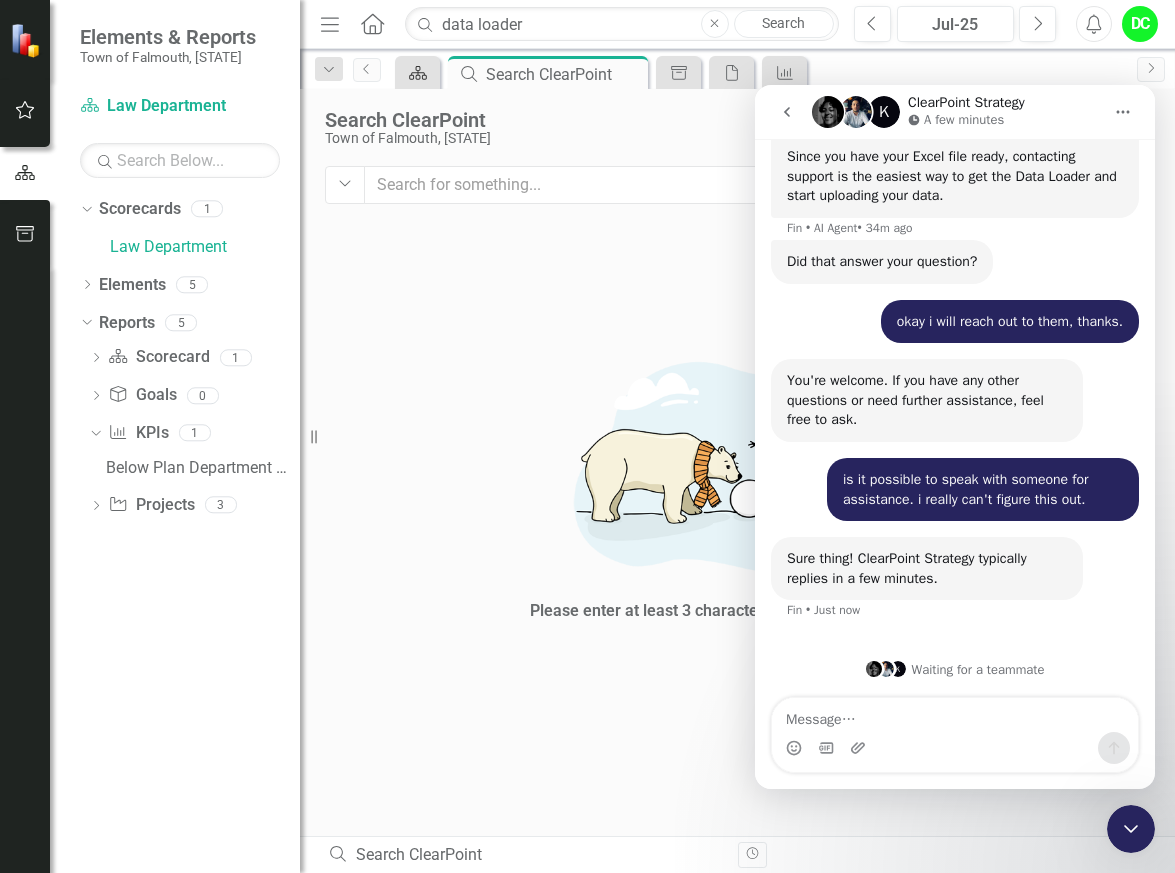 click on "Scorecard" 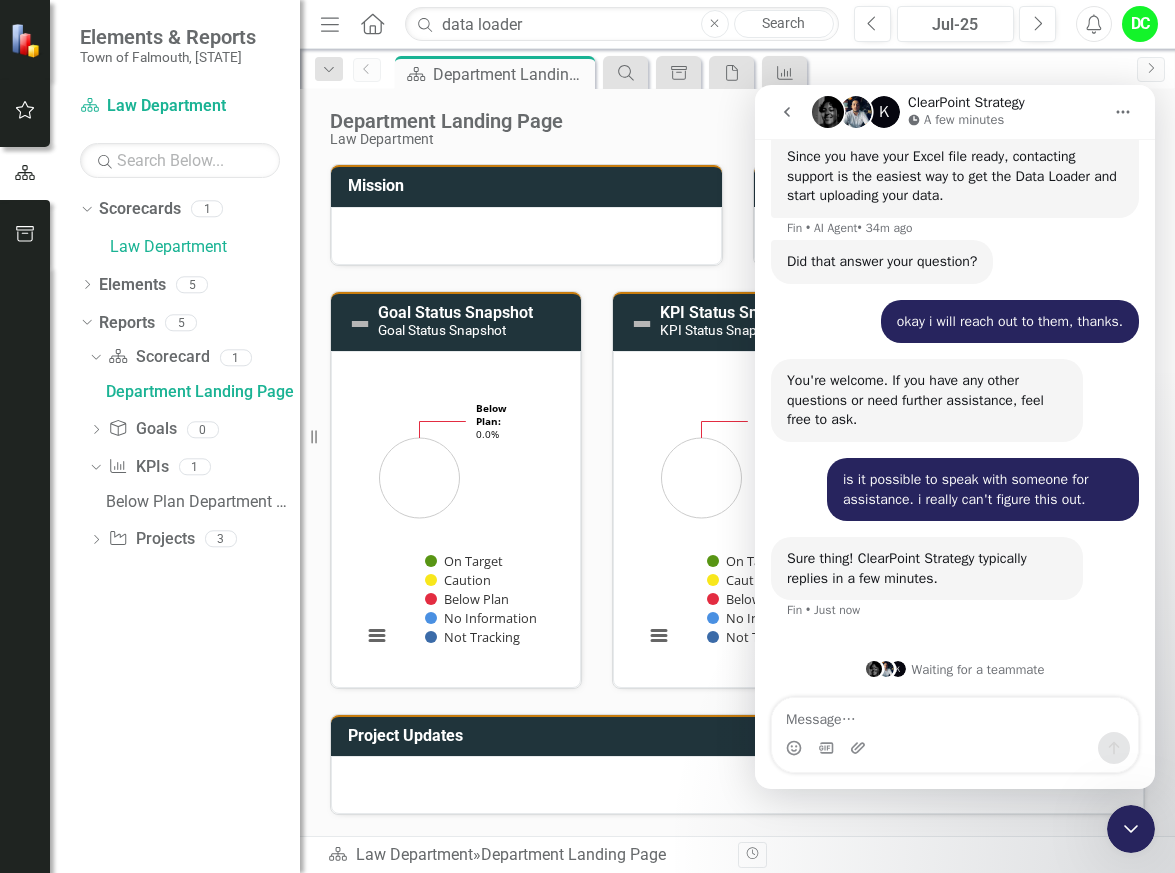 scroll, scrollTop: 0, scrollLeft: 0, axis: both 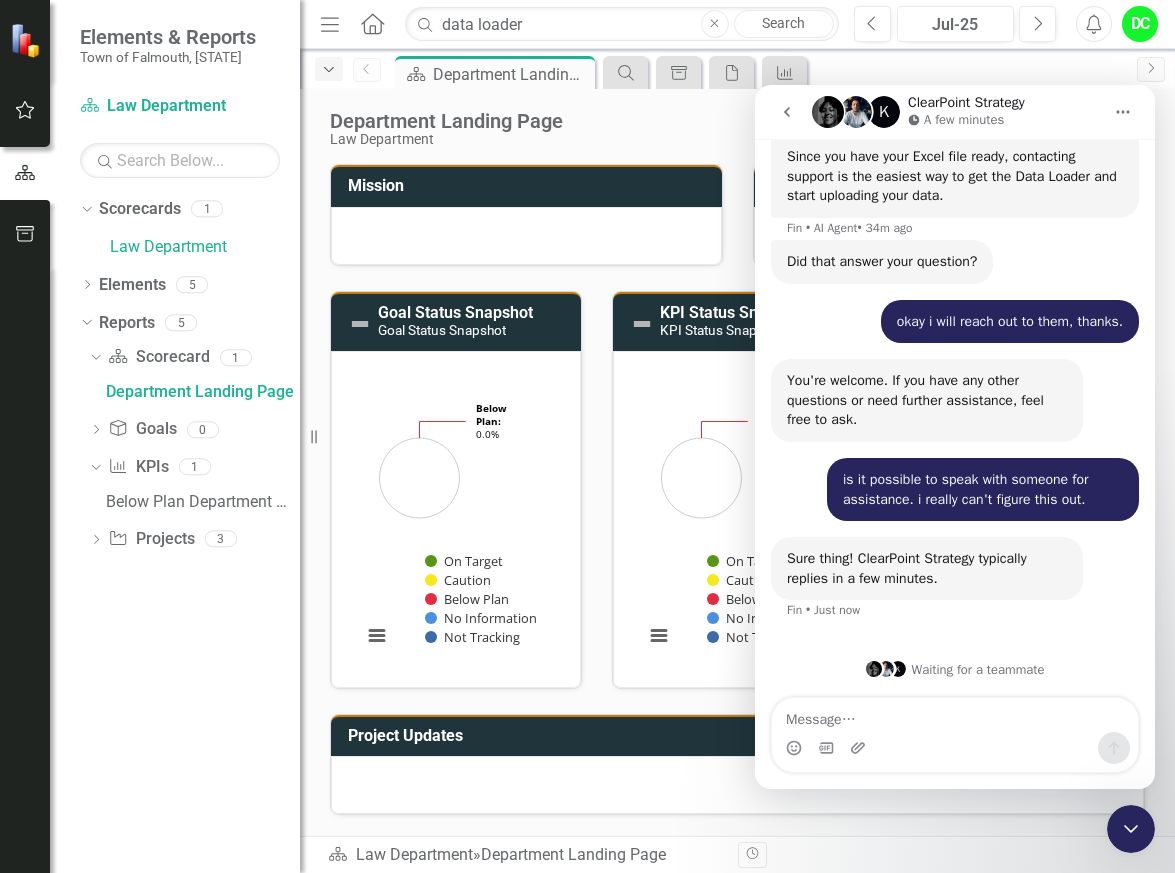 click on "Dropdown" 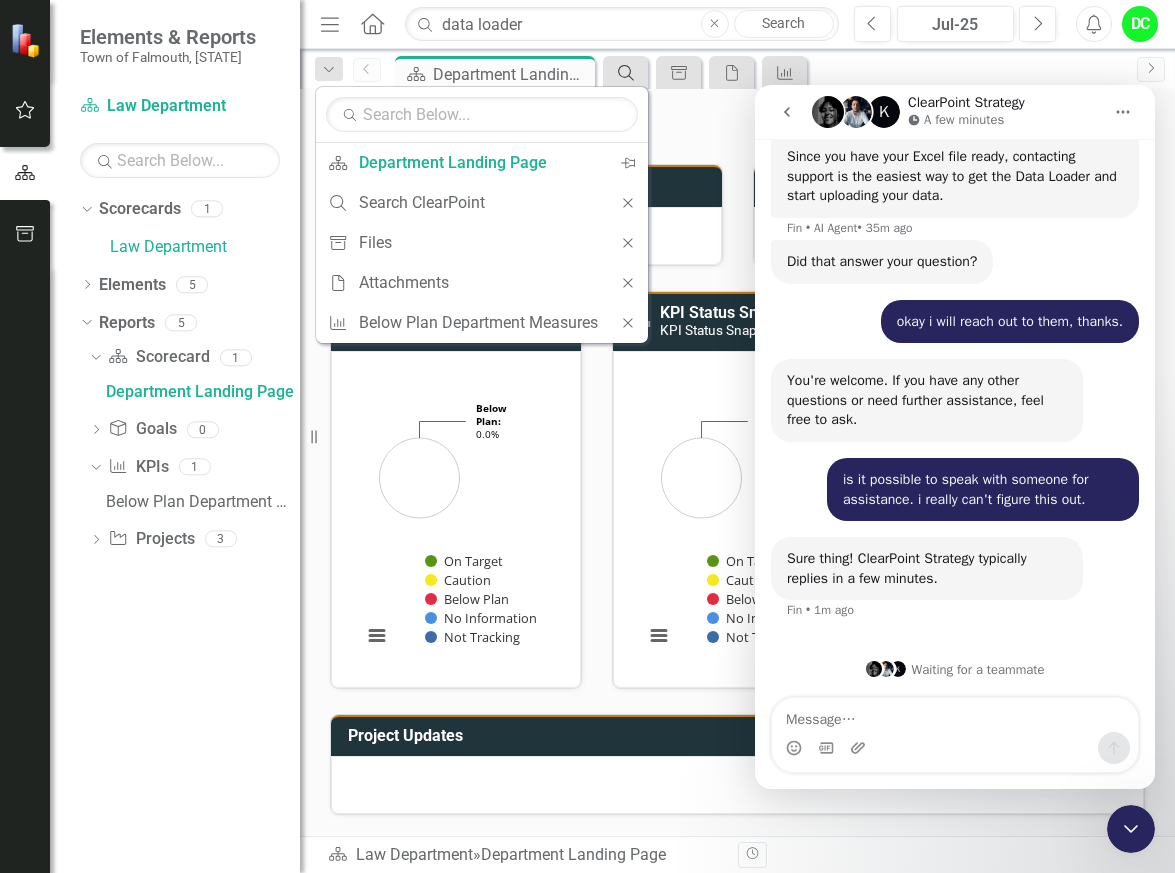 click on "Search" 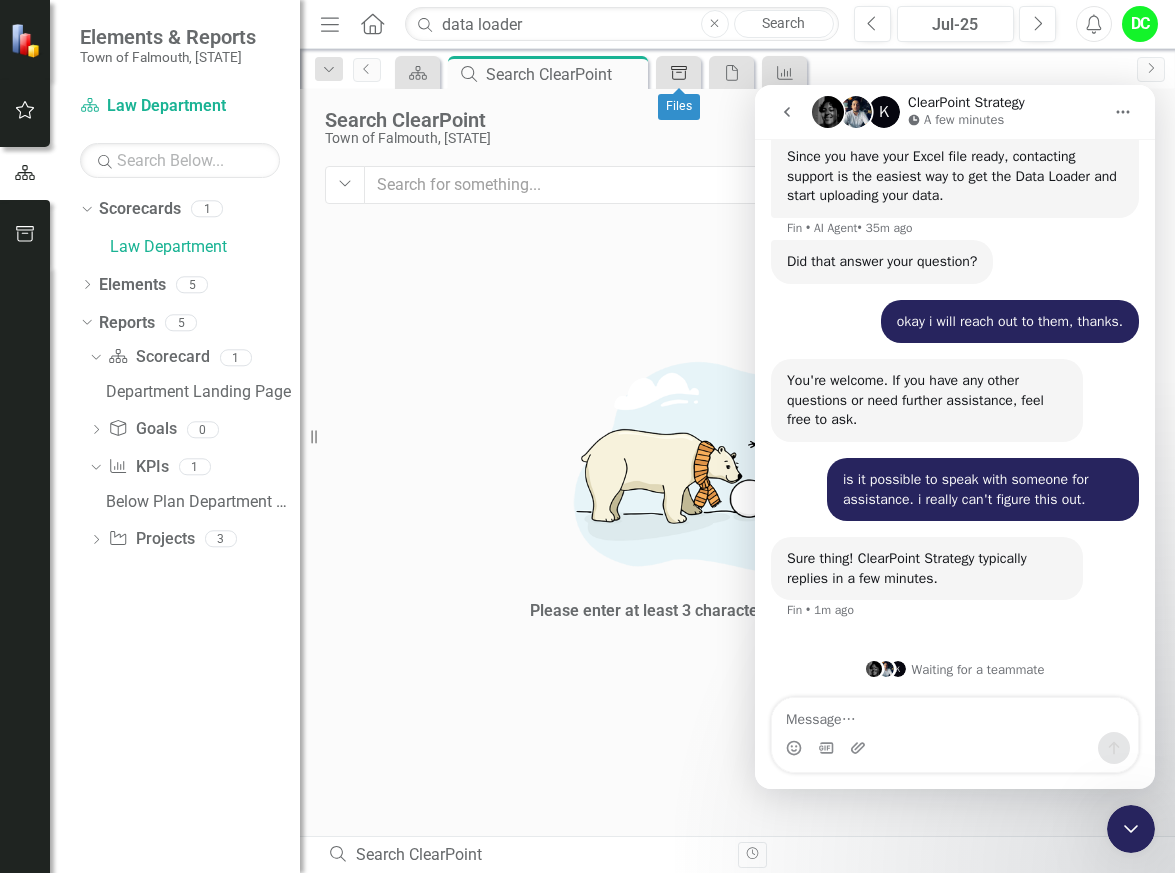 click 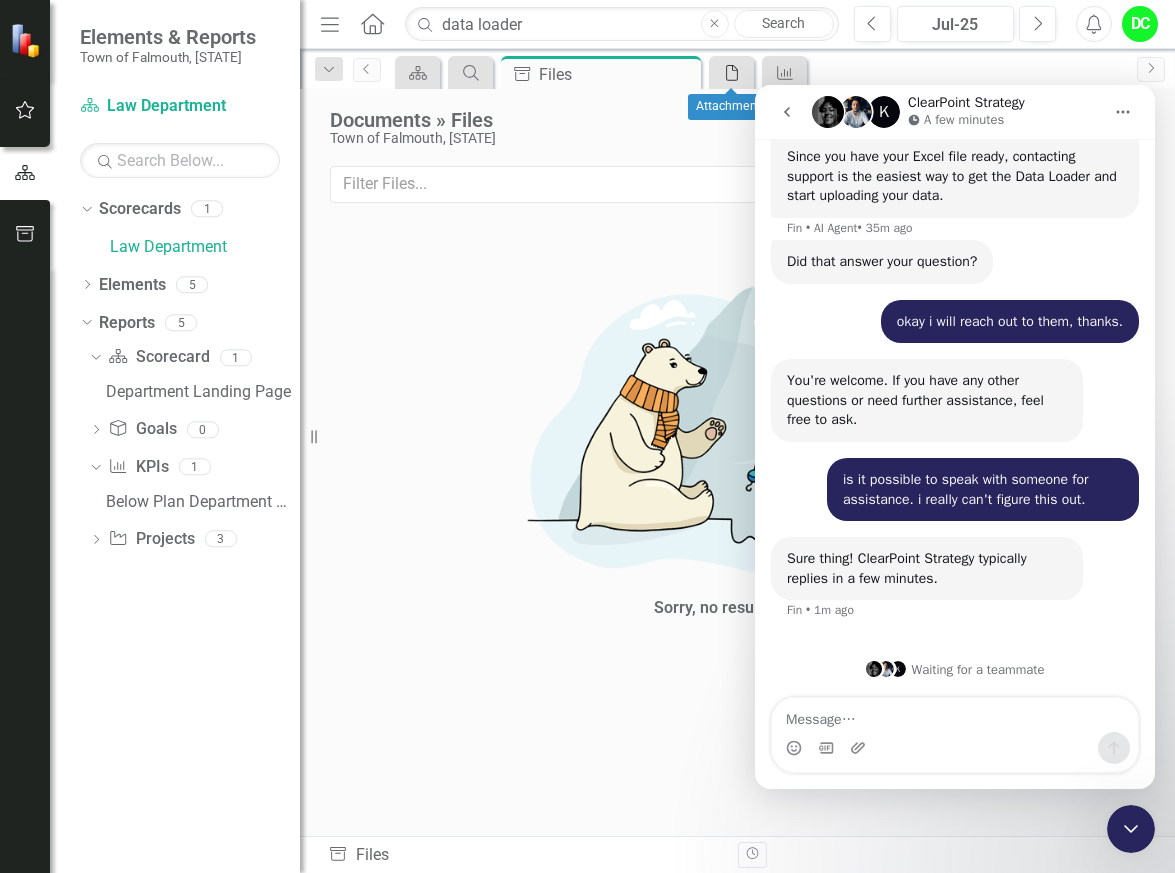 click on "File" at bounding box center [731, 72] 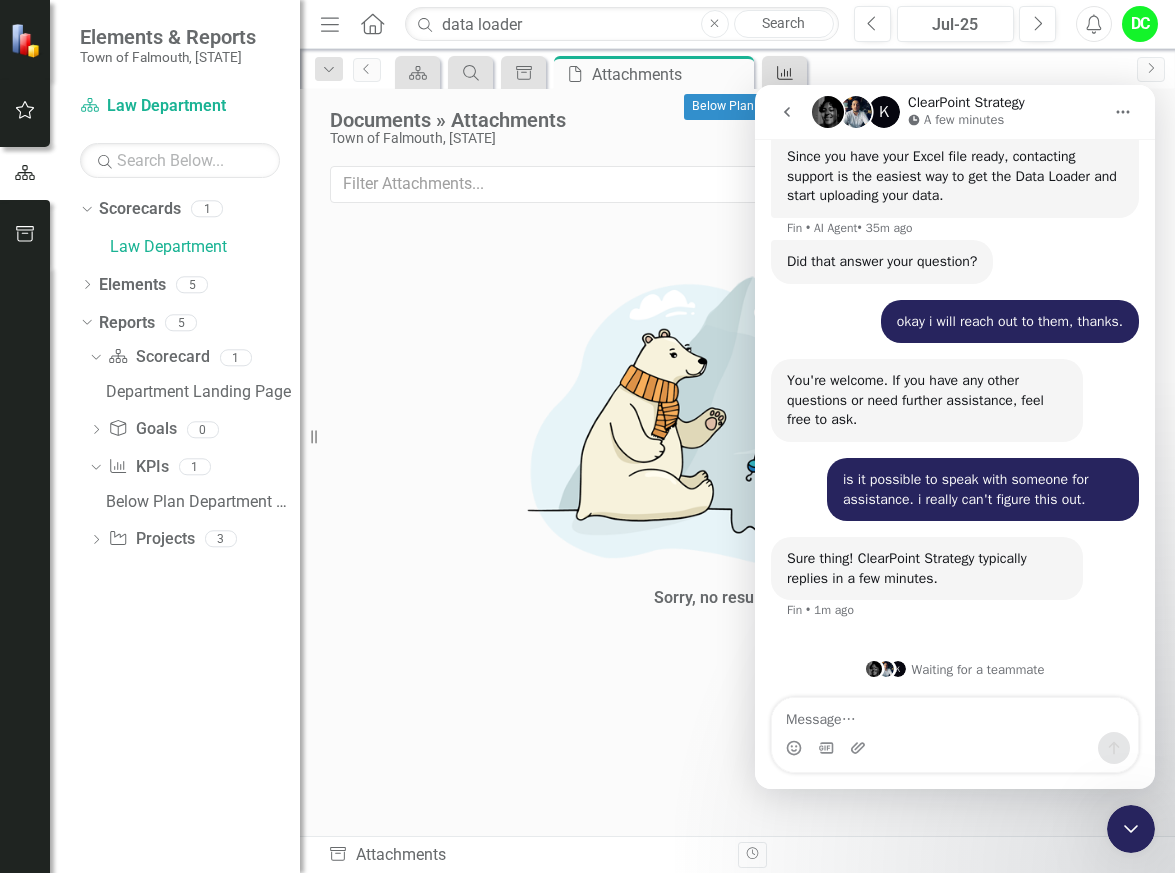 click on "KPI" 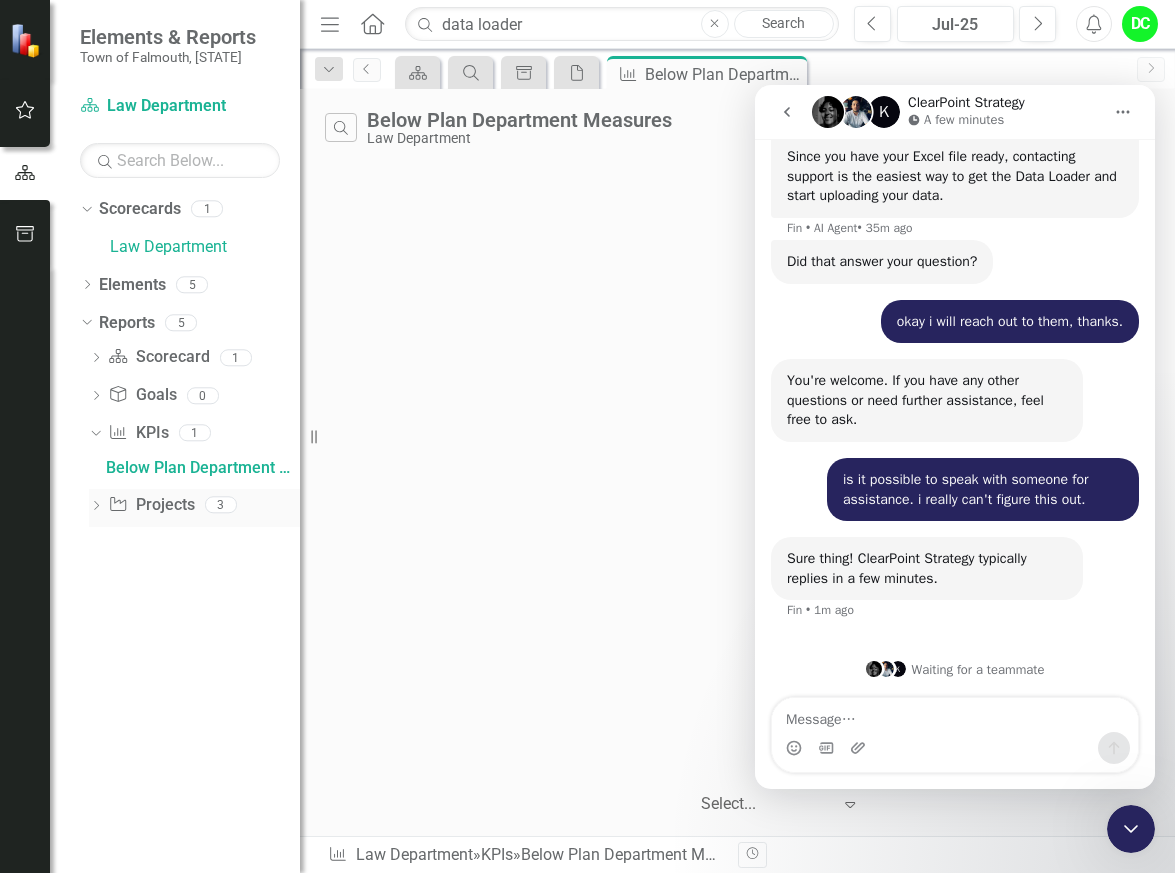 click 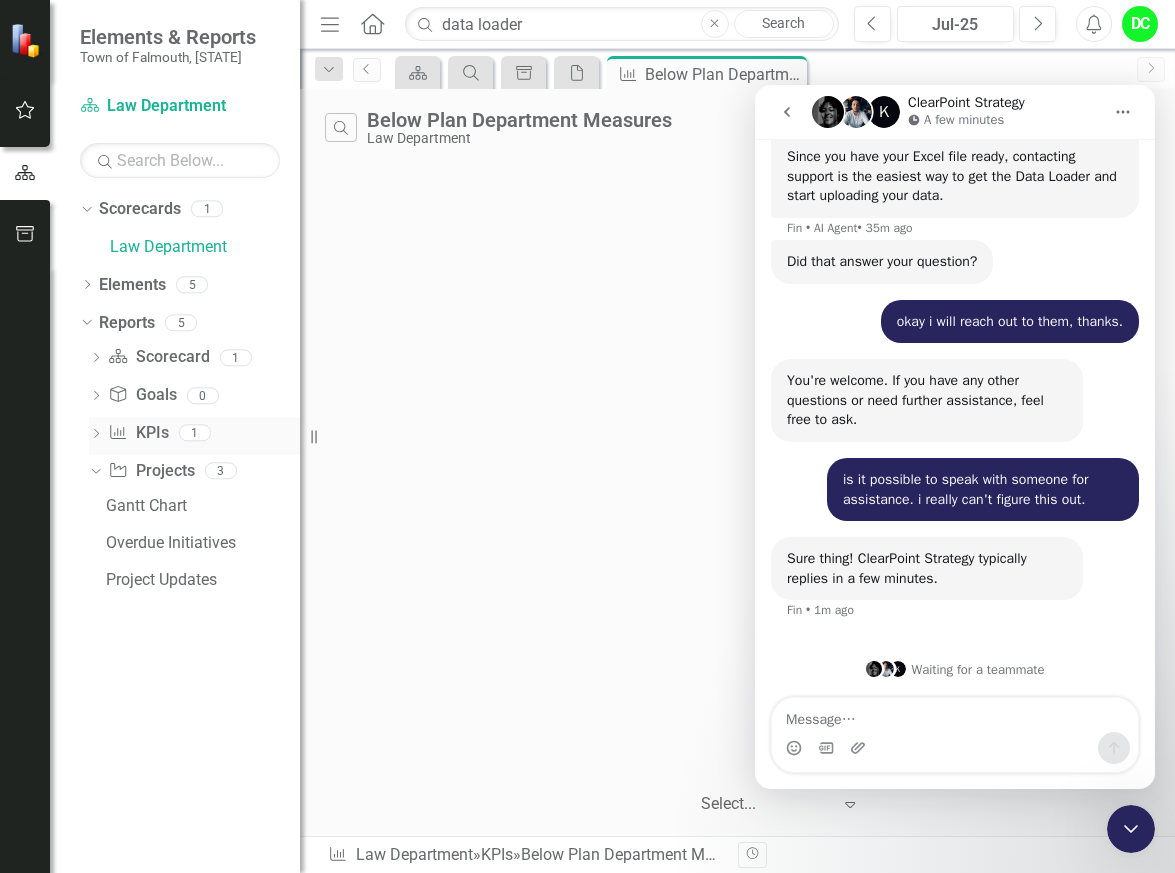 click on "Dropdown KPI KPIs 1" at bounding box center [194, 436] 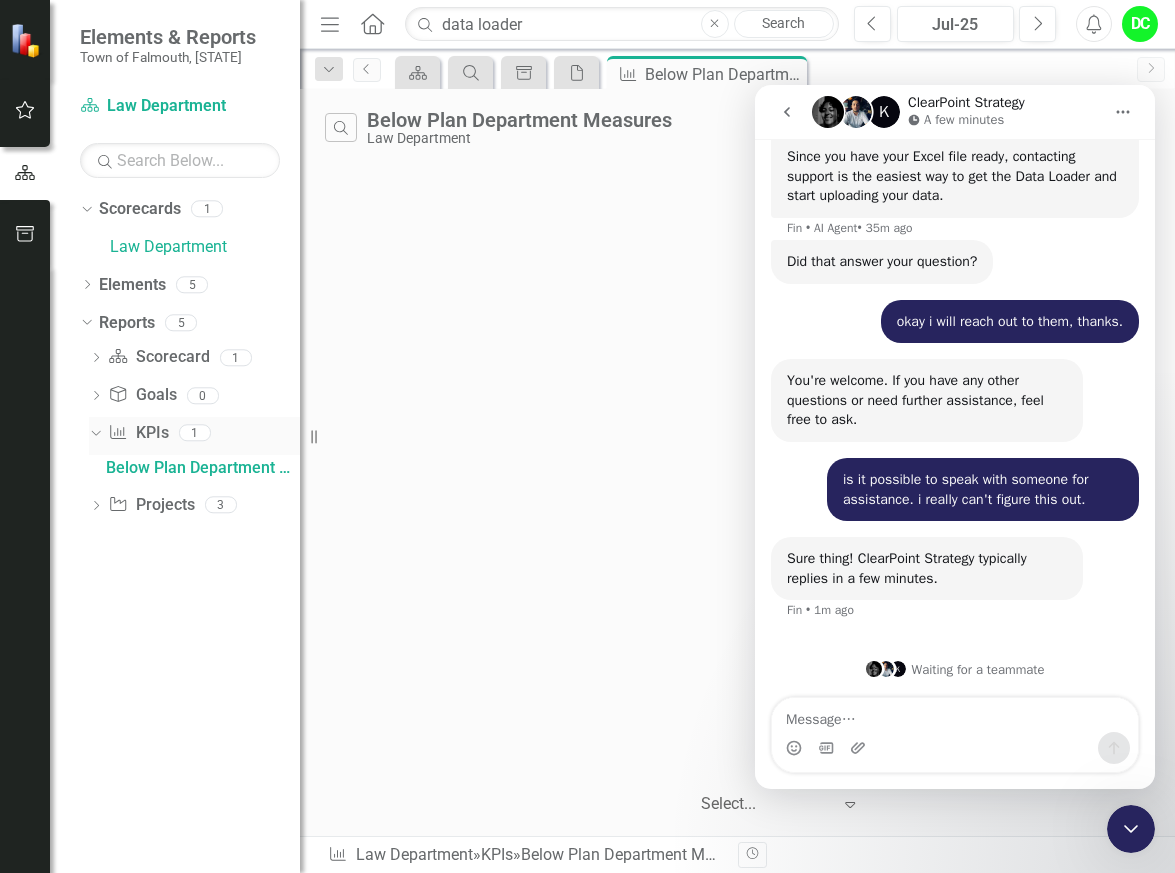 click on "Dropdown" 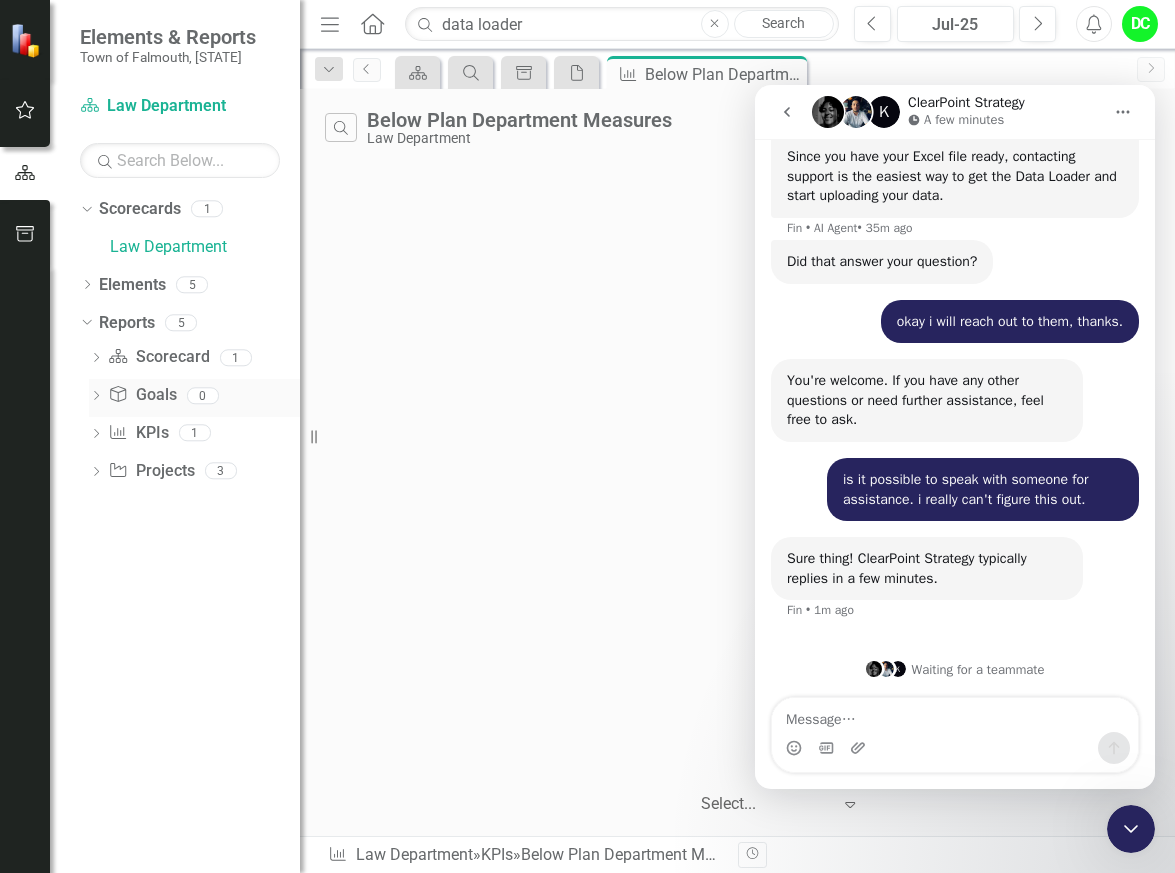 click on "Dropdown" 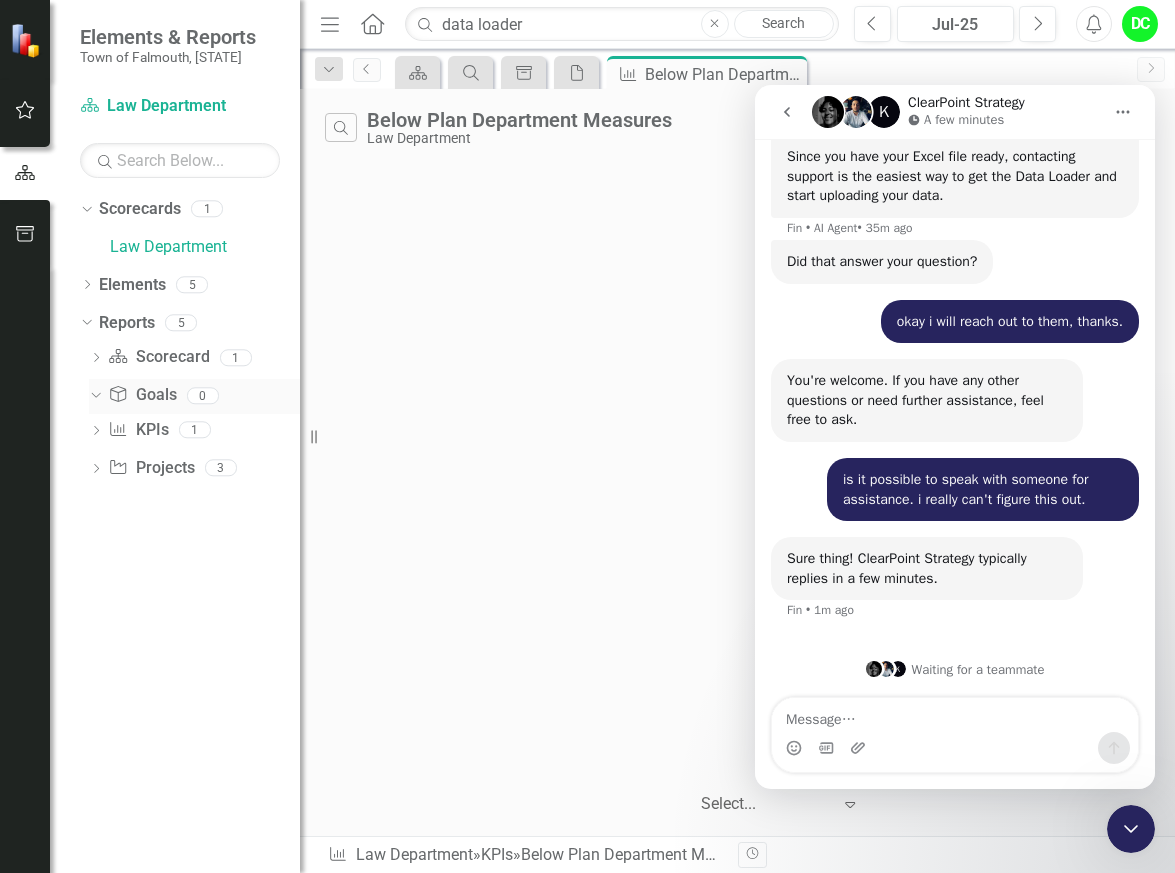 click on "Dropdown" 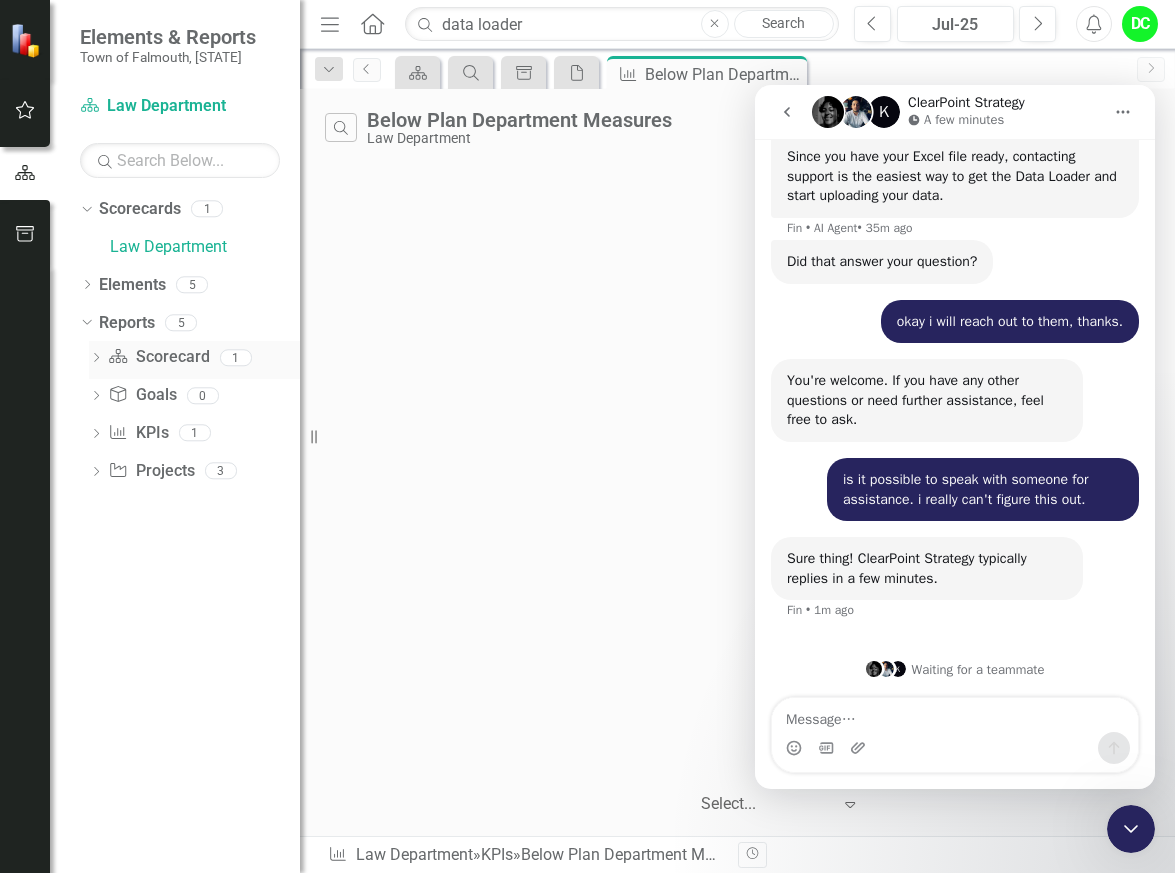 click on "Dropdown" 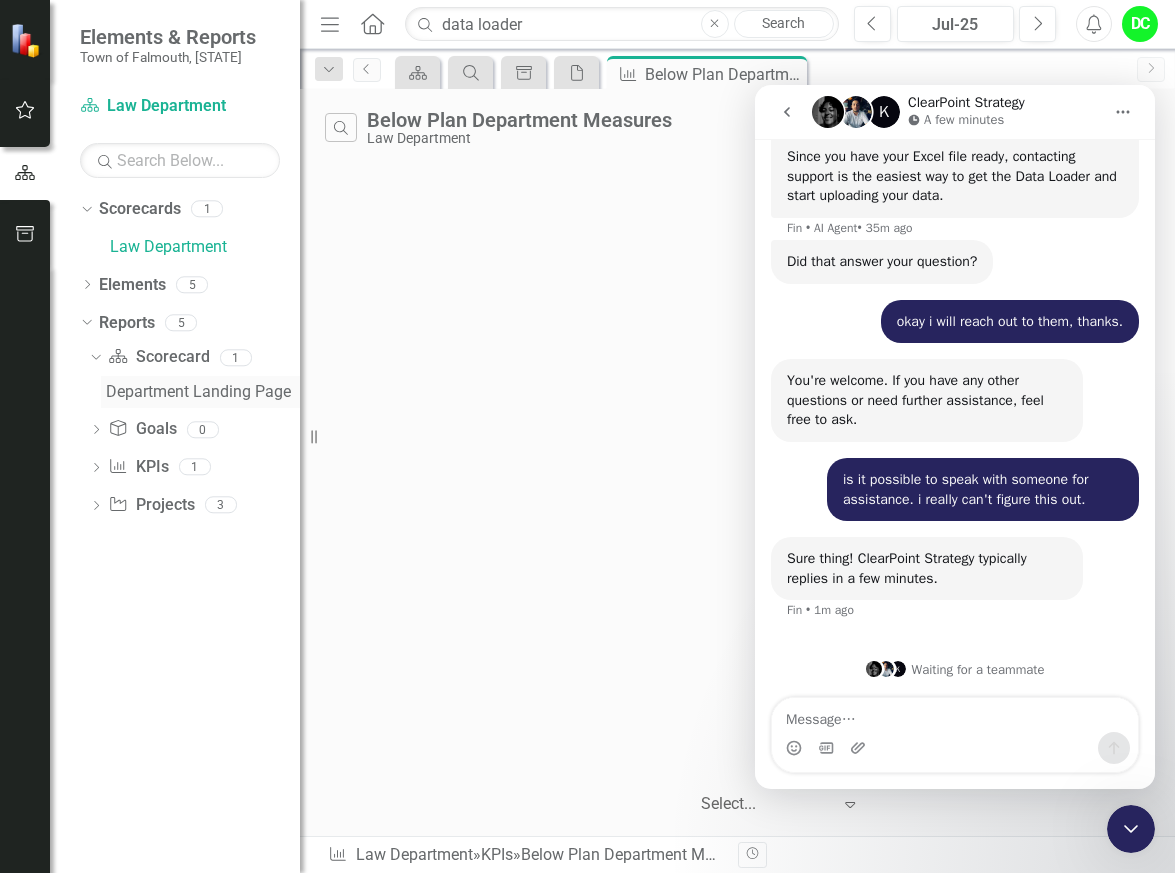click on "Department Landing Page" at bounding box center [203, 392] 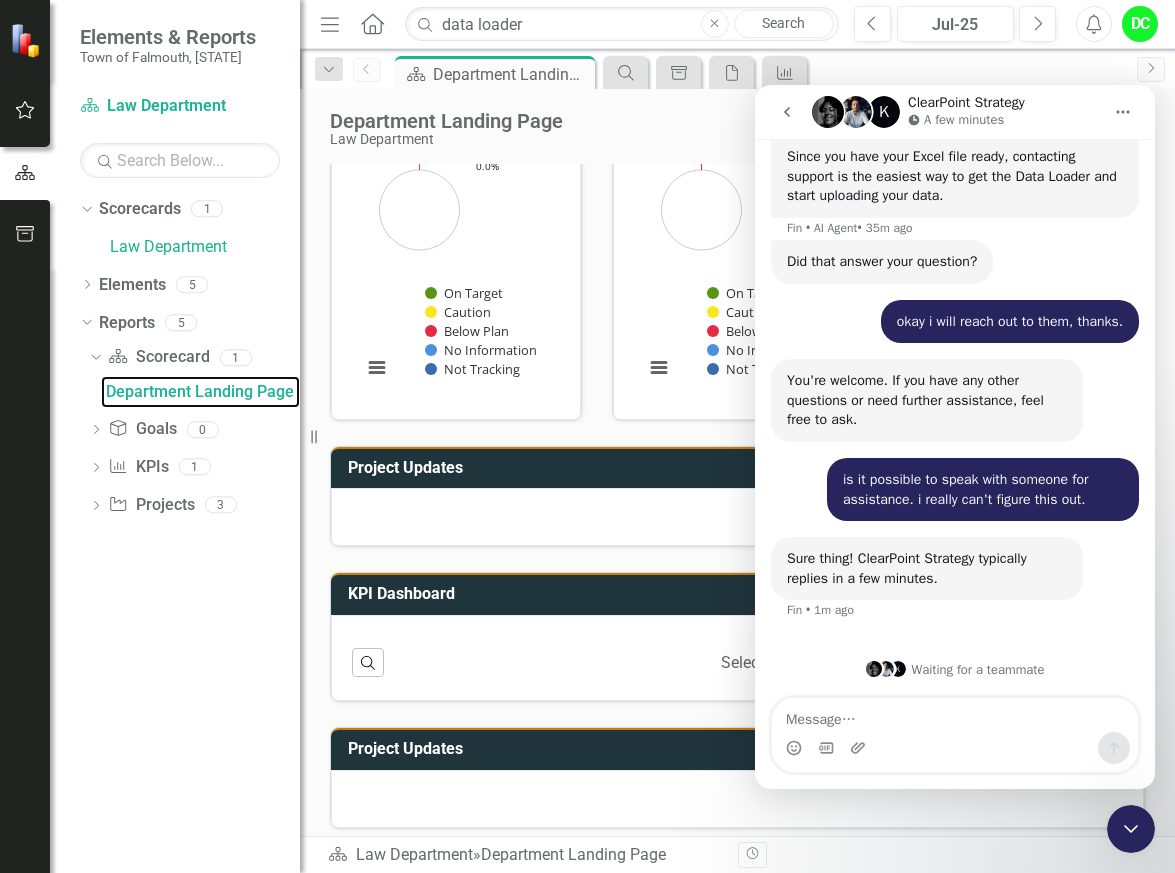 scroll, scrollTop: 281, scrollLeft: 0, axis: vertical 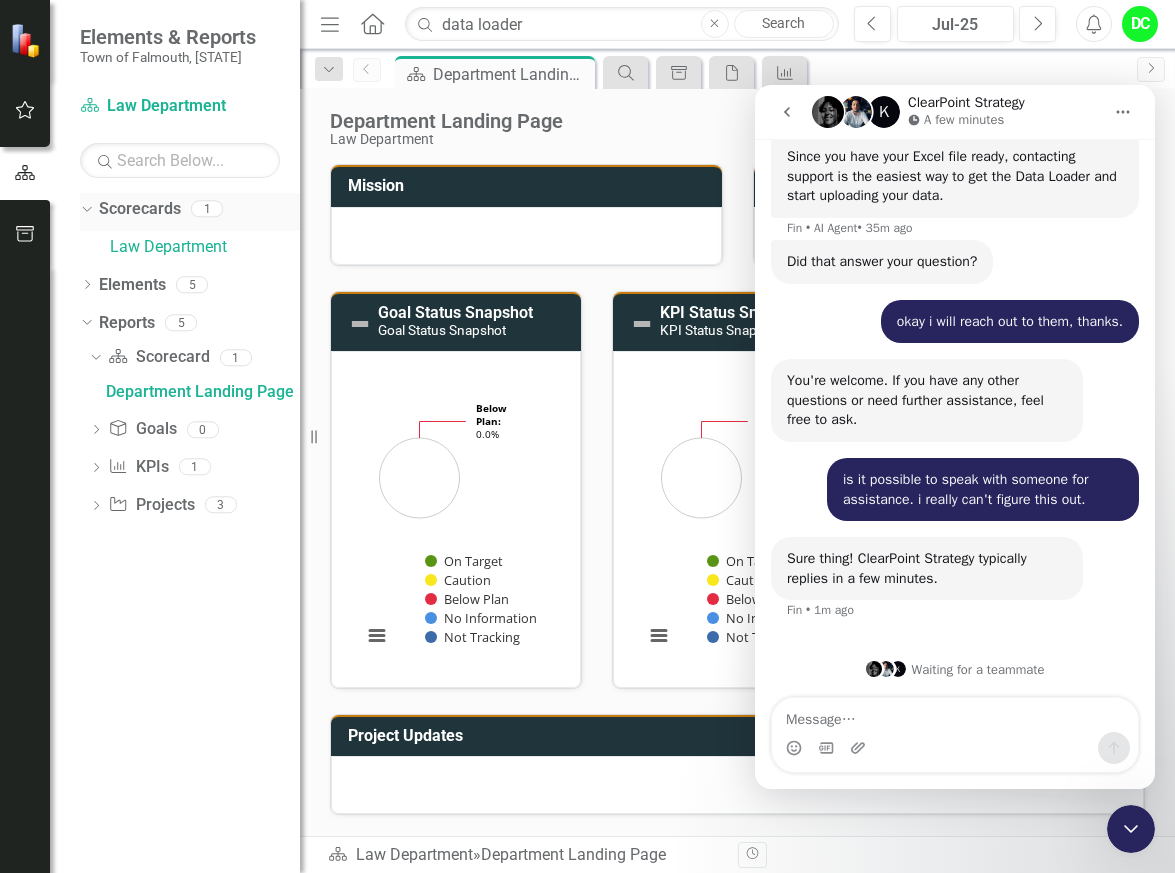 click on "Dropdown" at bounding box center [83, 208] 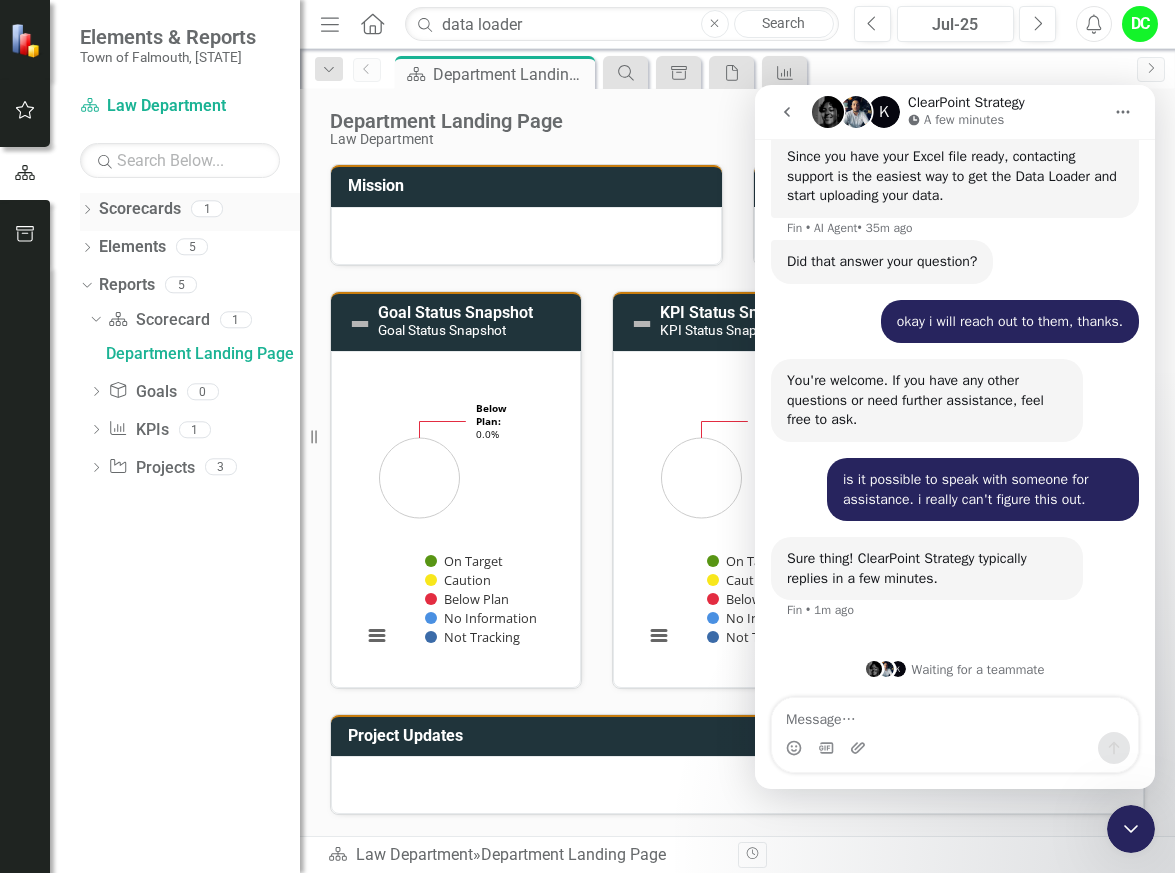 click on "Dropdown" 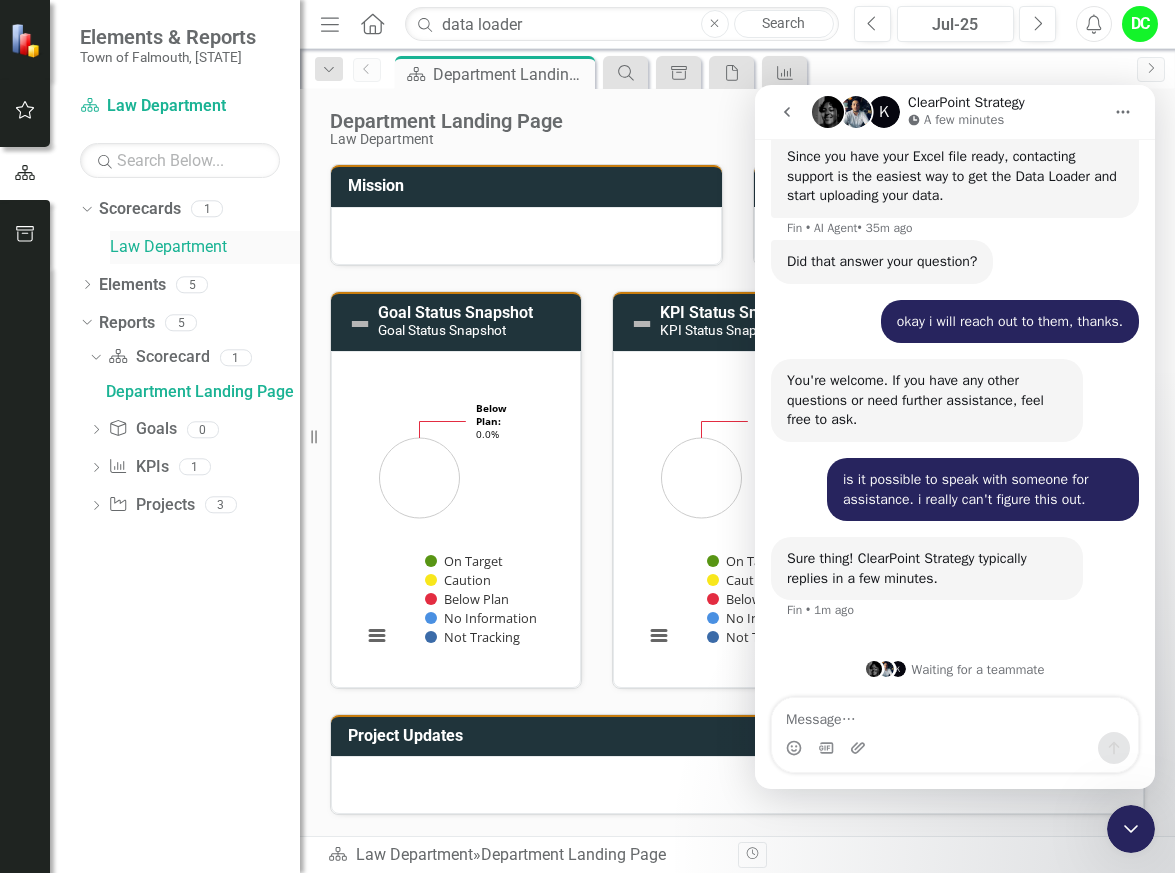click on "Law Department" at bounding box center [205, 247] 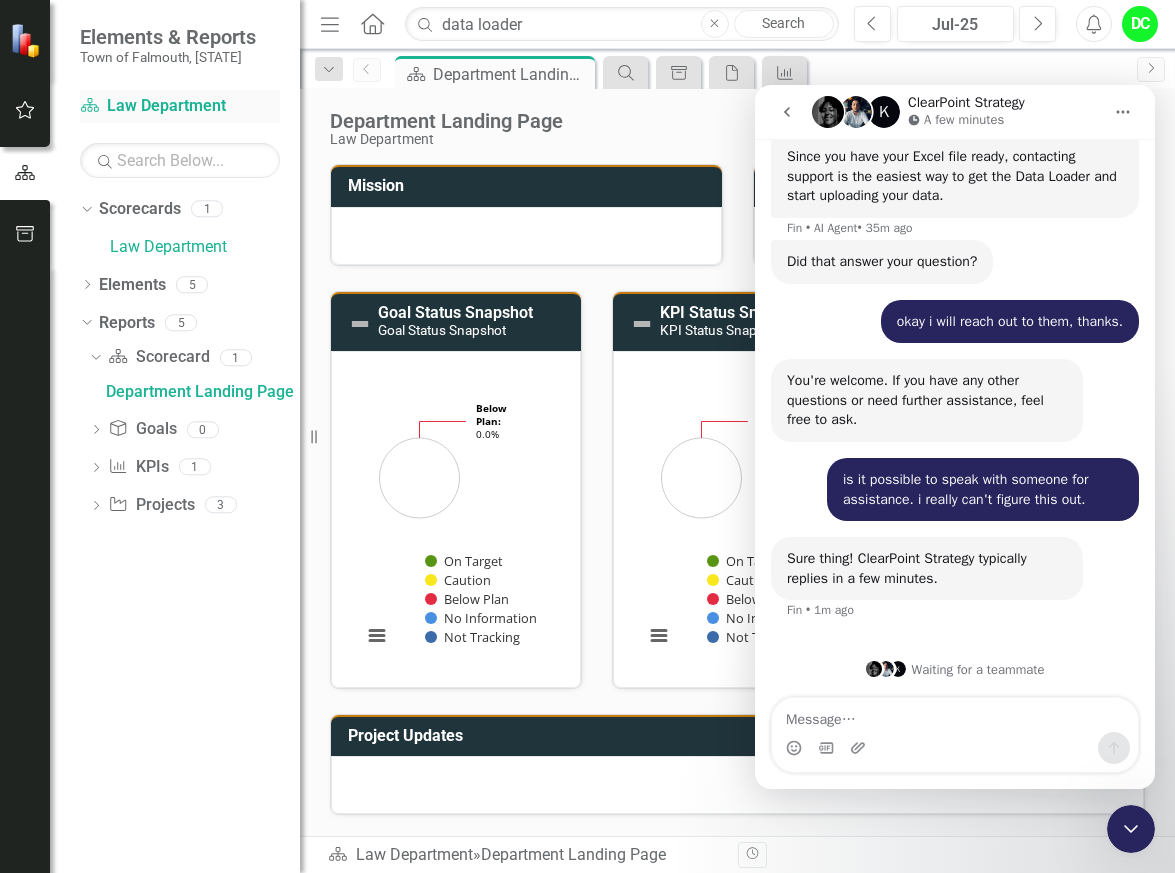 click on "Scorecard" 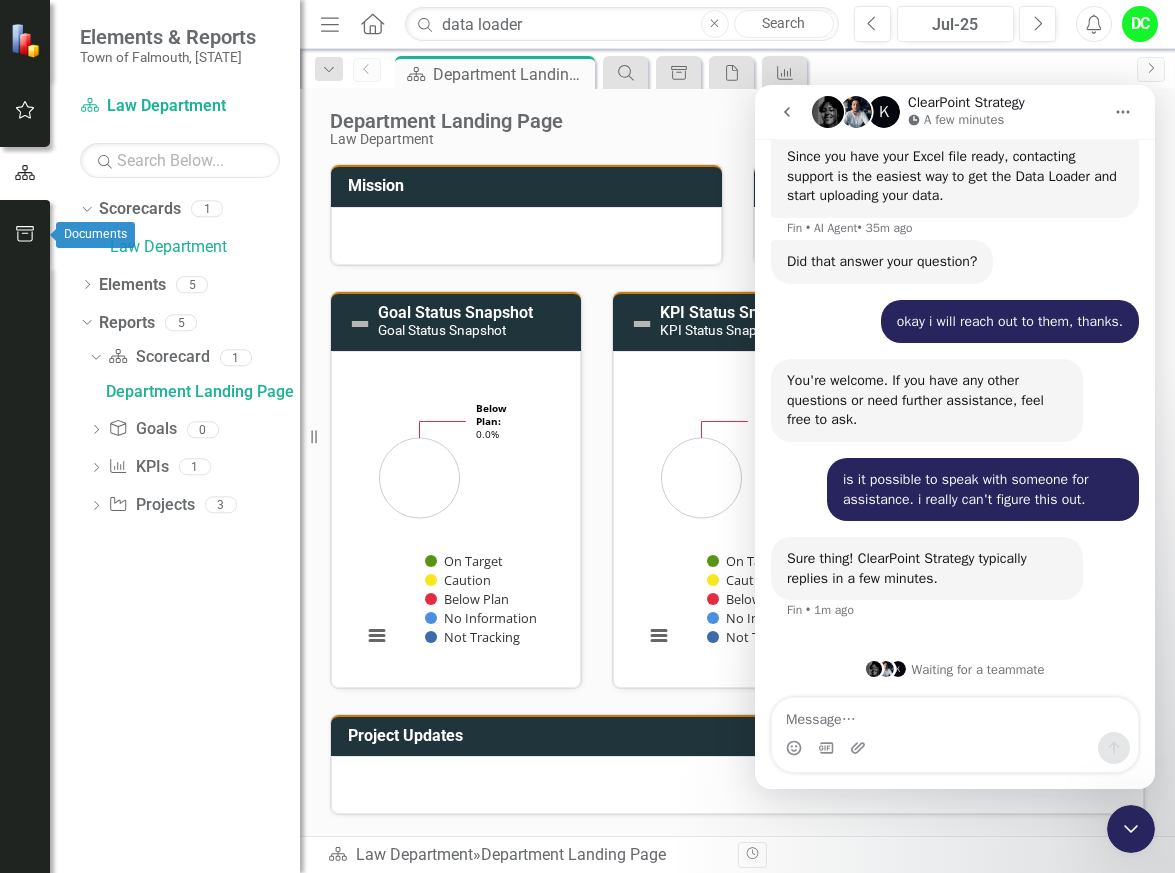 click 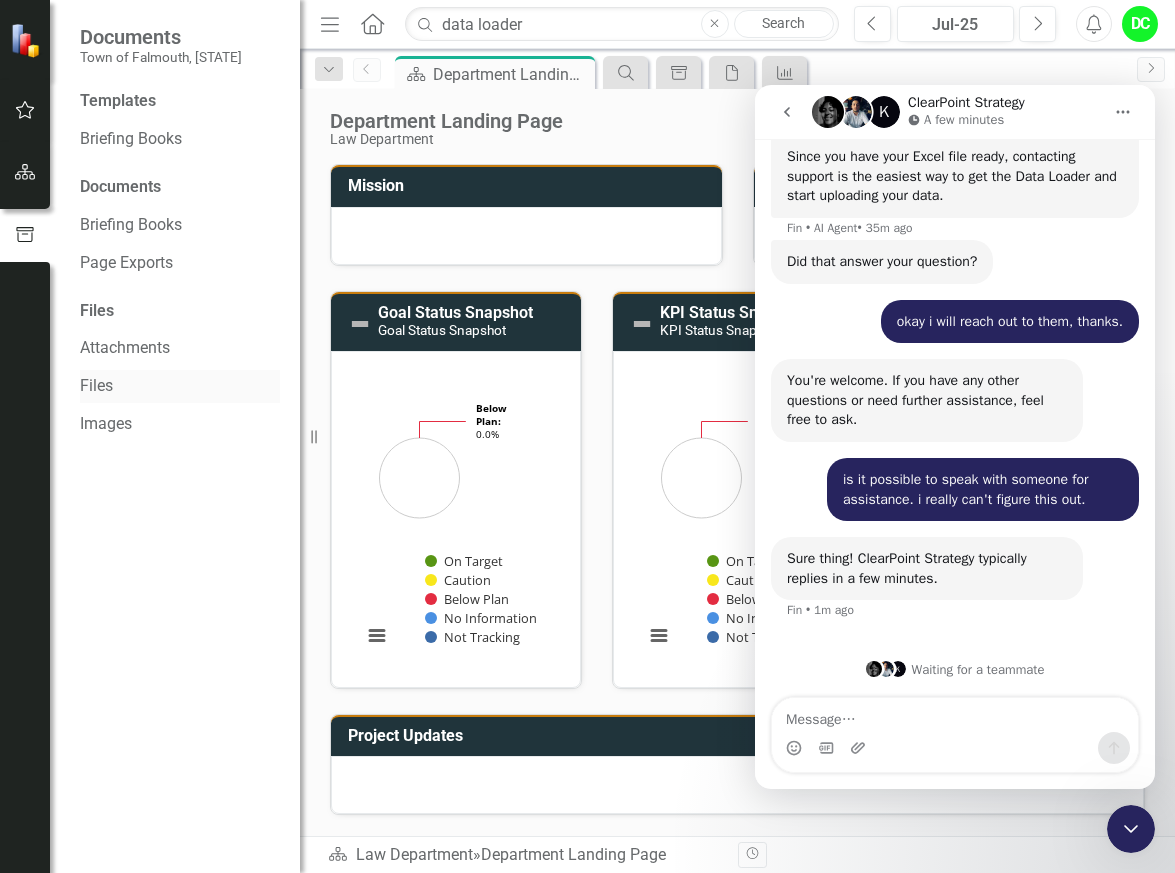click on "Files" at bounding box center (180, 386) 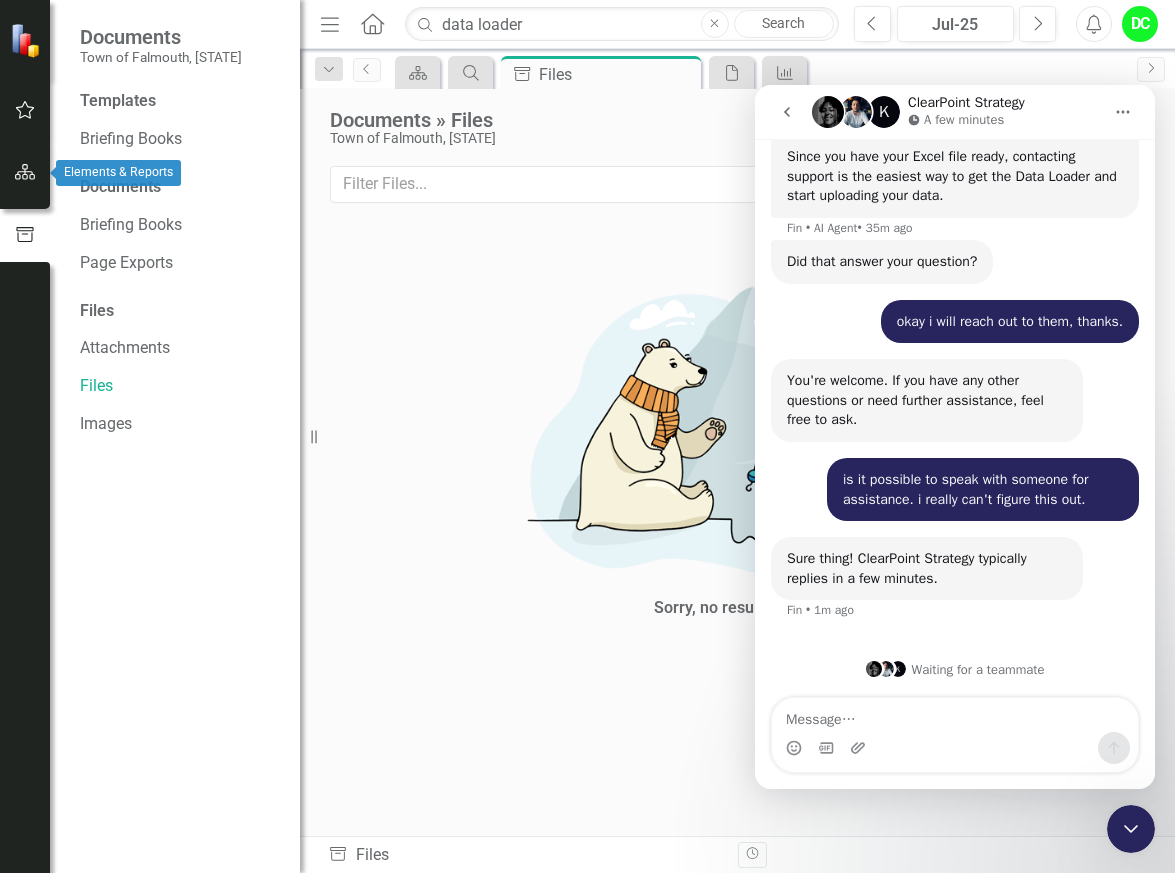 click at bounding box center (25, 173) 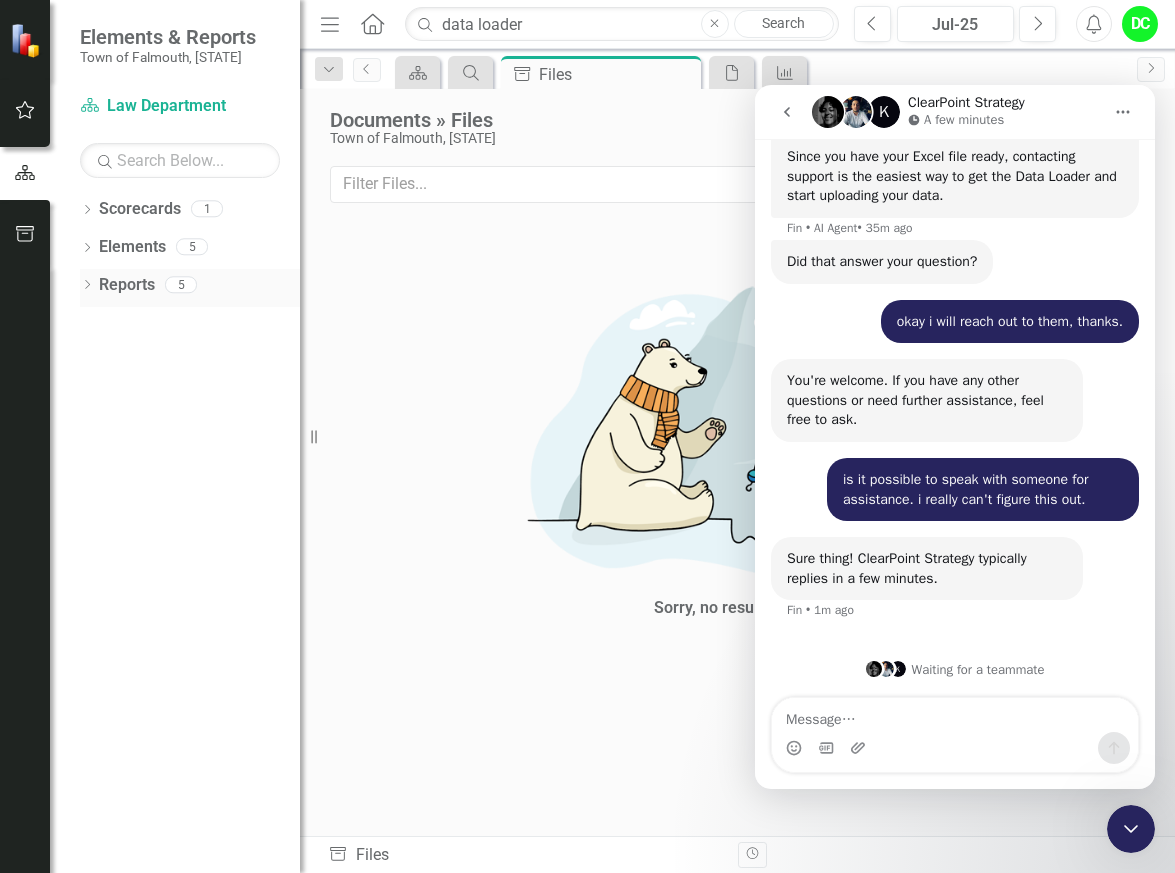 click on "Dropdown" 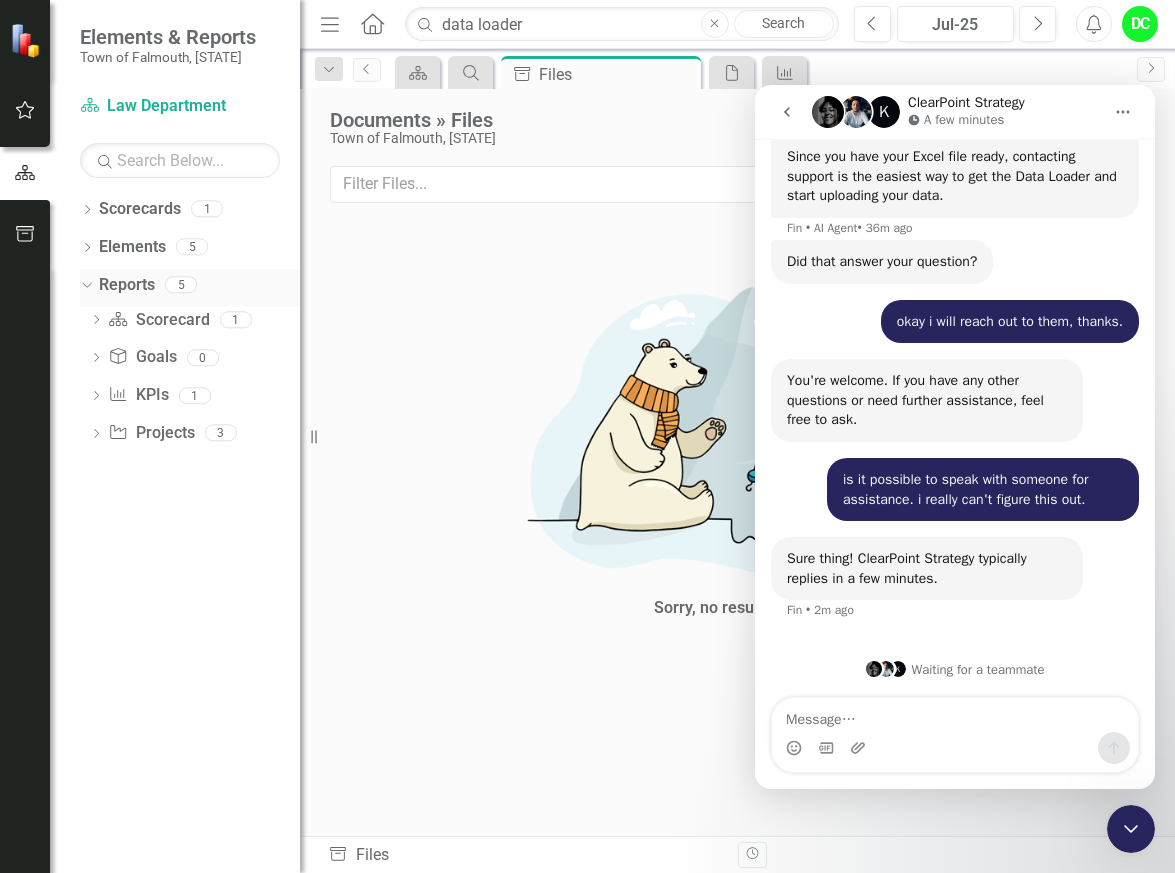 click on "Dropdown" 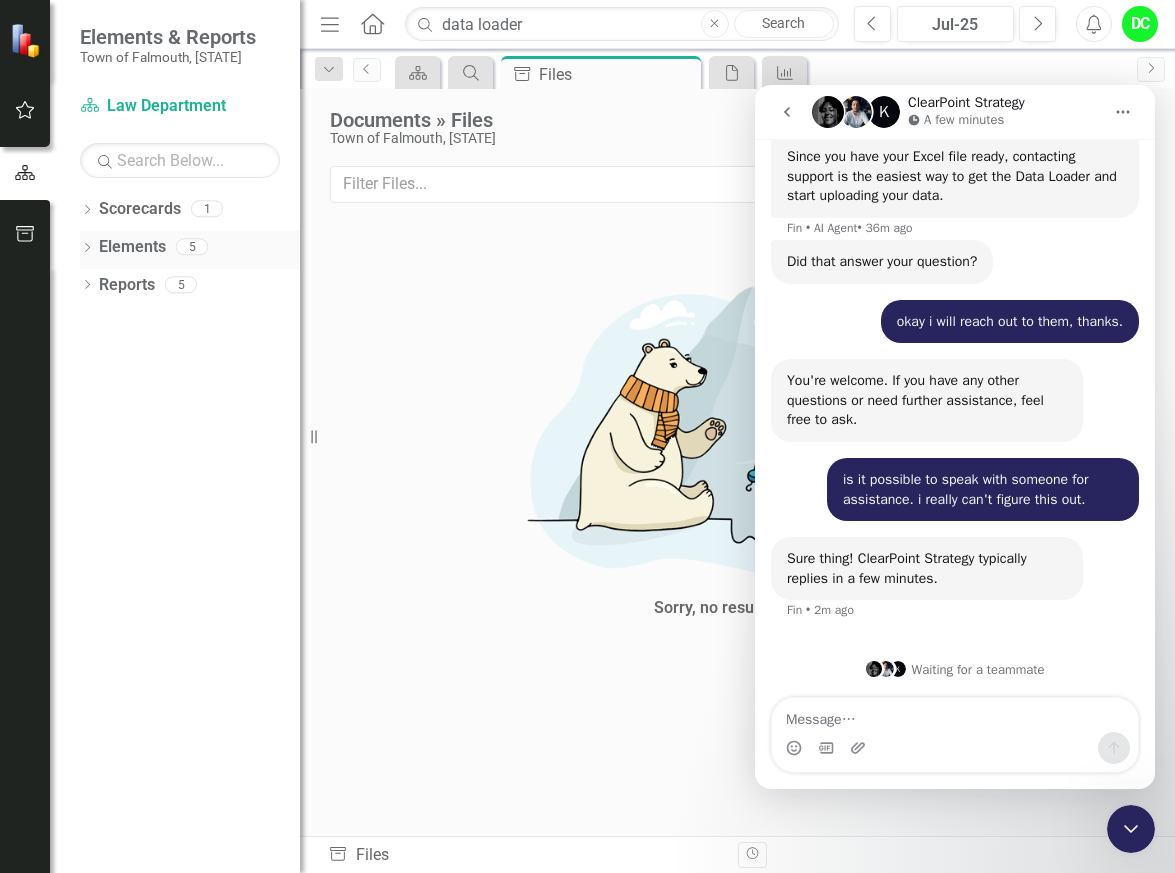 click on "Dropdown" 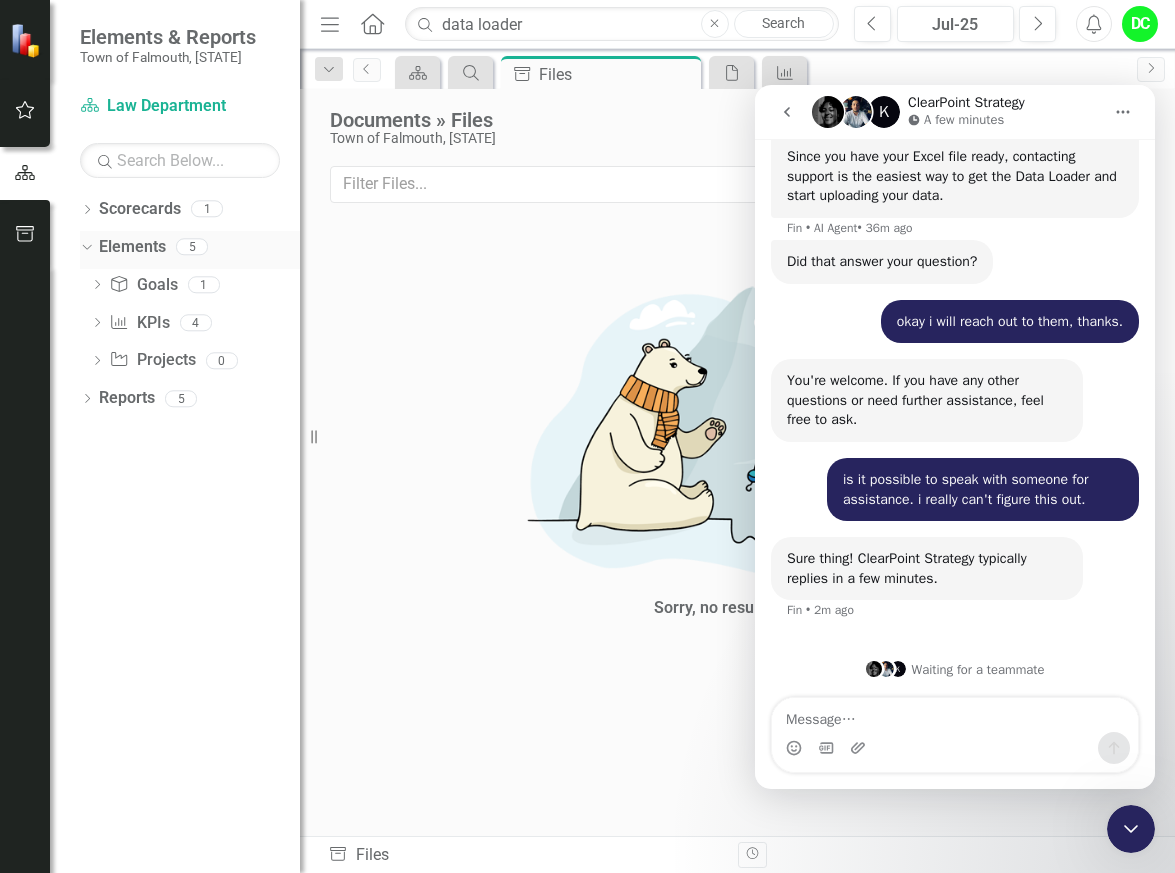click on "Dropdown" 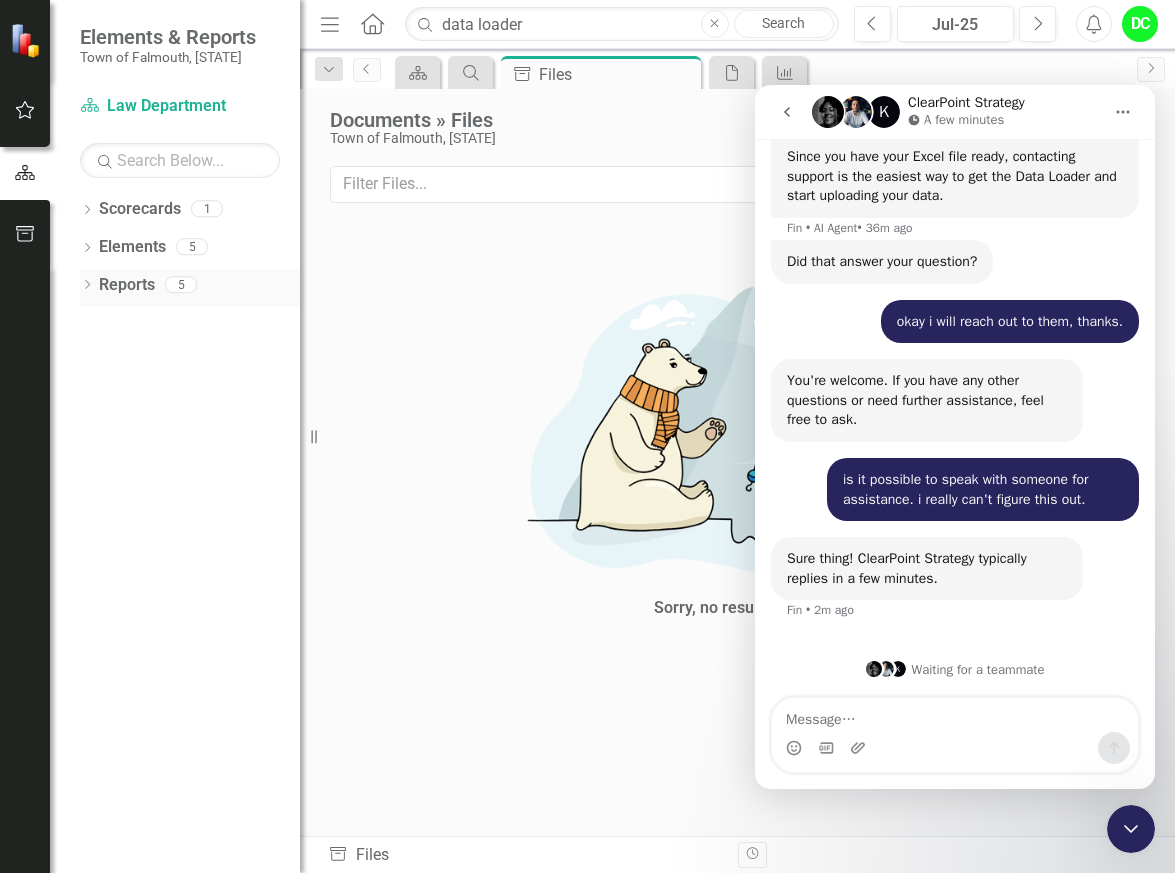 click on "Dropdown" 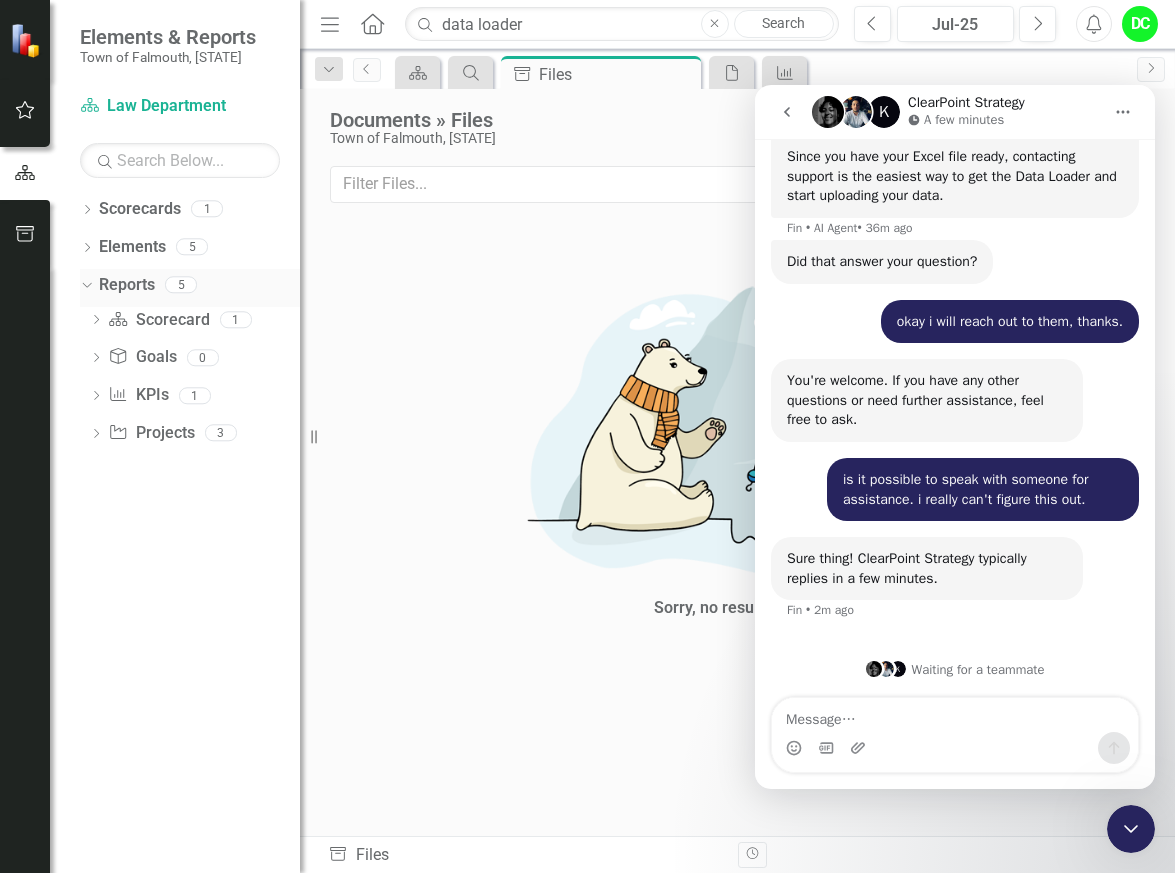 click on "Dropdown" at bounding box center (83, 284) 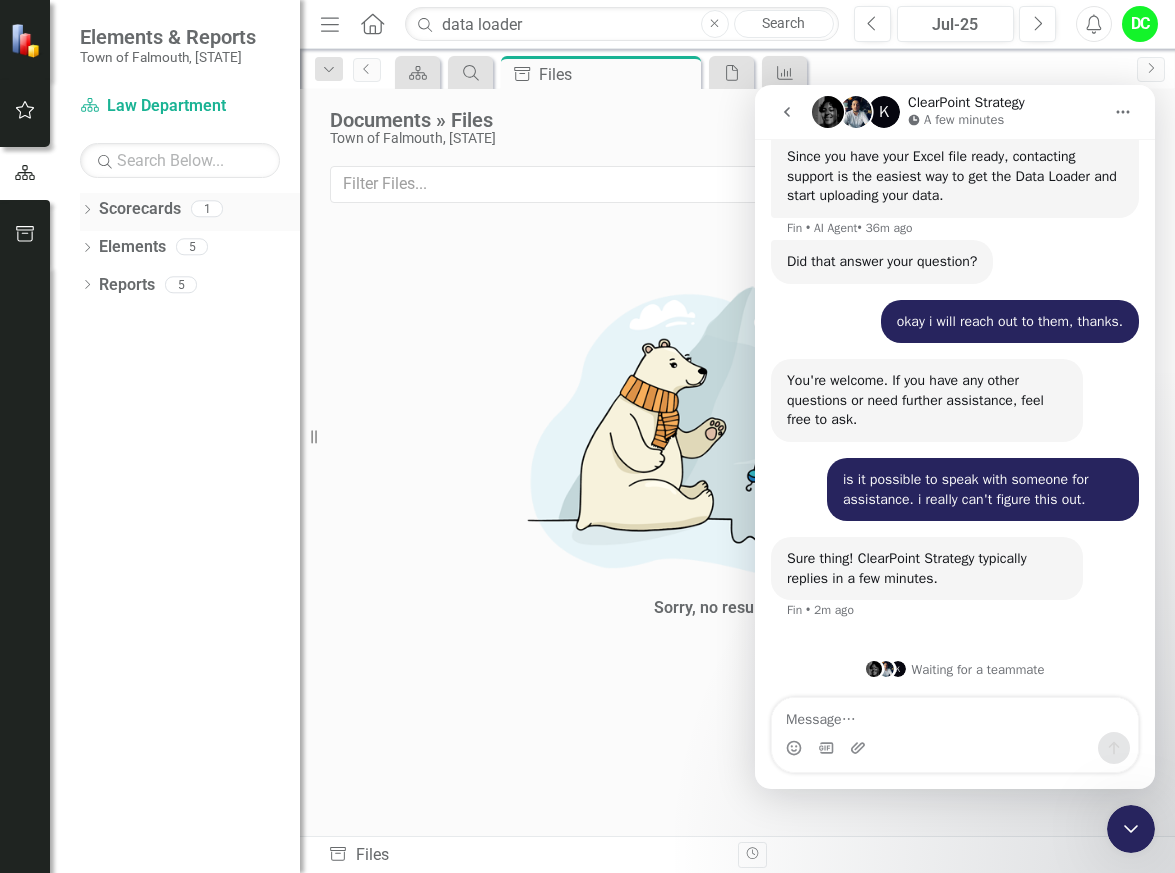 click on "Dropdown" 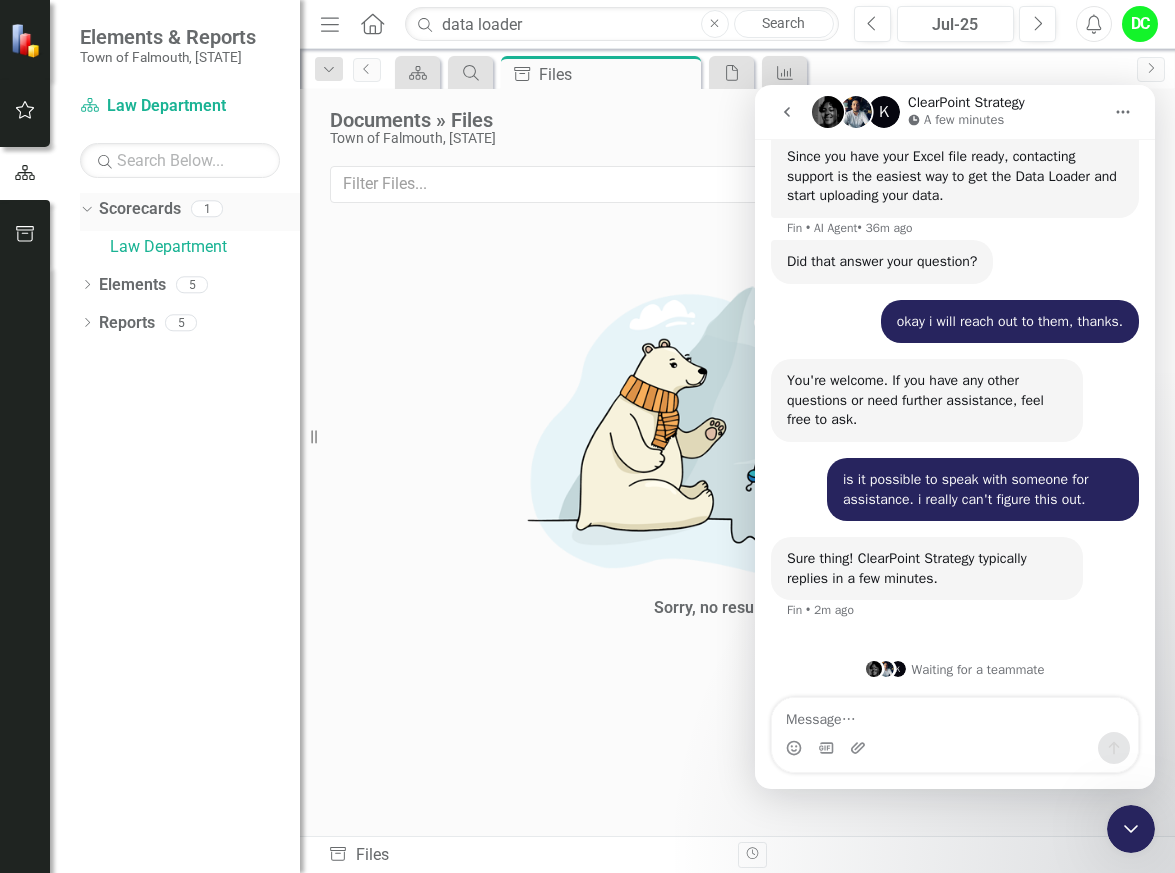 click on "Dropdown" 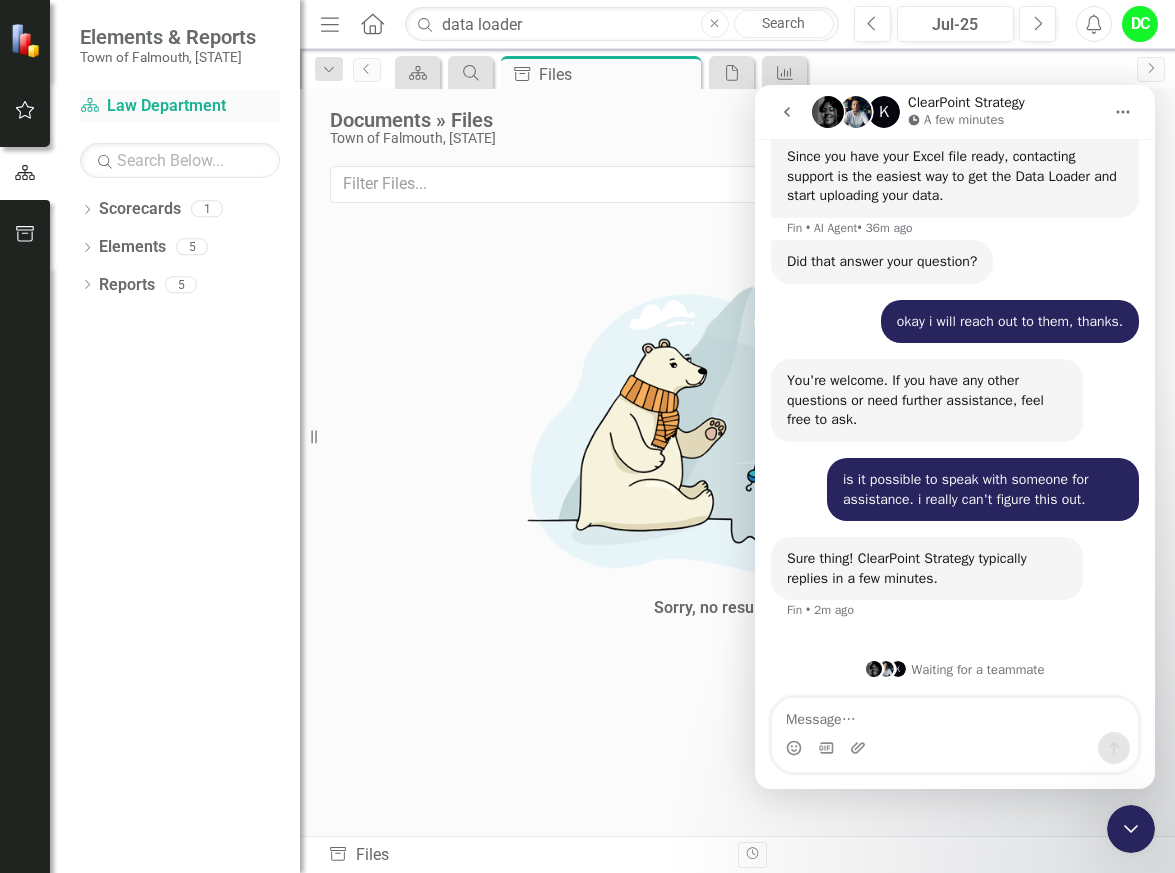 click on "Scorecard Law Department" at bounding box center [180, 106] 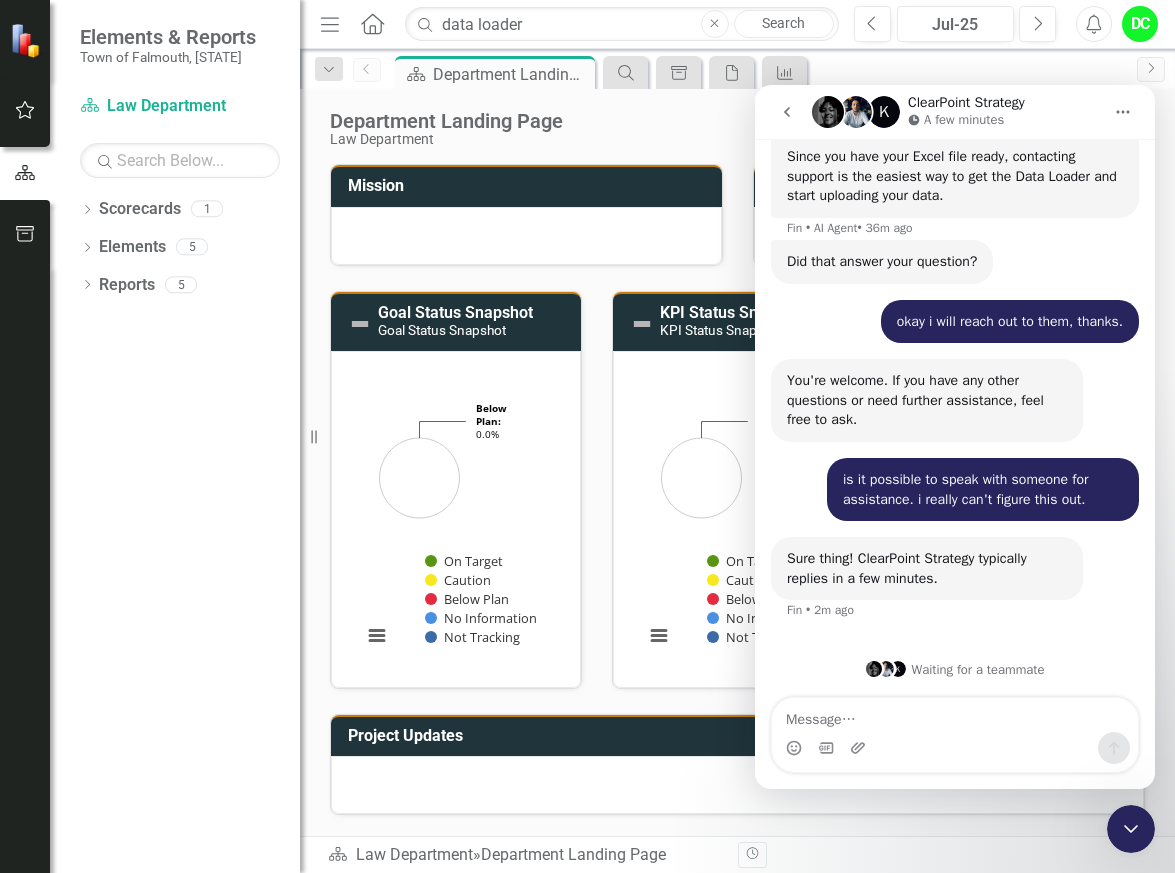 click on "DC" at bounding box center [1140, 24] 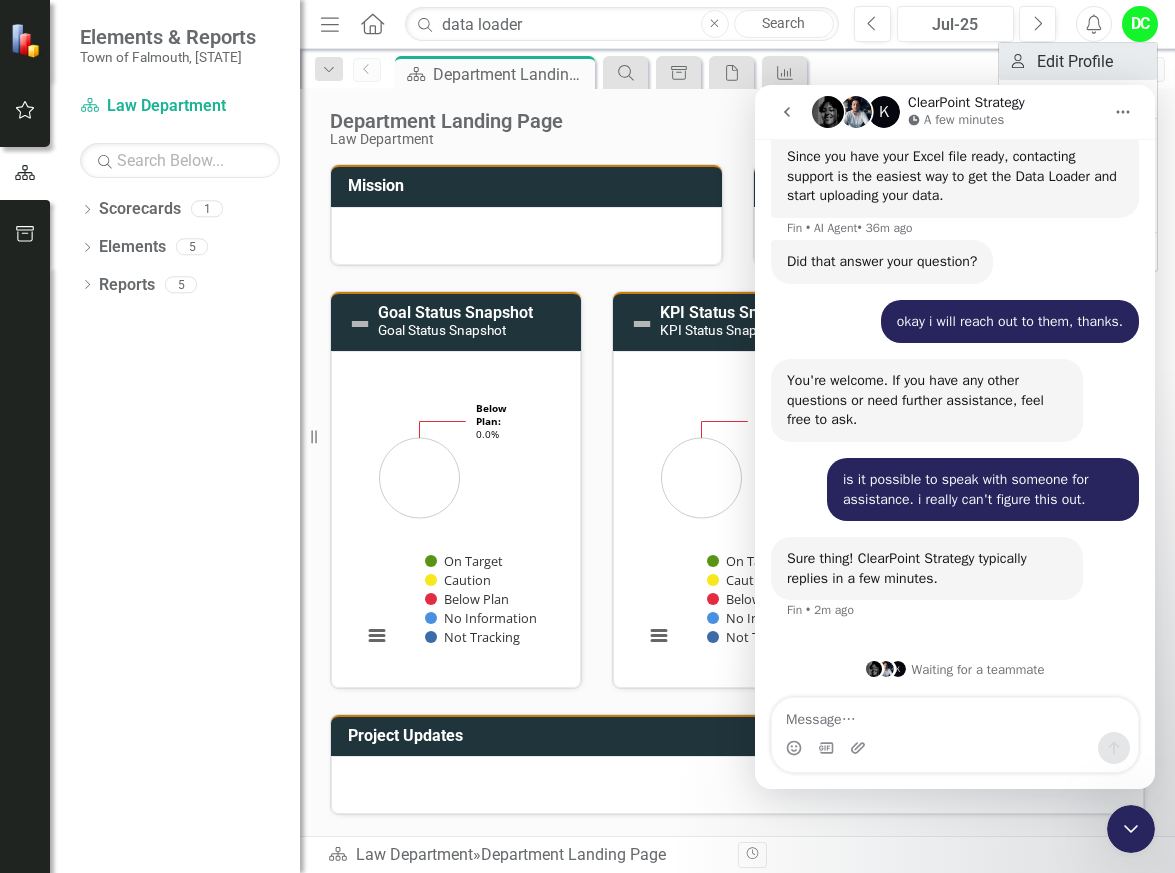 click on "User Edit Profile" at bounding box center [1078, 61] 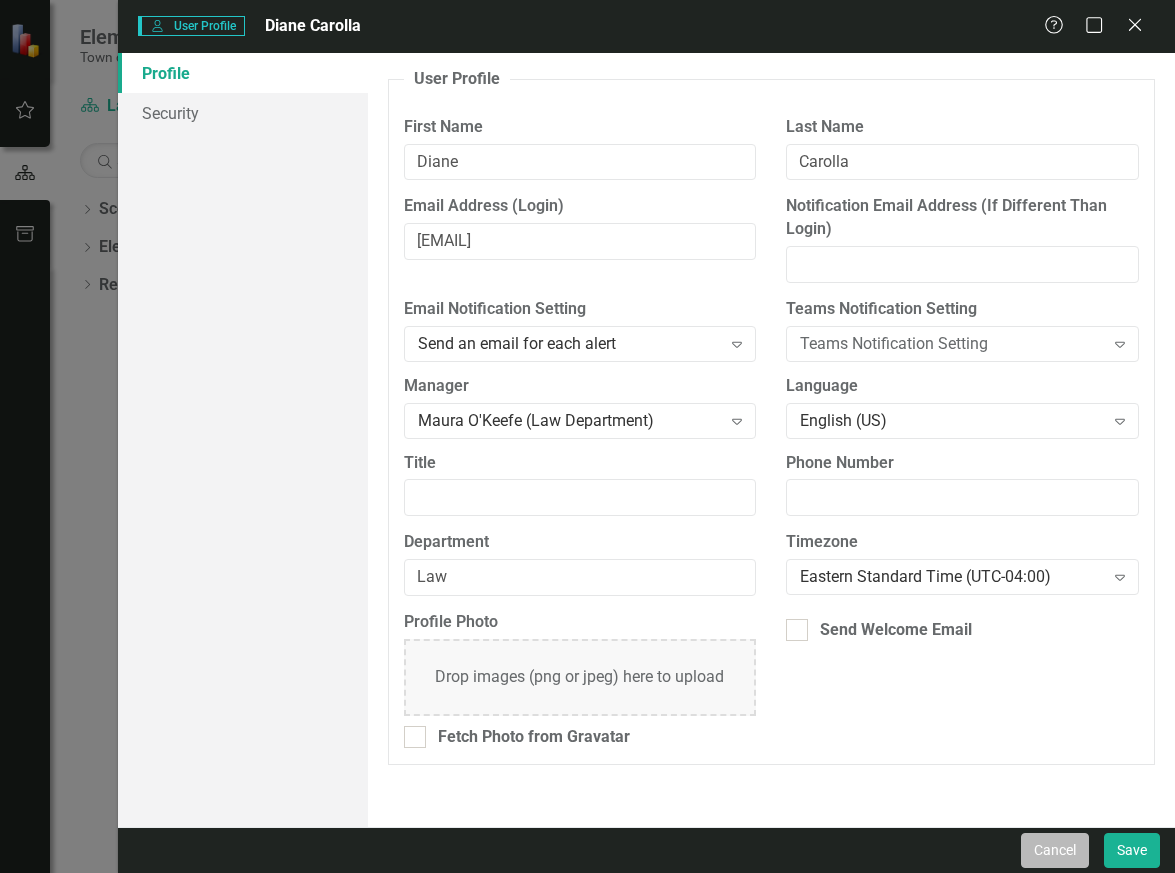 click on "Cancel" at bounding box center [1055, 850] 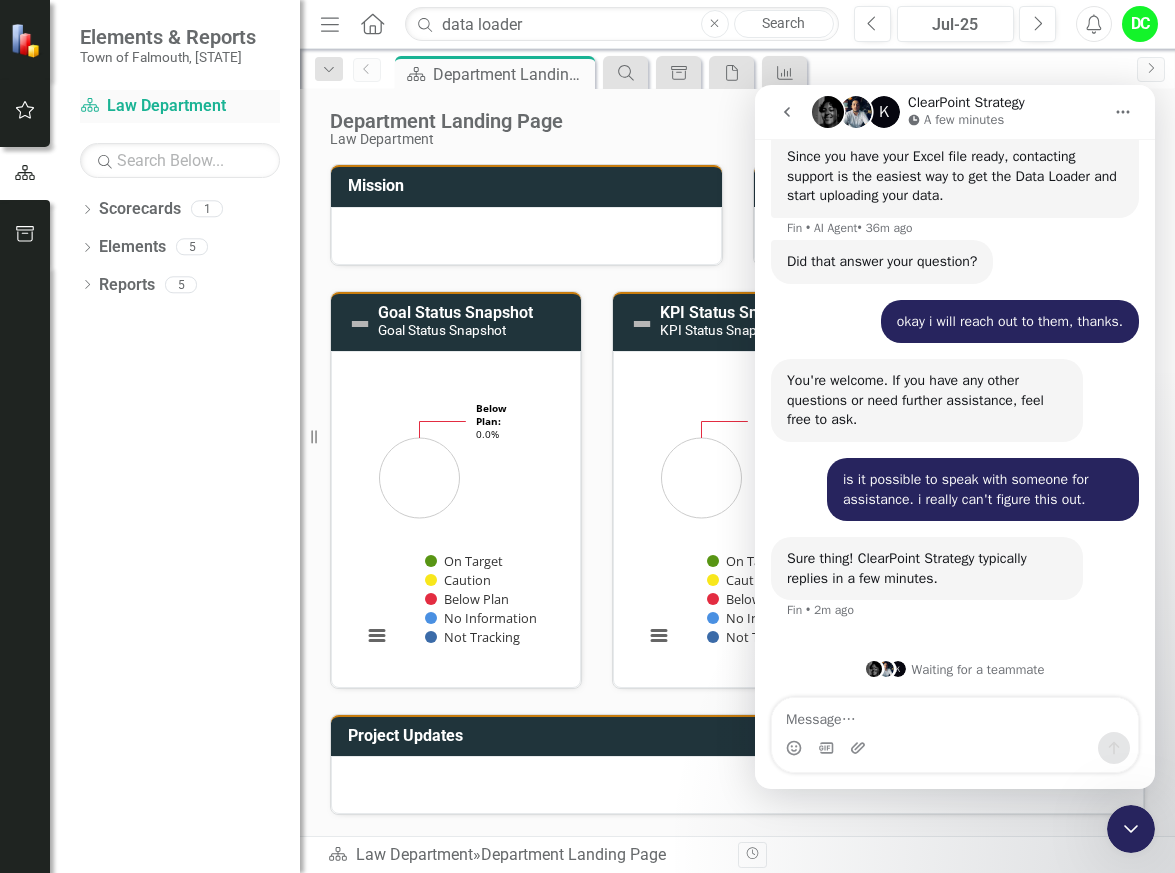 click on "Scorecard Law Department" at bounding box center [180, 106] 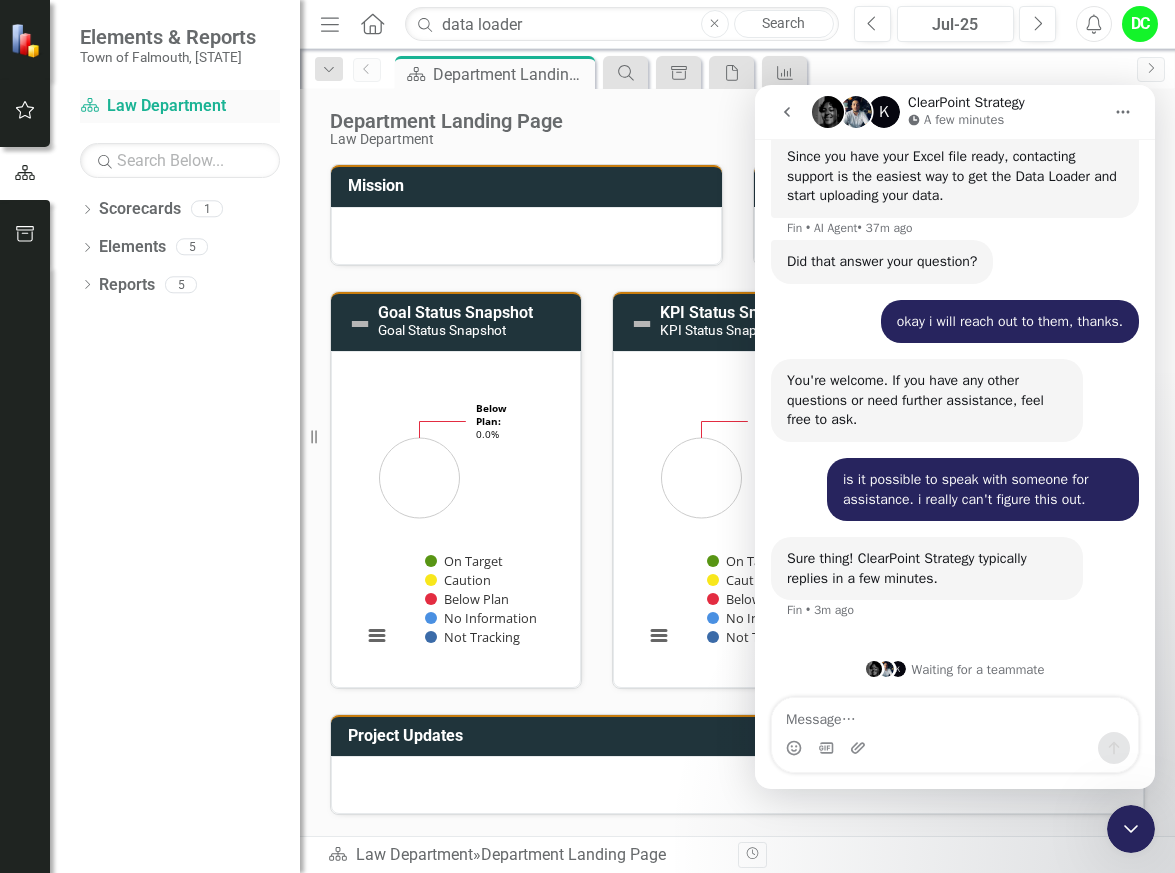 click on "Scorecard Law Department" at bounding box center [180, 106] 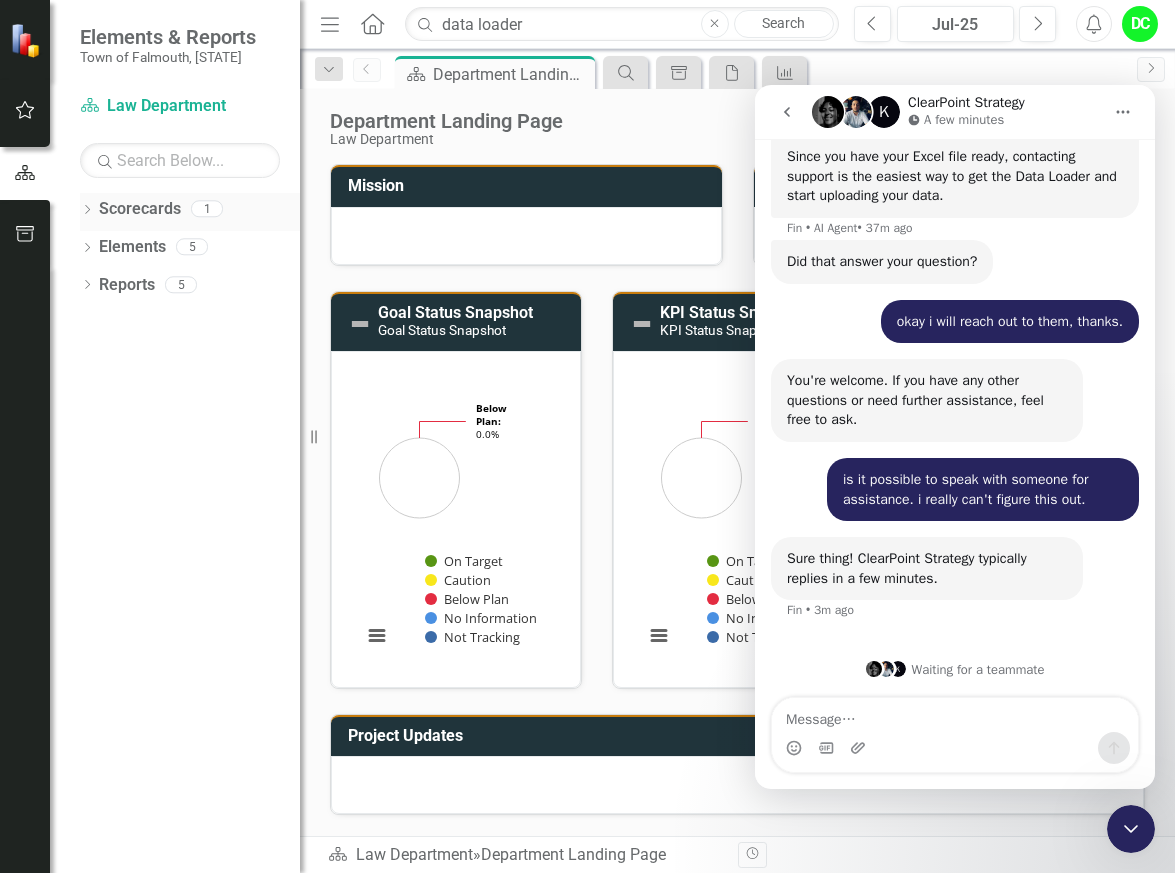 click on "Dropdown" 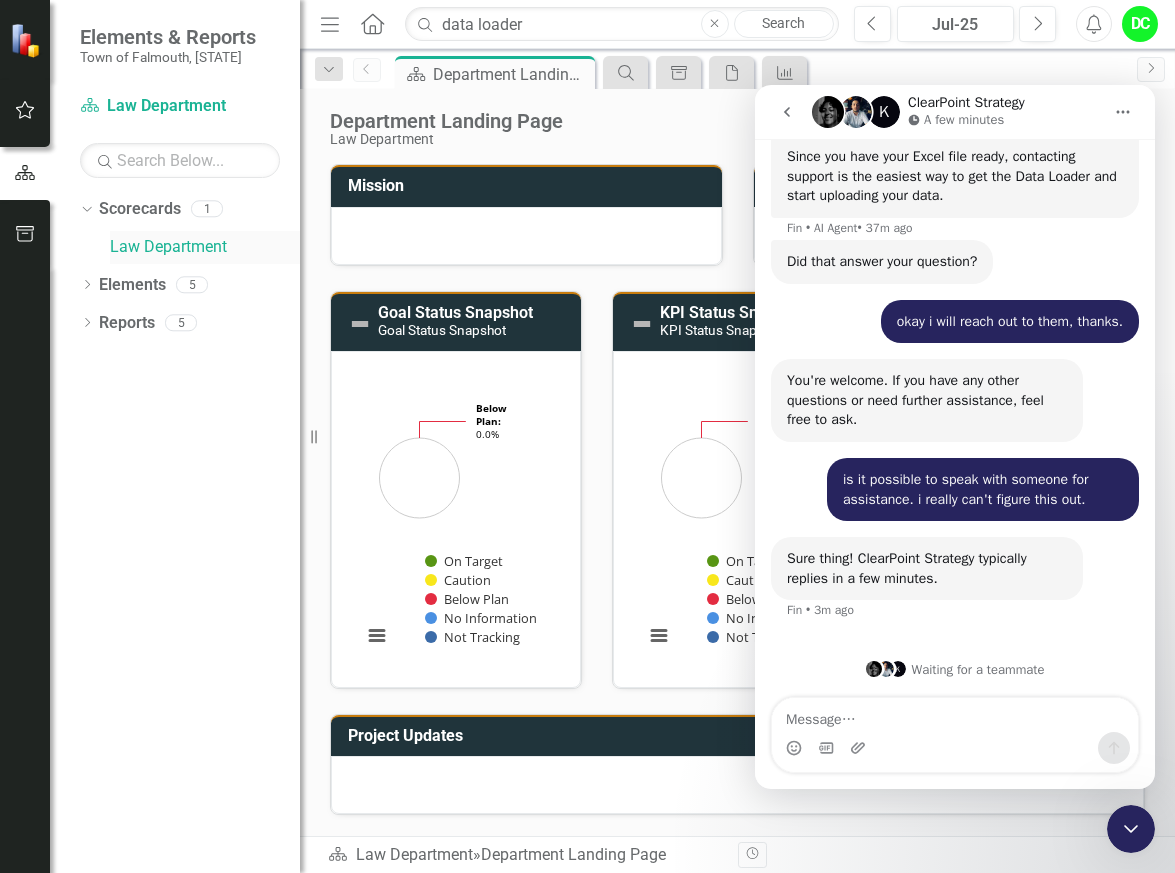 click on "Law Department" at bounding box center (205, 247) 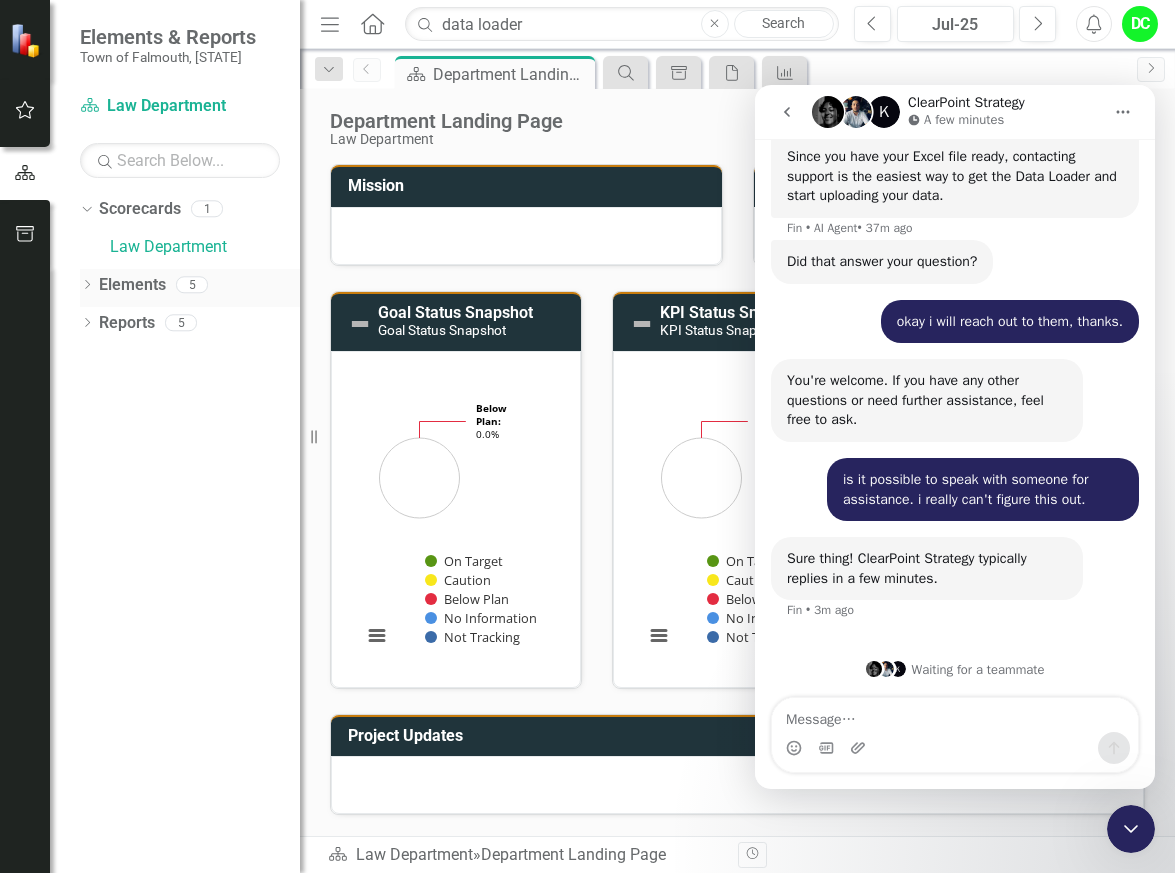 click on "Dropdown" 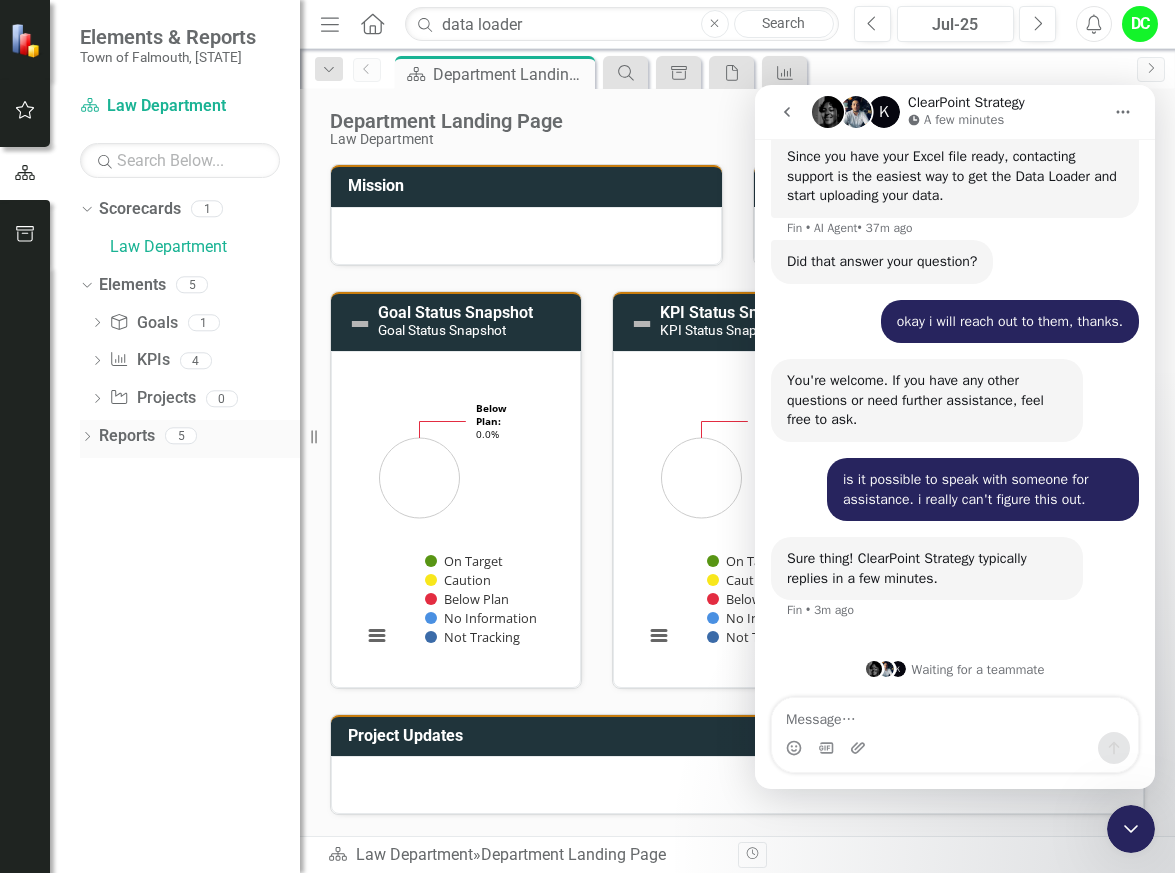 click on "Dropdown" 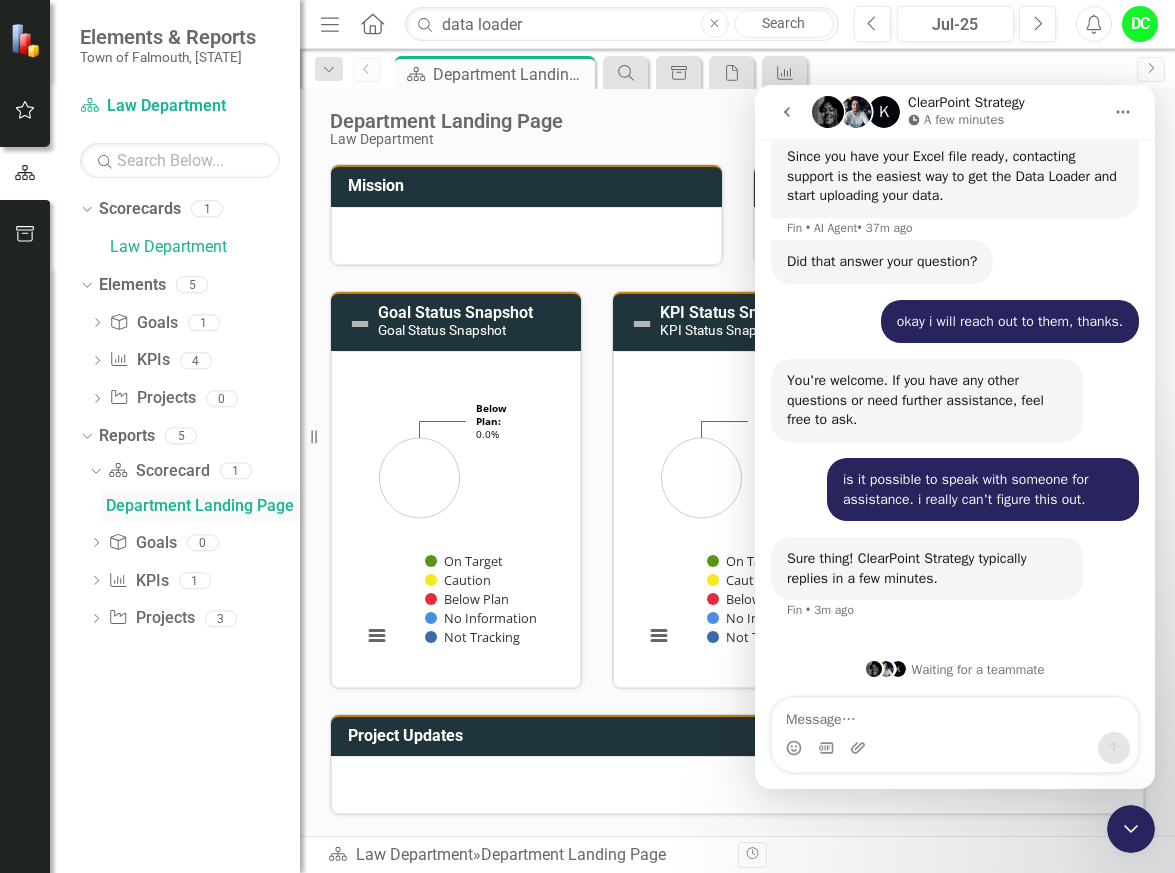 click on "Department Landing Page" at bounding box center (203, 506) 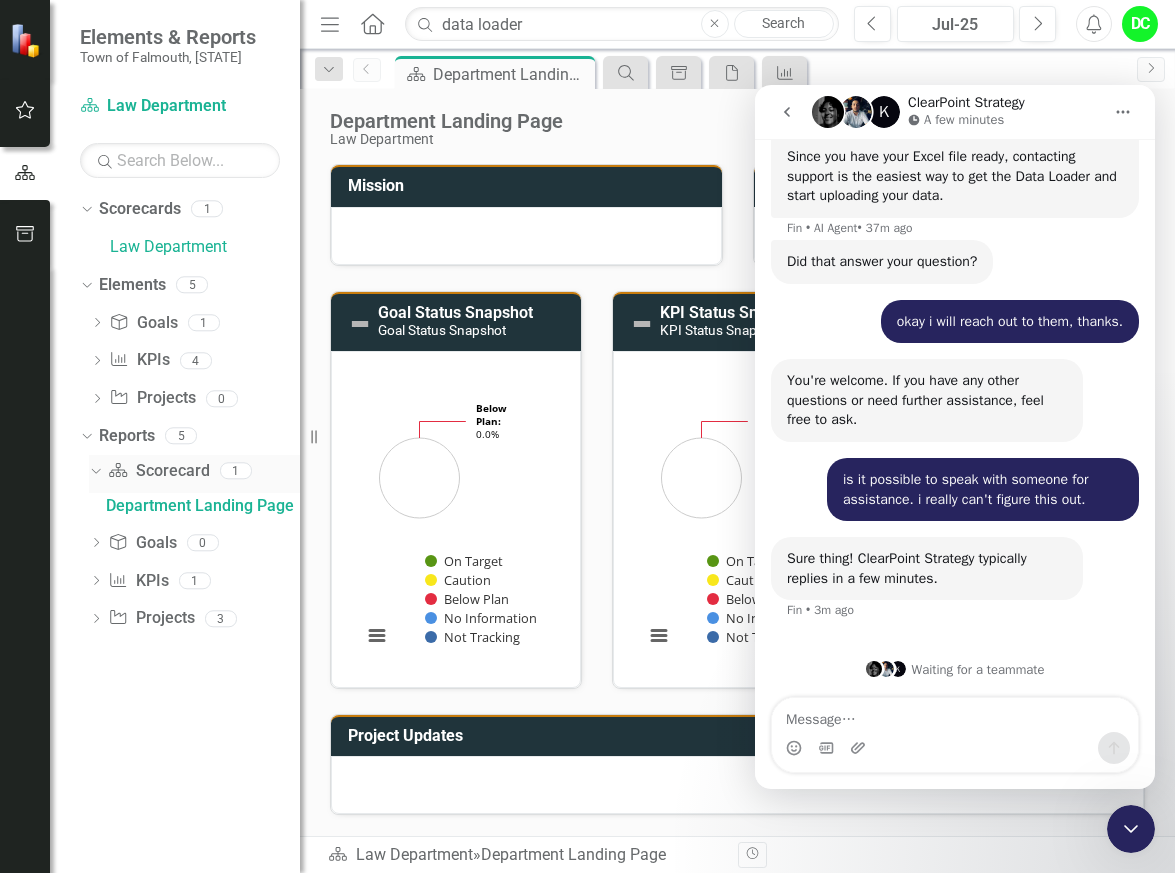 click on "Scorecard Scorecard" at bounding box center (158, 471) 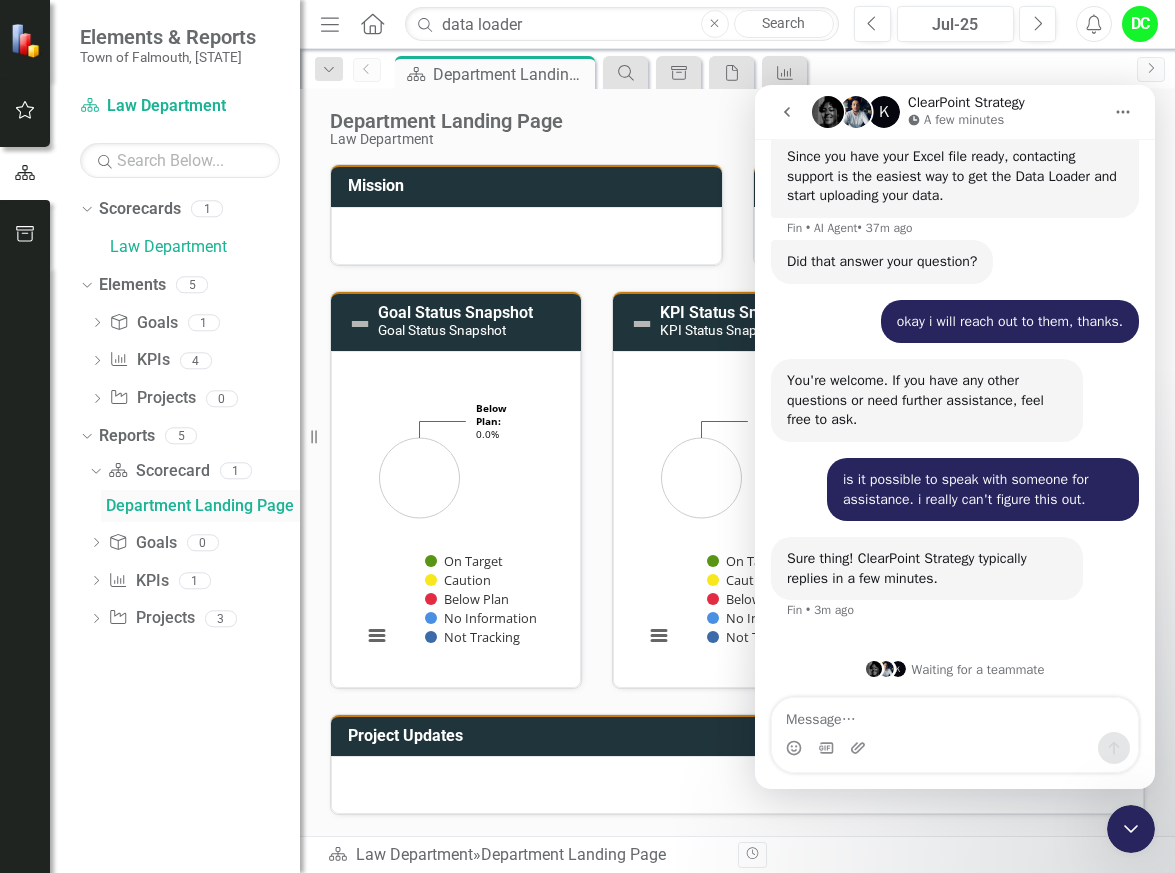 click on "Department Landing Page" at bounding box center (203, 506) 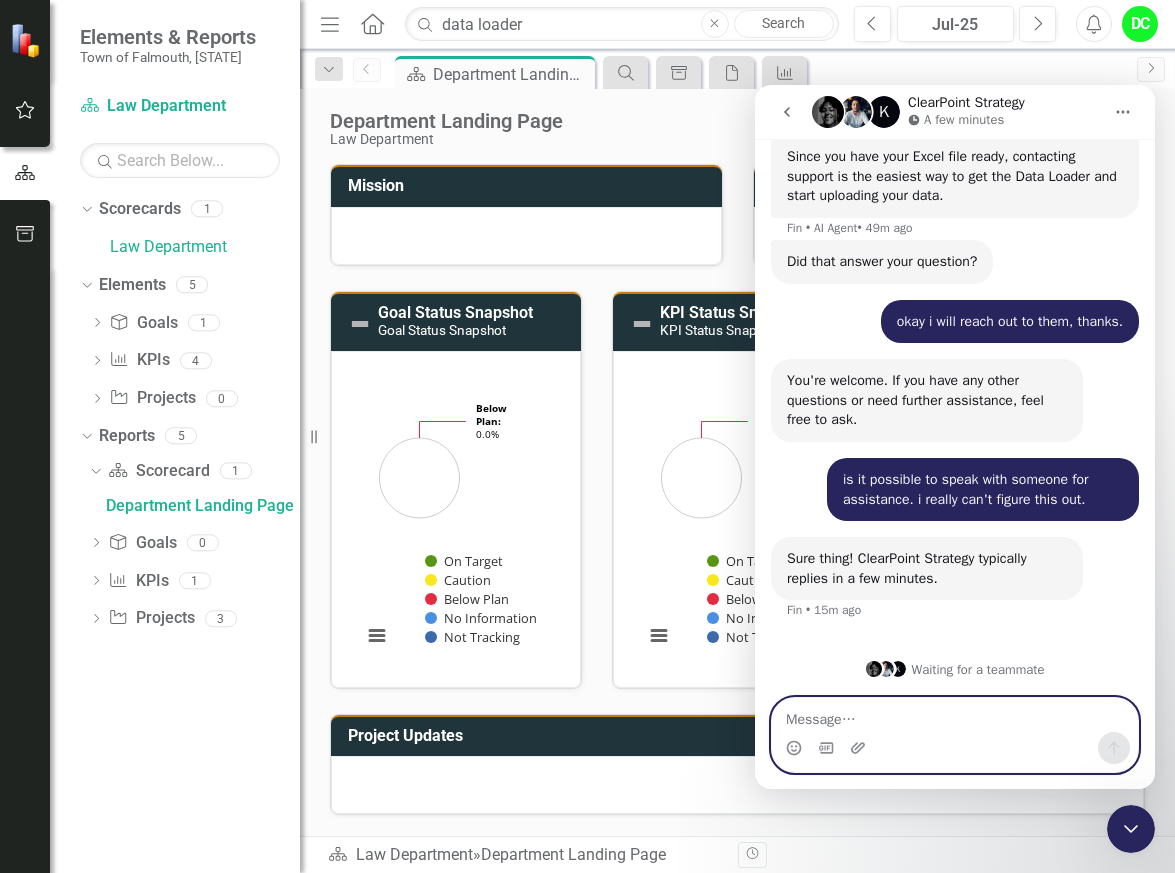 click at bounding box center (955, 715) 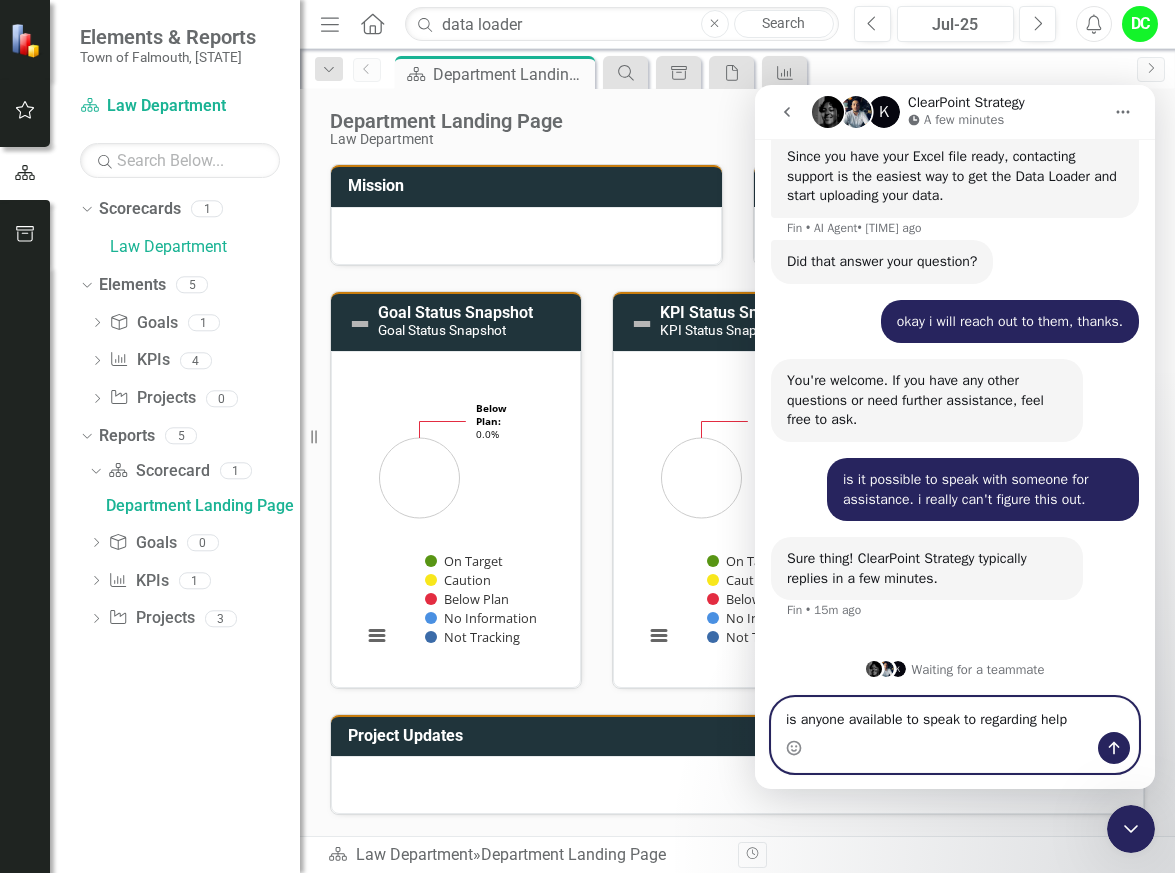 type on "is anyone available to speak to regarding help?" 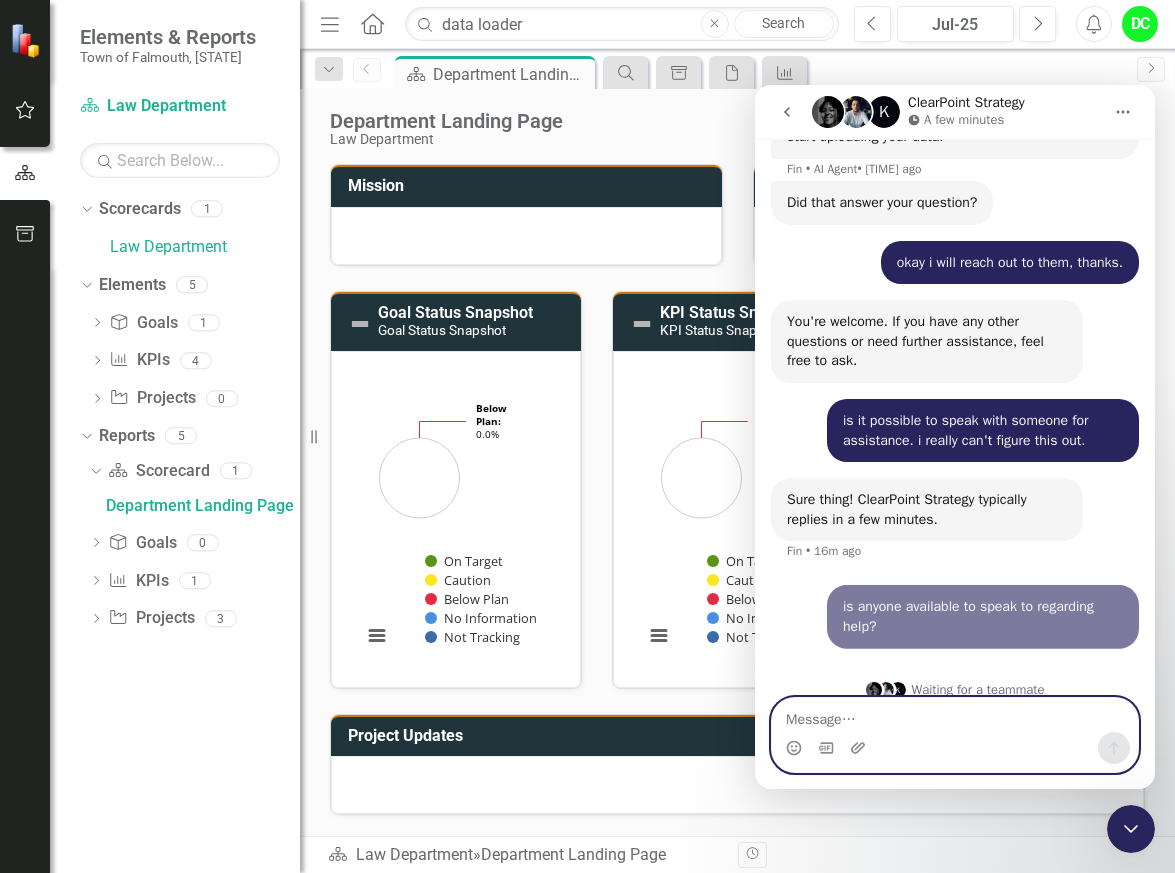scroll, scrollTop: 5569, scrollLeft: 0, axis: vertical 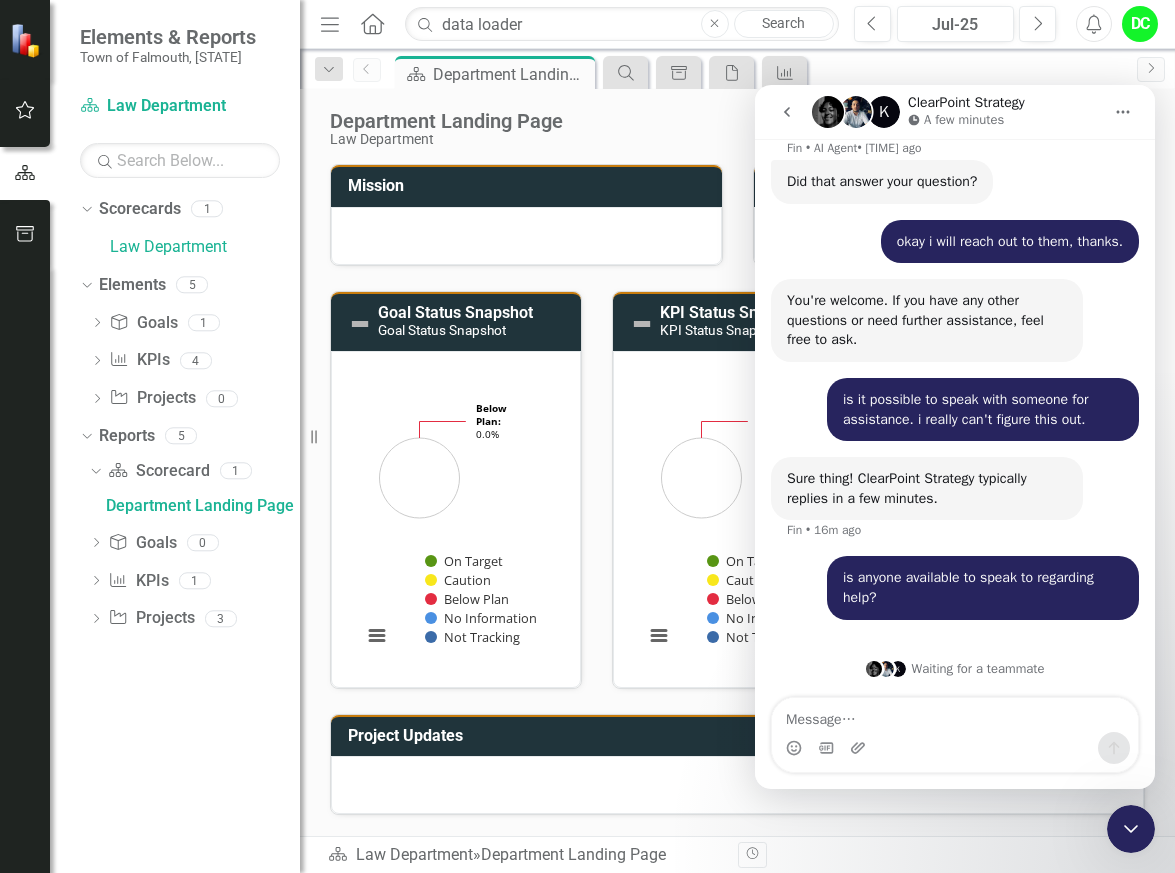 click on "K Waiting for a teammate" at bounding box center [955, 669] 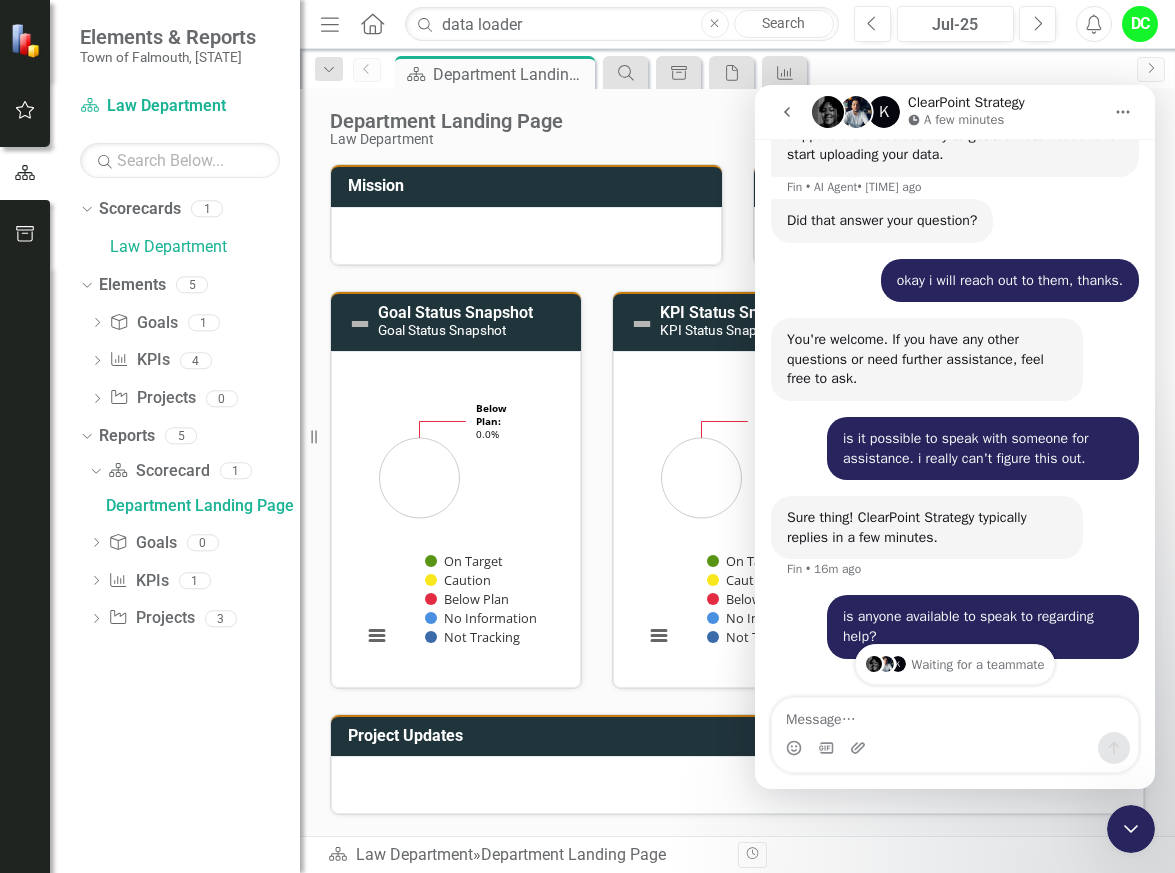 scroll, scrollTop: 5569, scrollLeft: 0, axis: vertical 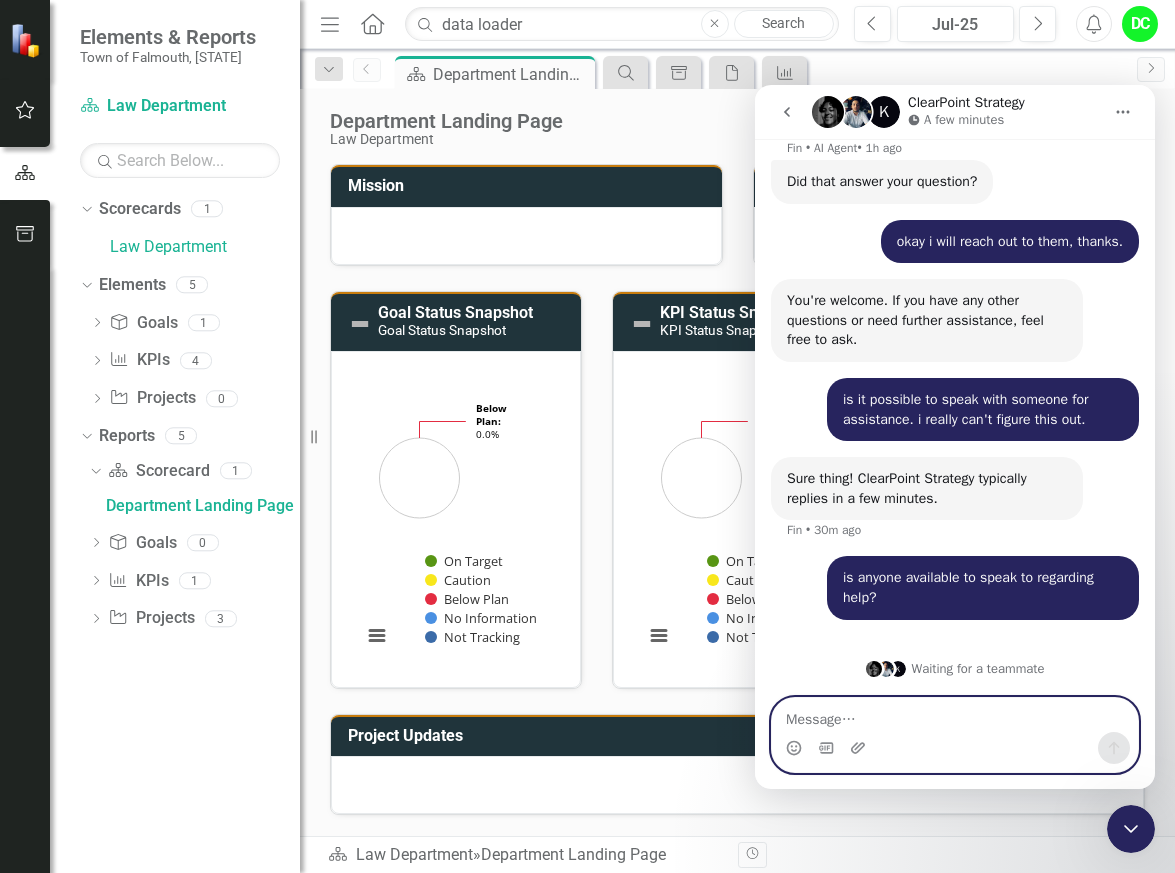 click at bounding box center (955, 715) 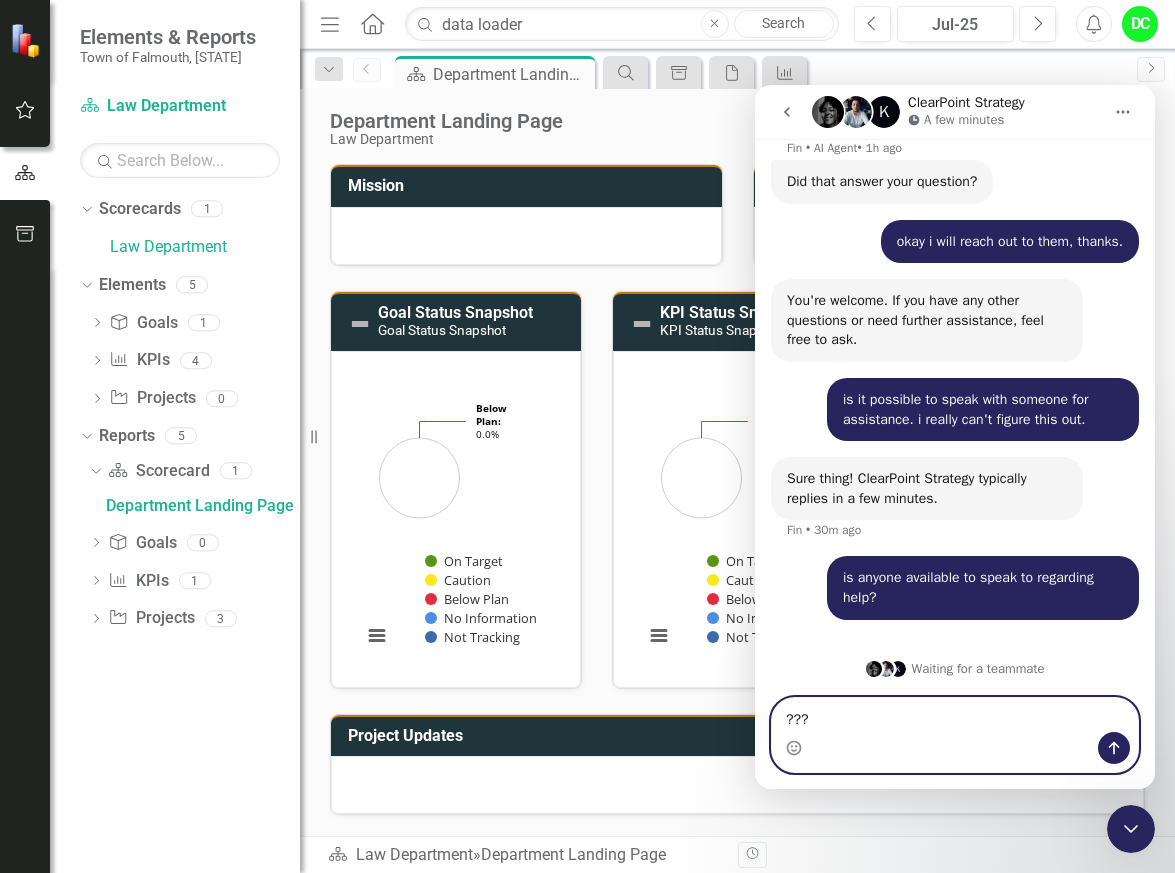 type on "????" 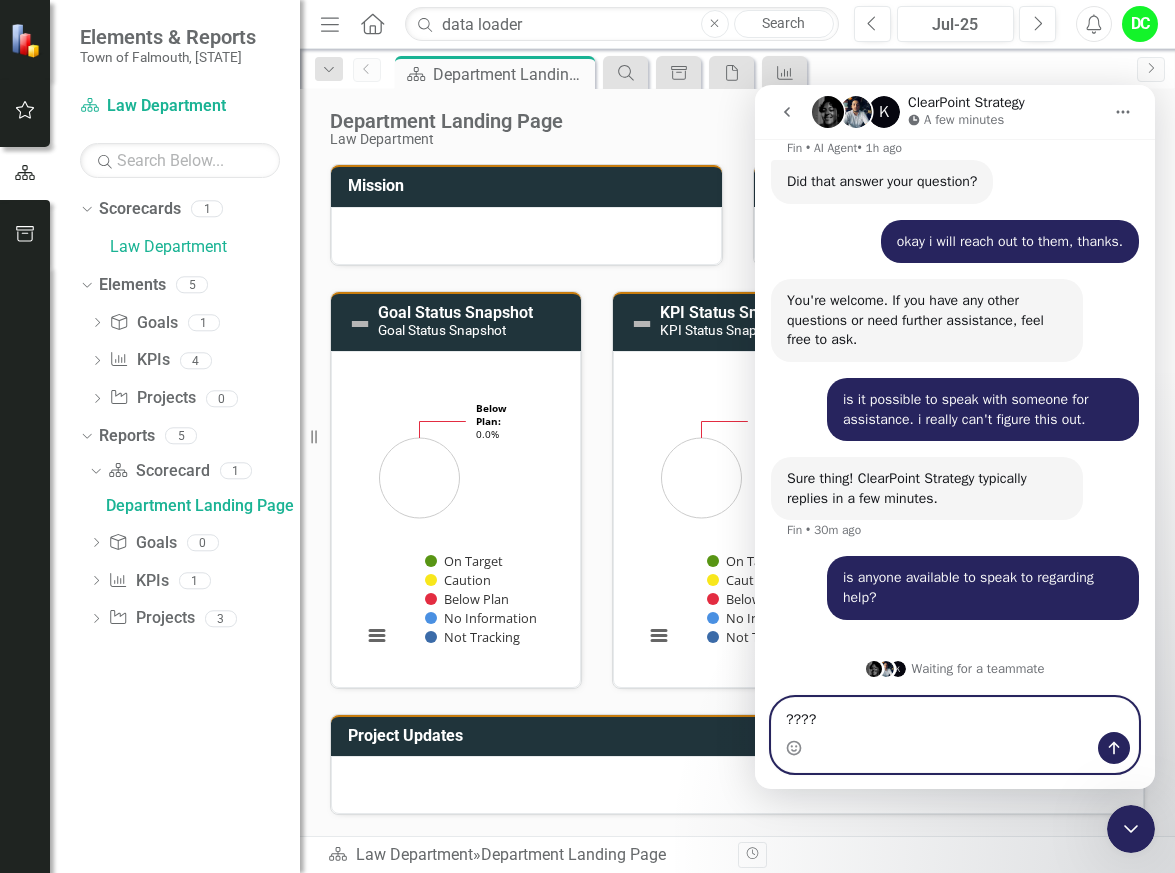 type 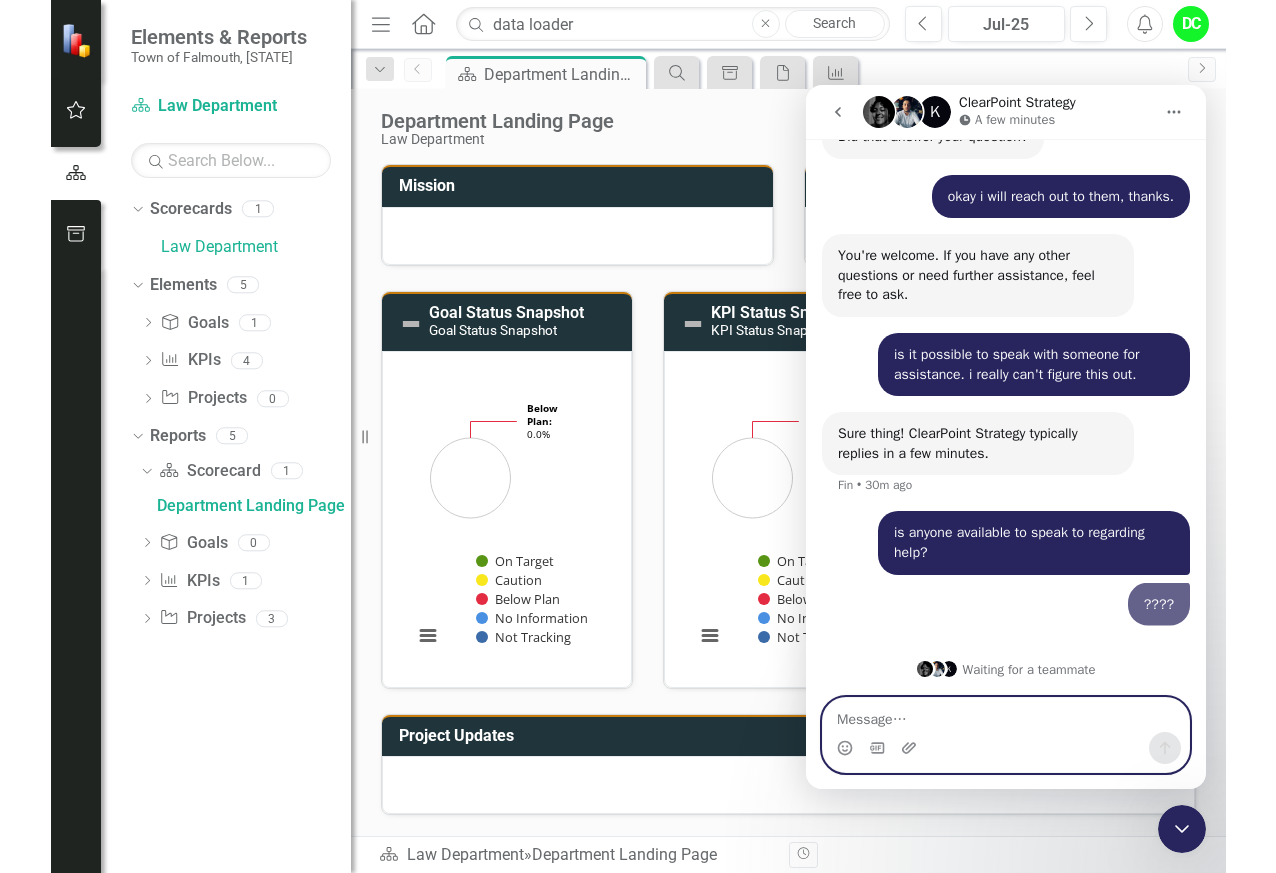 scroll, scrollTop: 5615, scrollLeft: 0, axis: vertical 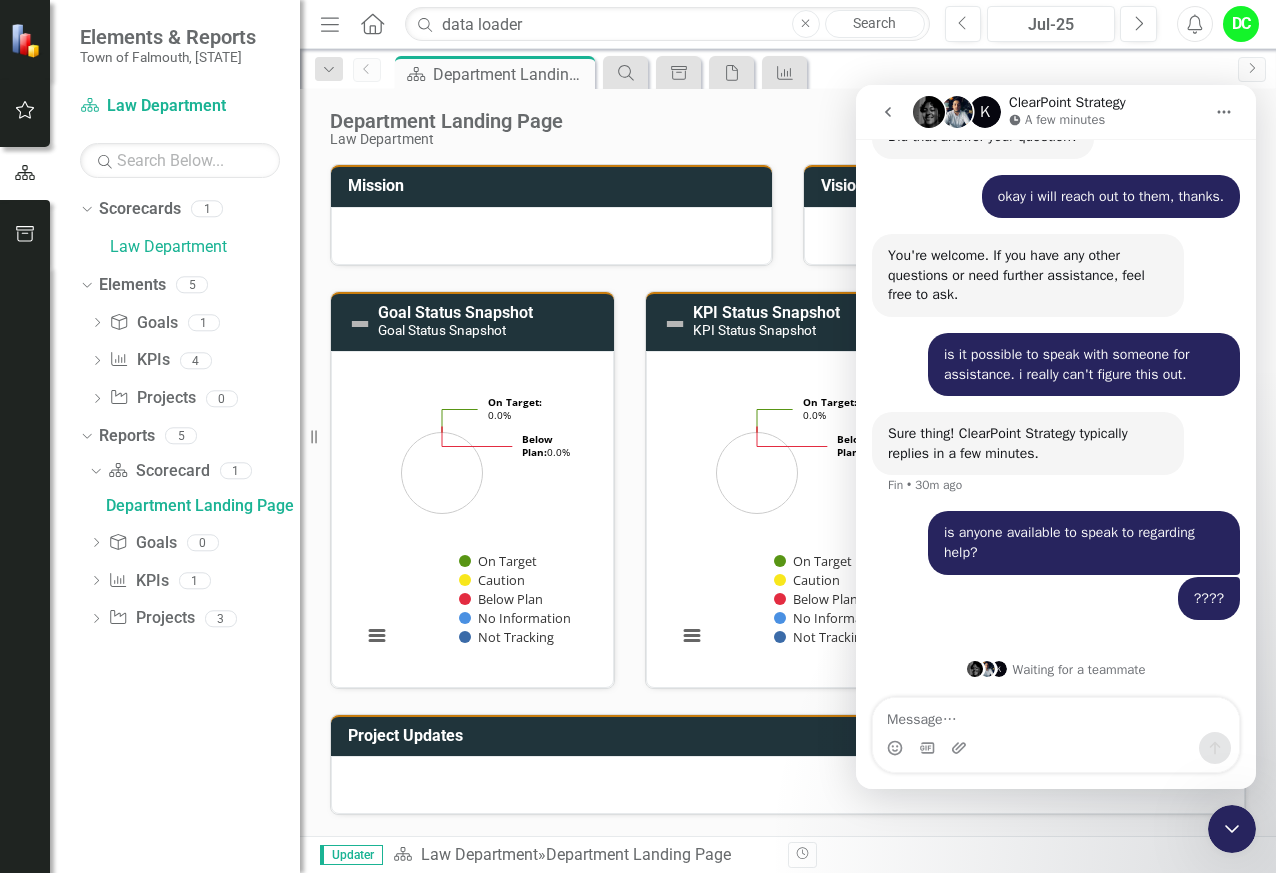 drag, startPoint x: 26, startPoint y: 670, endPoint x: 27, endPoint y: 800, distance: 130.00385 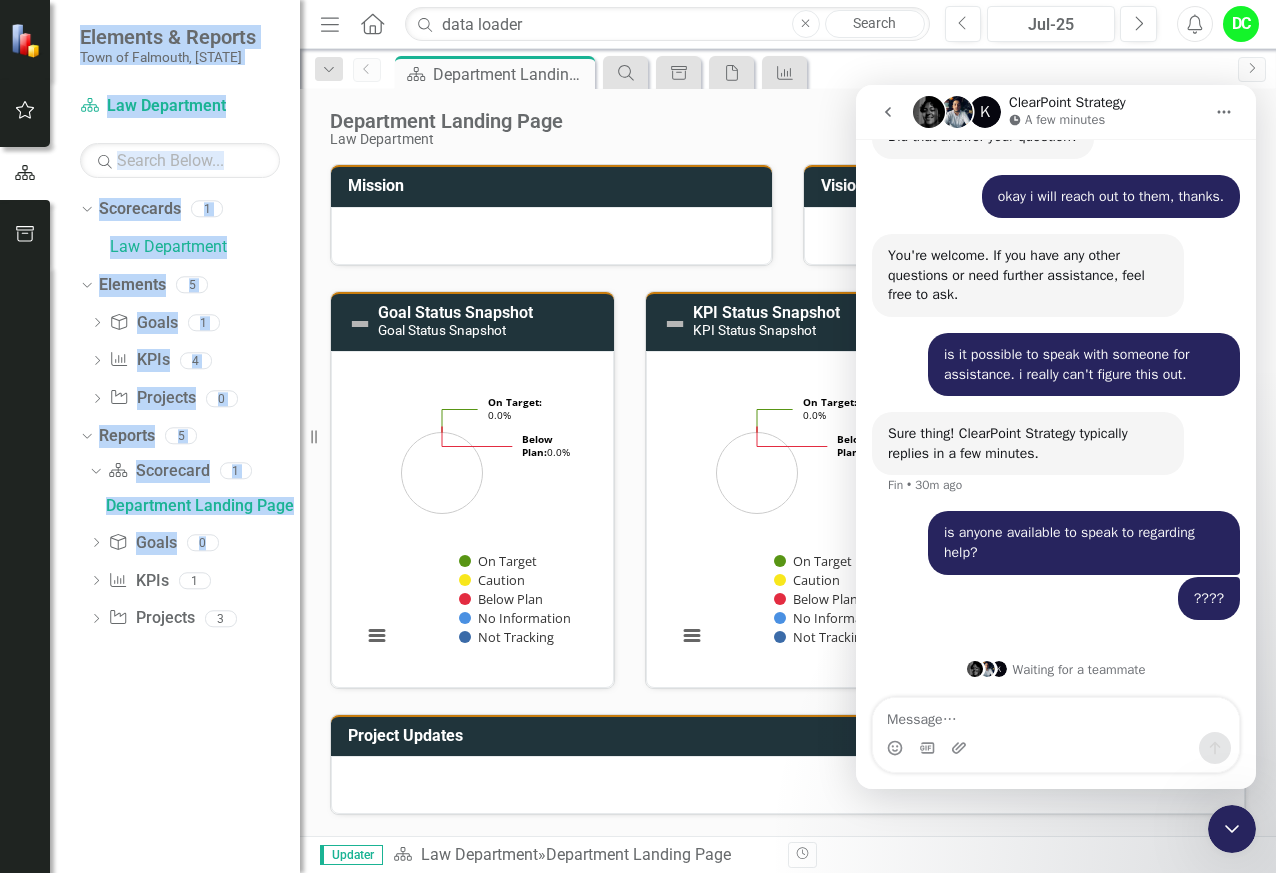 drag, startPoint x: 29, startPoint y: 746, endPoint x: 70, endPoint y: 601, distance: 150.6851 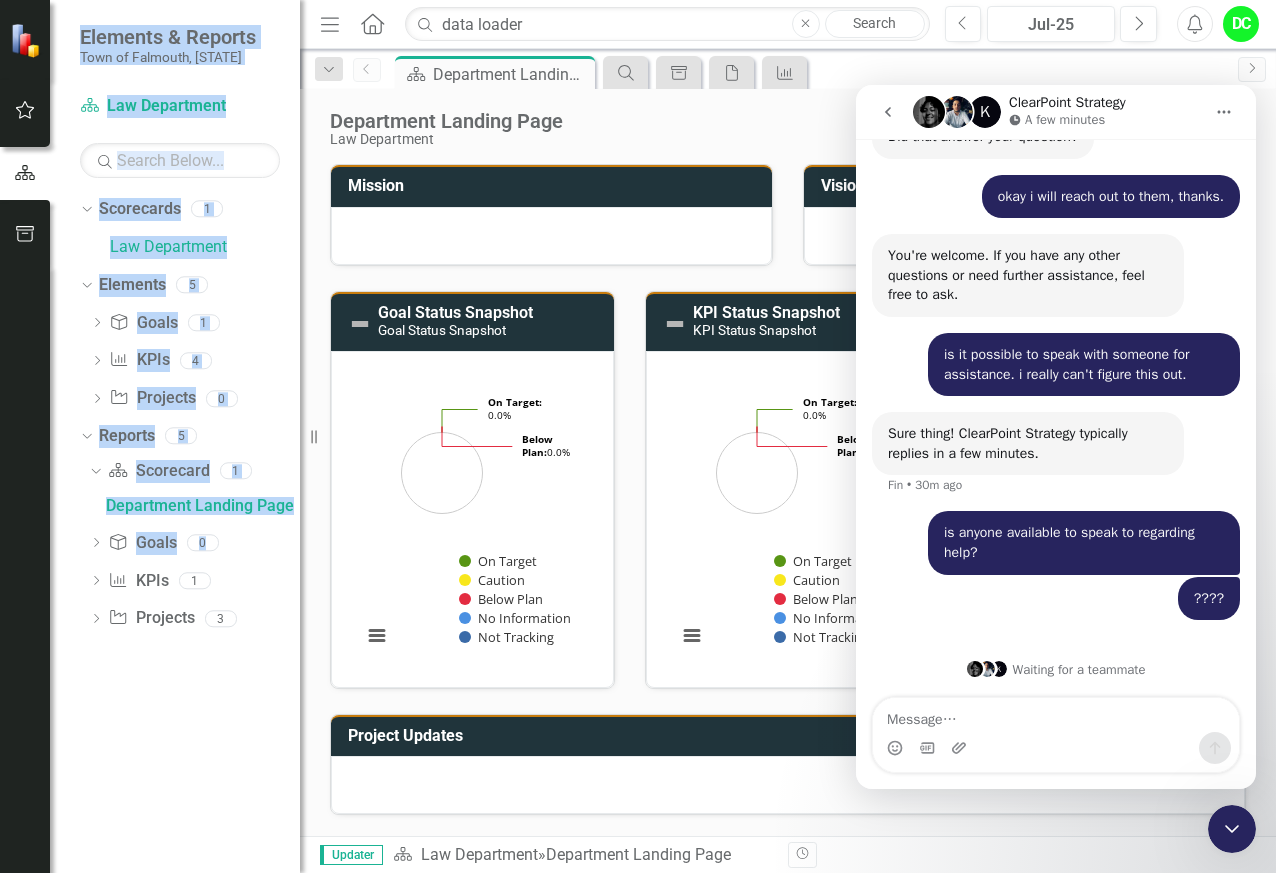 click at bounding box center (25, 569) 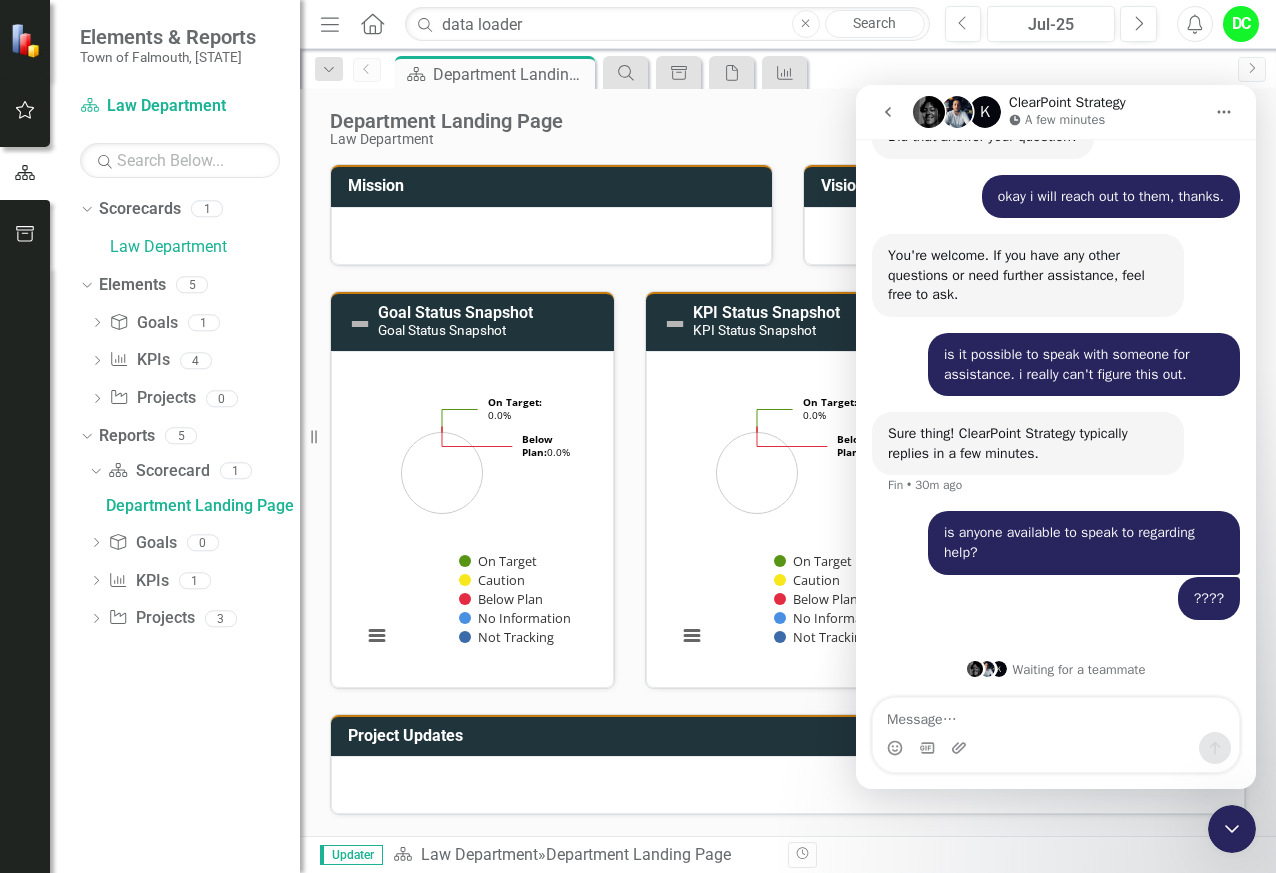 click 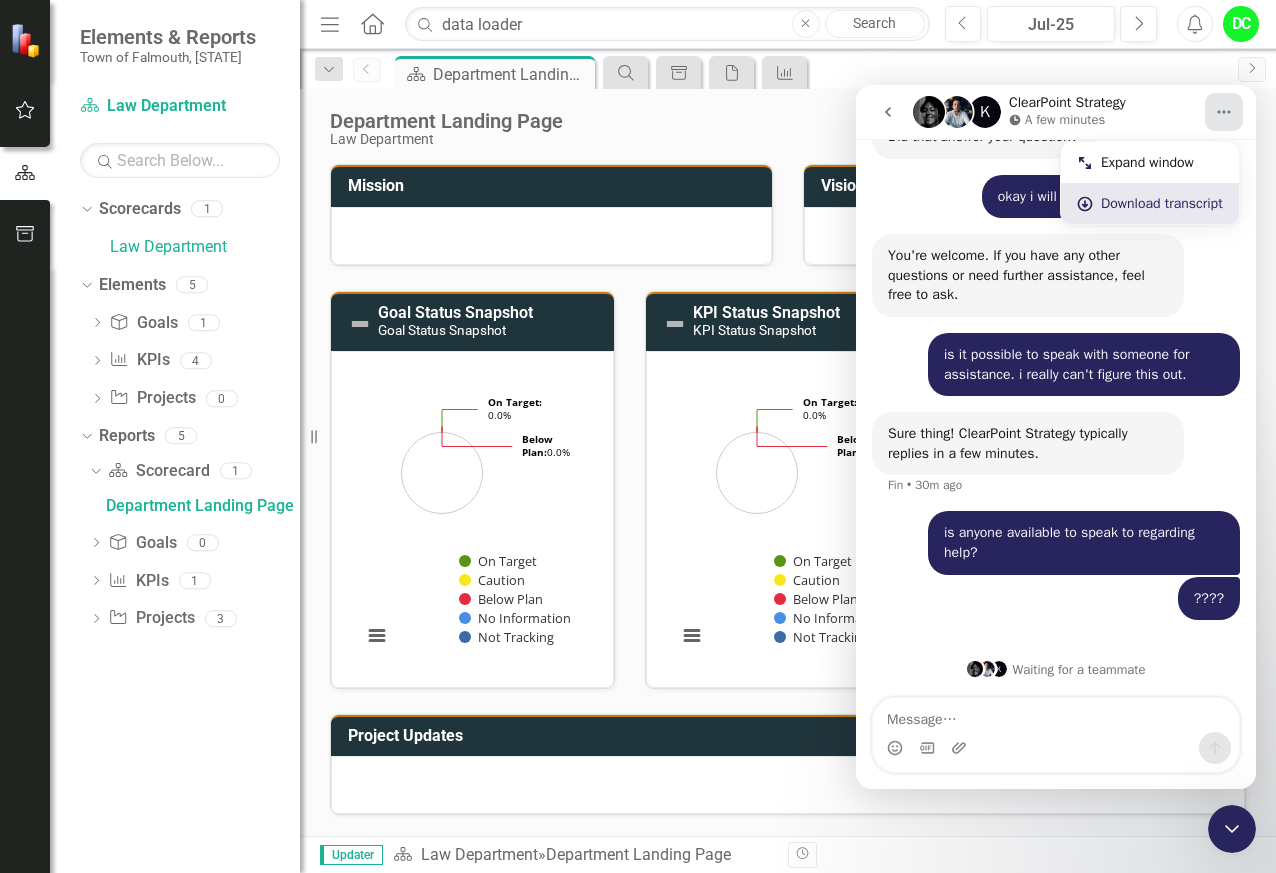 click on "Download transcript" at bounding box center (1162, 203) 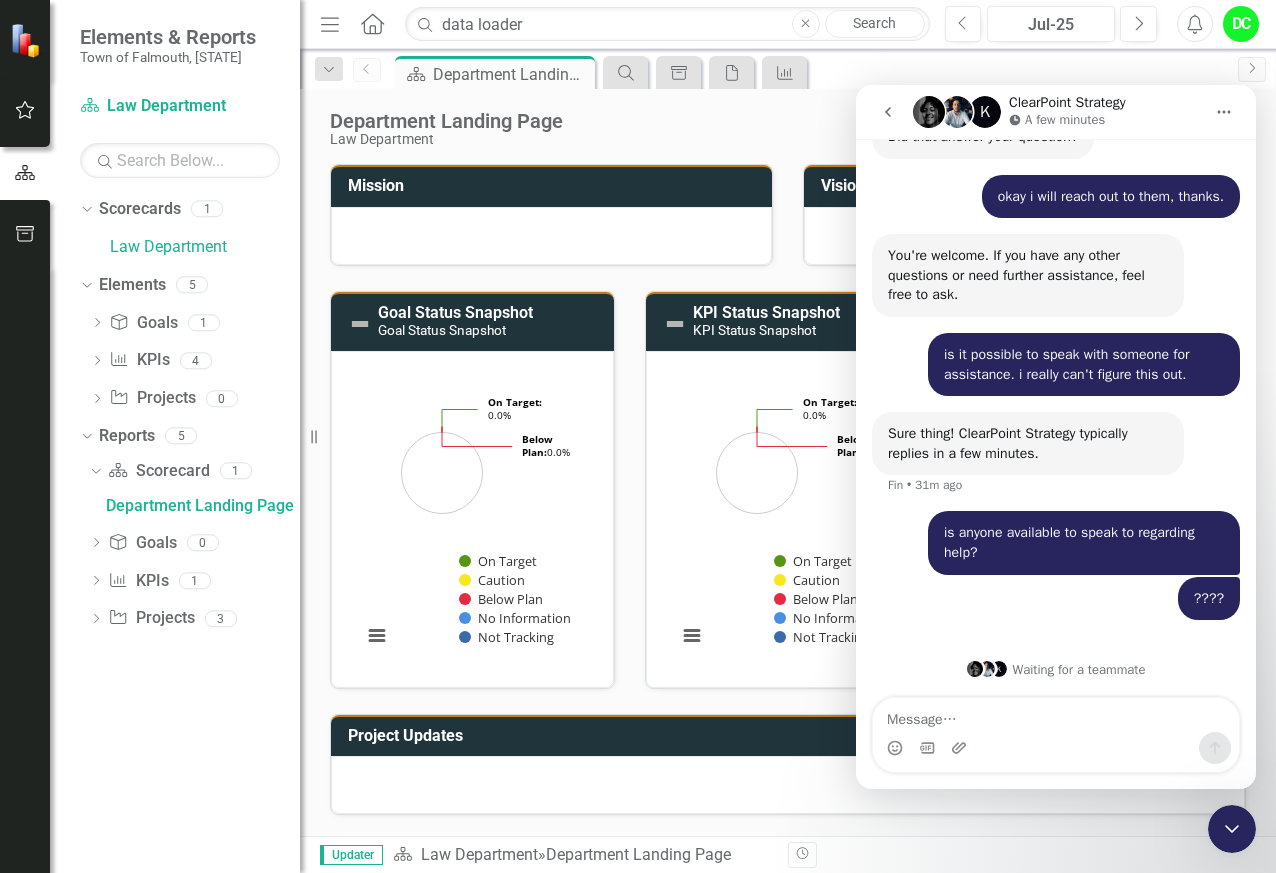 click on "???? [LAST] • Just now" at bounding box center (1056, 611) 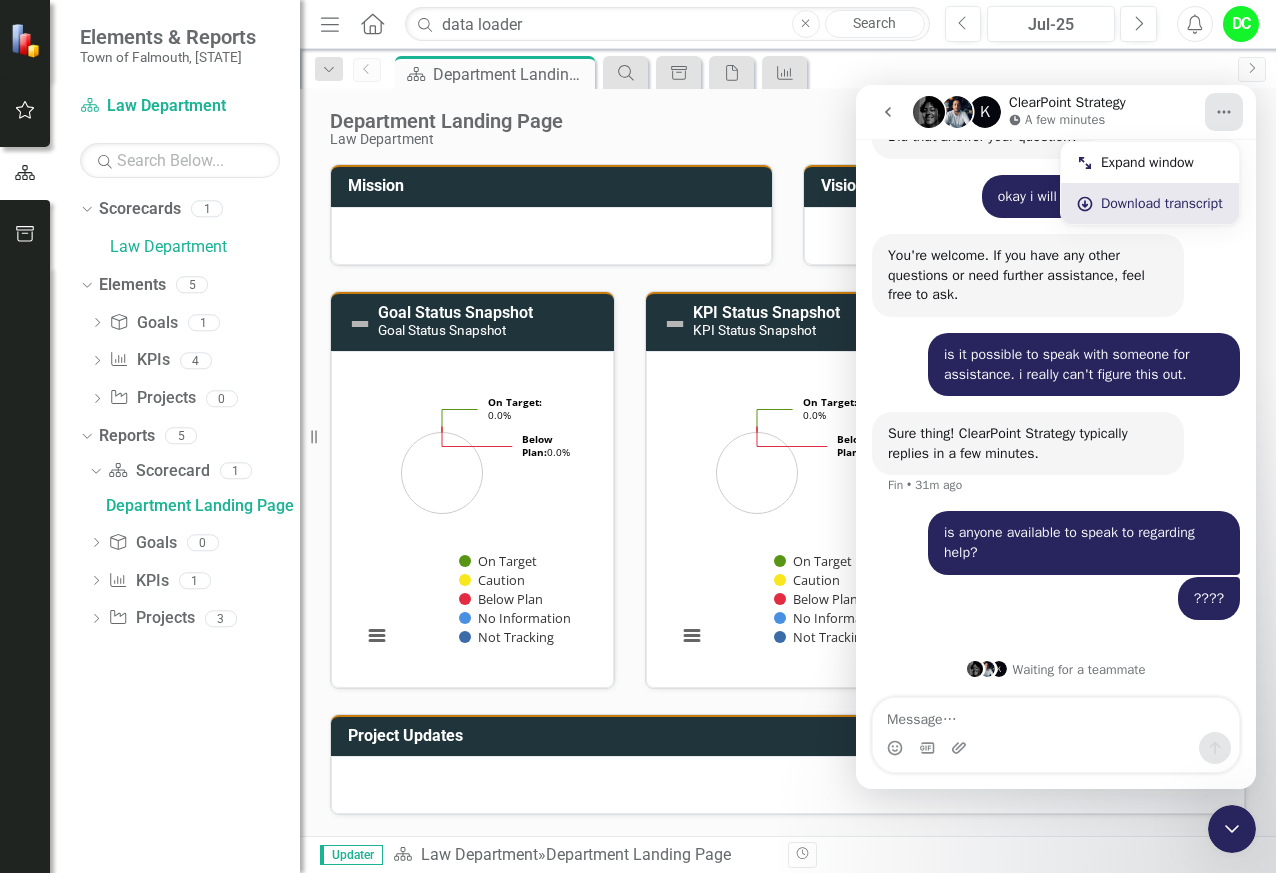 click 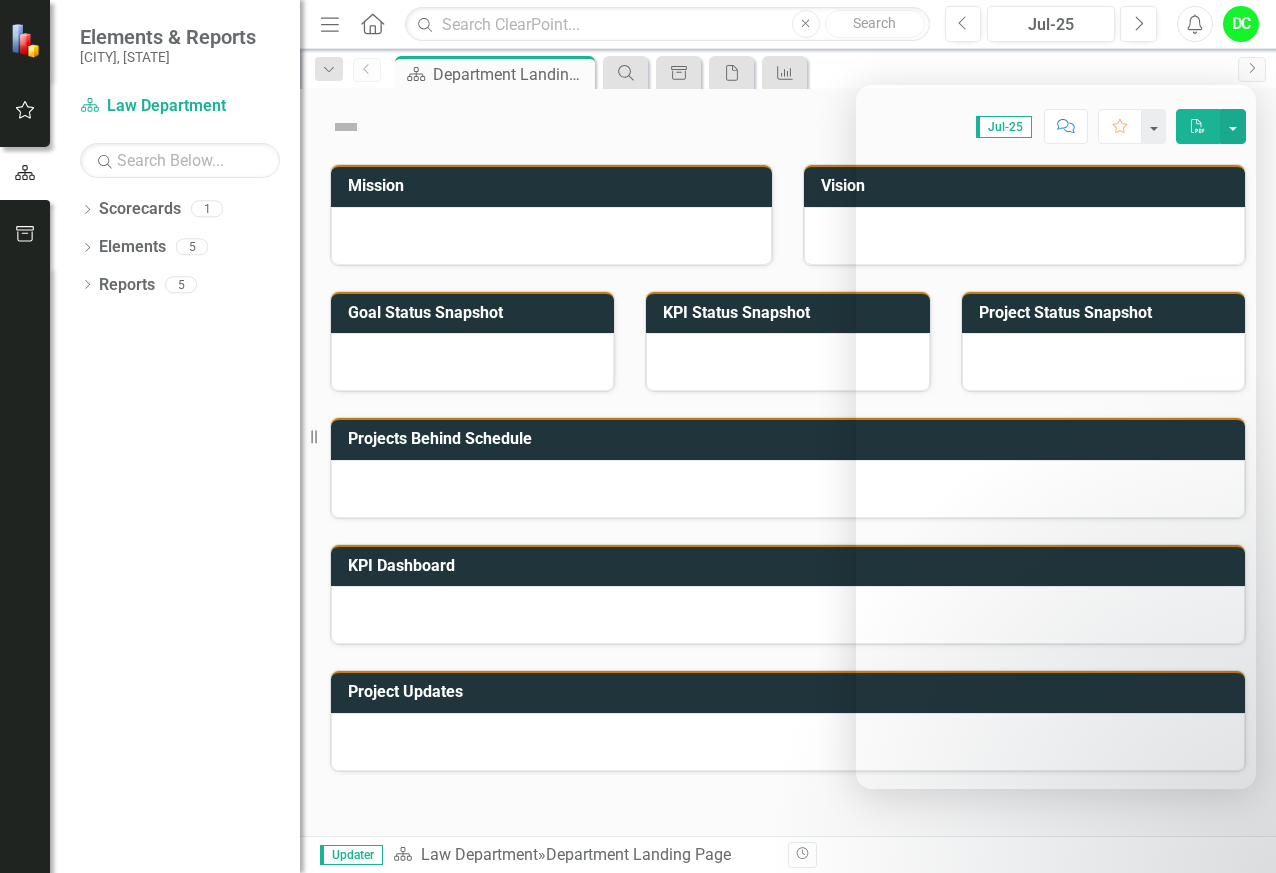 scroll, scrollTop: 0, scrollLeft: 0, axis: both 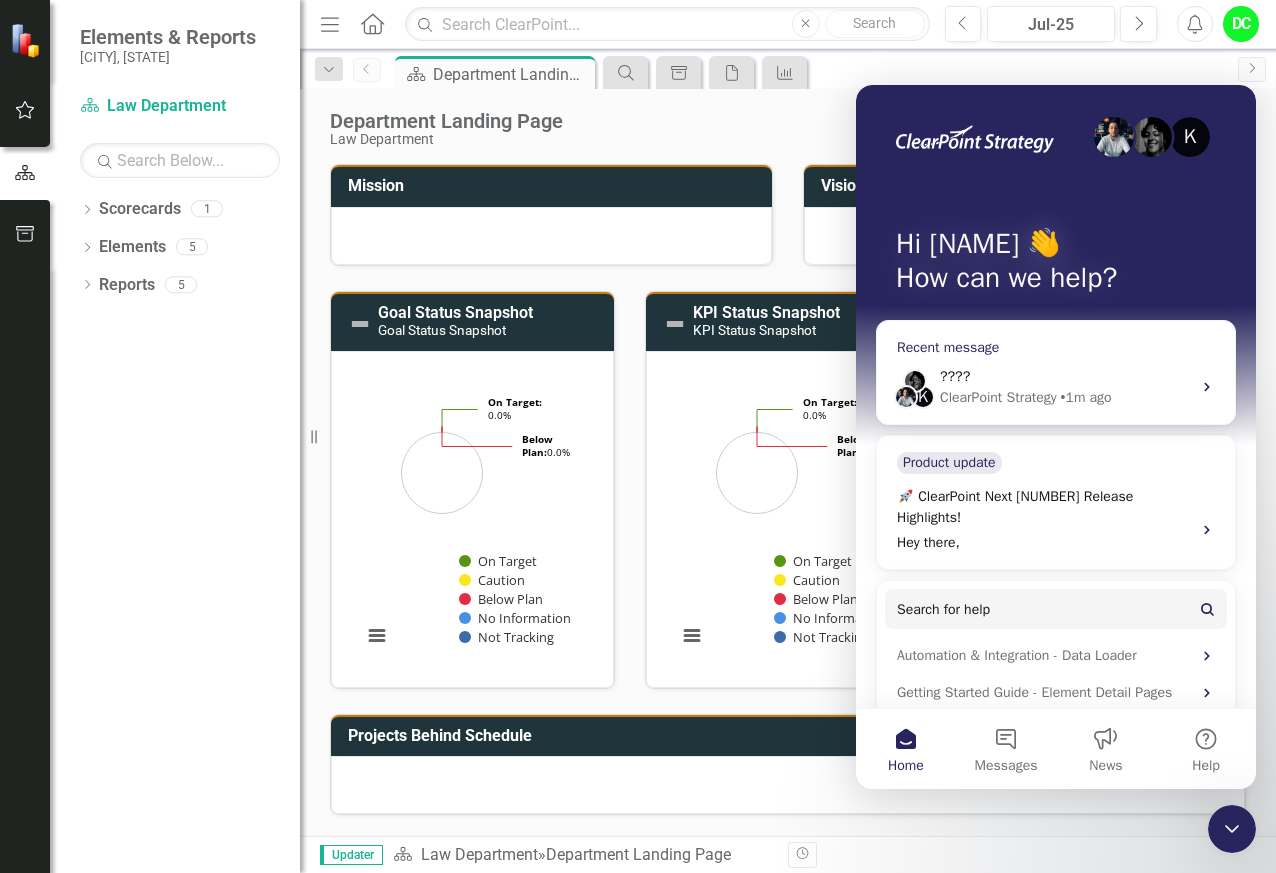 click 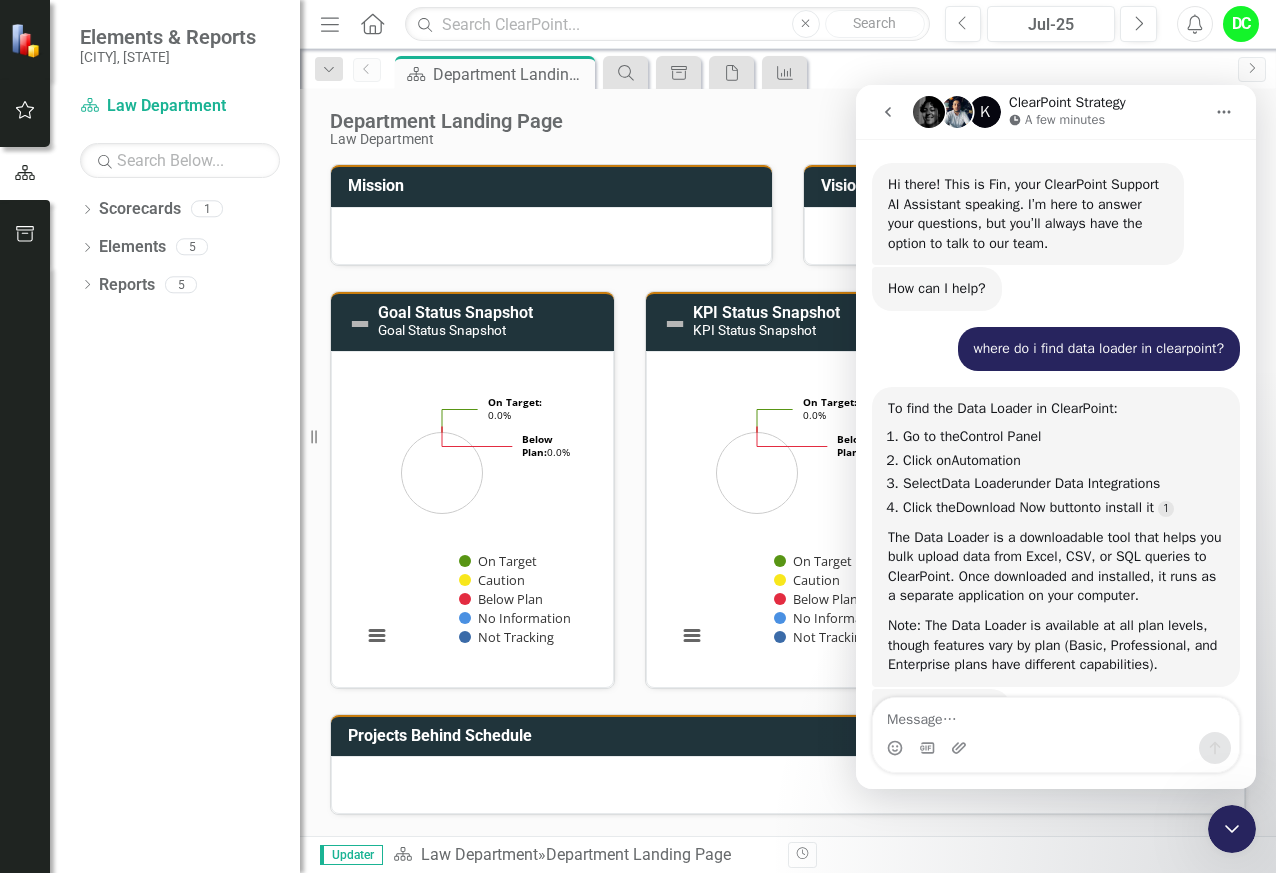 scroll, scrollTop: 5555, scrollLeft: 0, axis: vertical 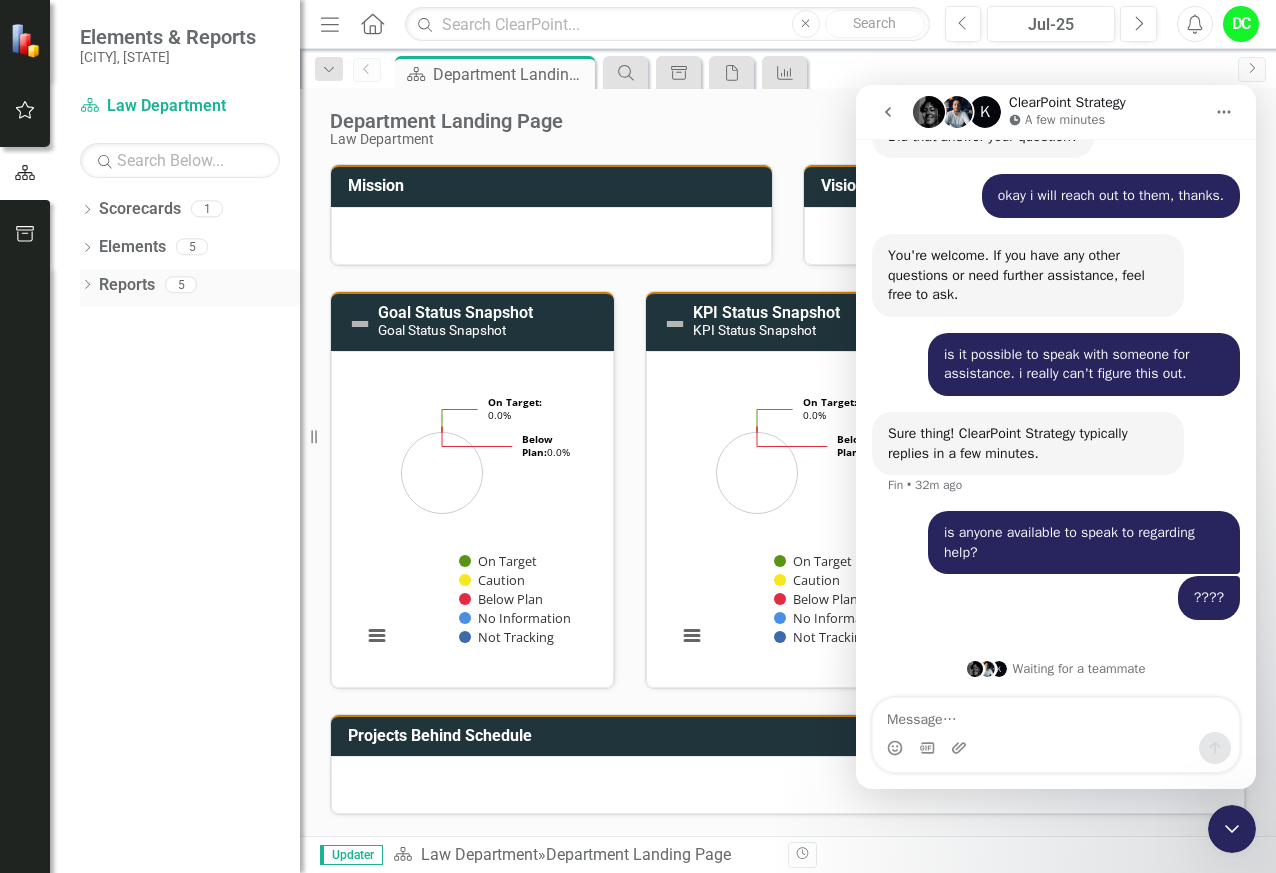click on "Dropdown Reports 5" at bounding box center (190, 288) 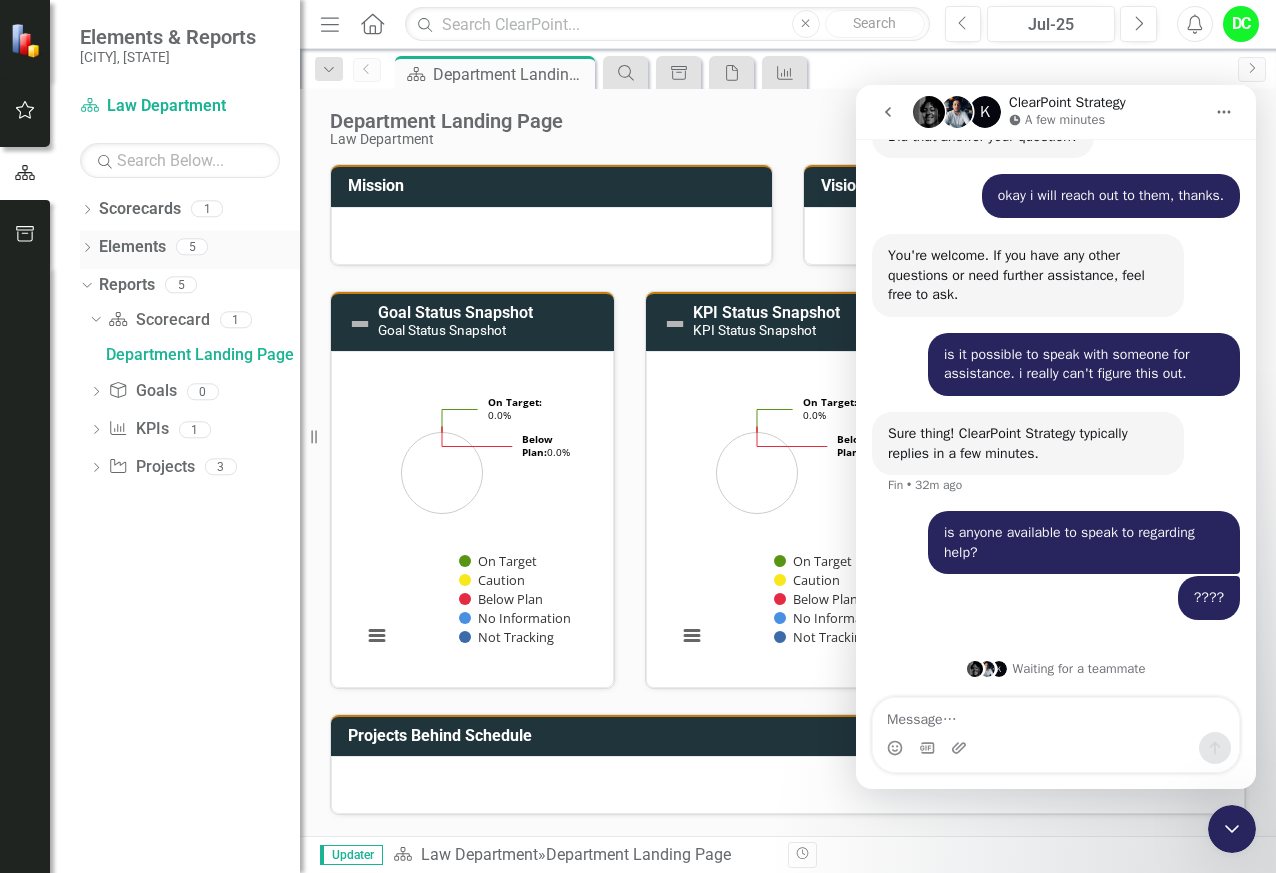 click on "Dropdown" 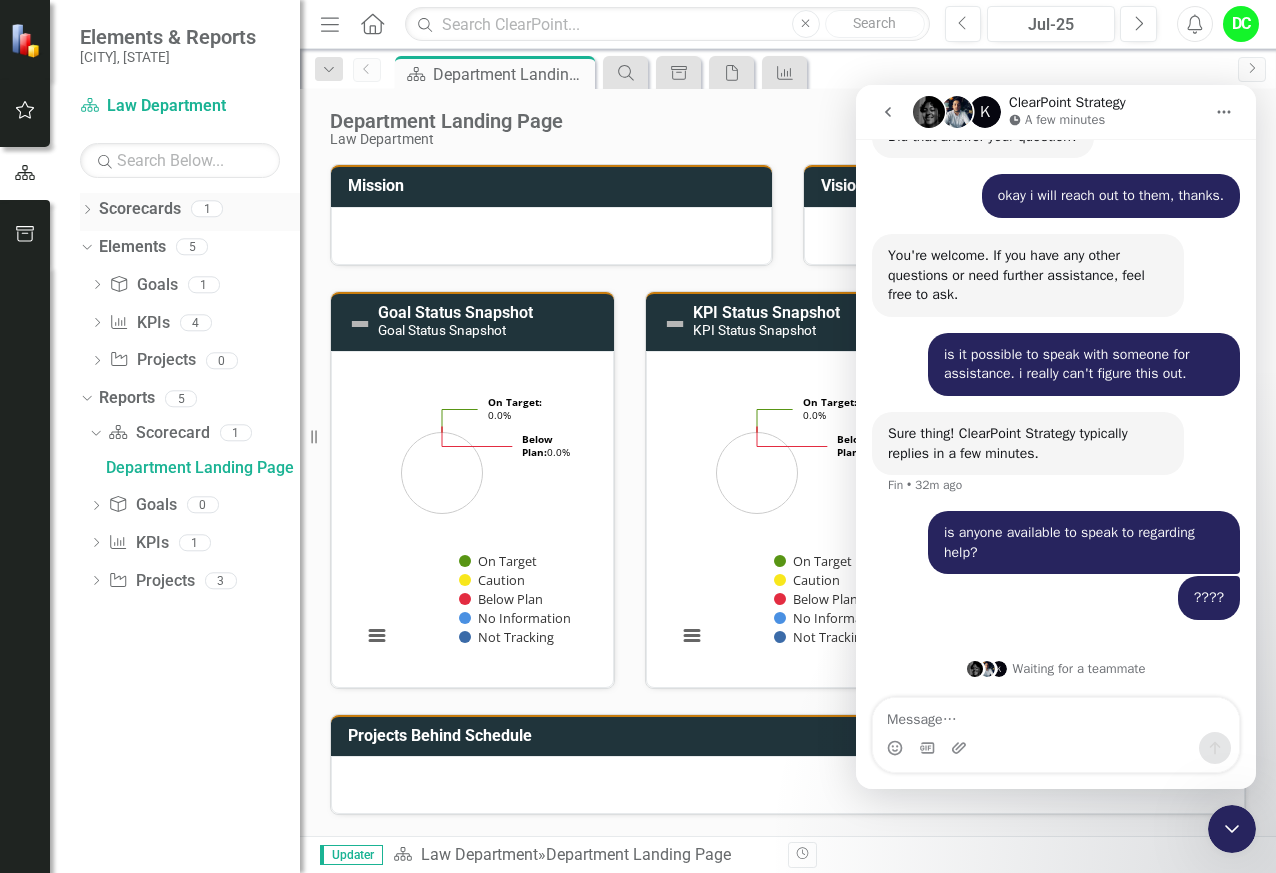 click on "Dropdown" 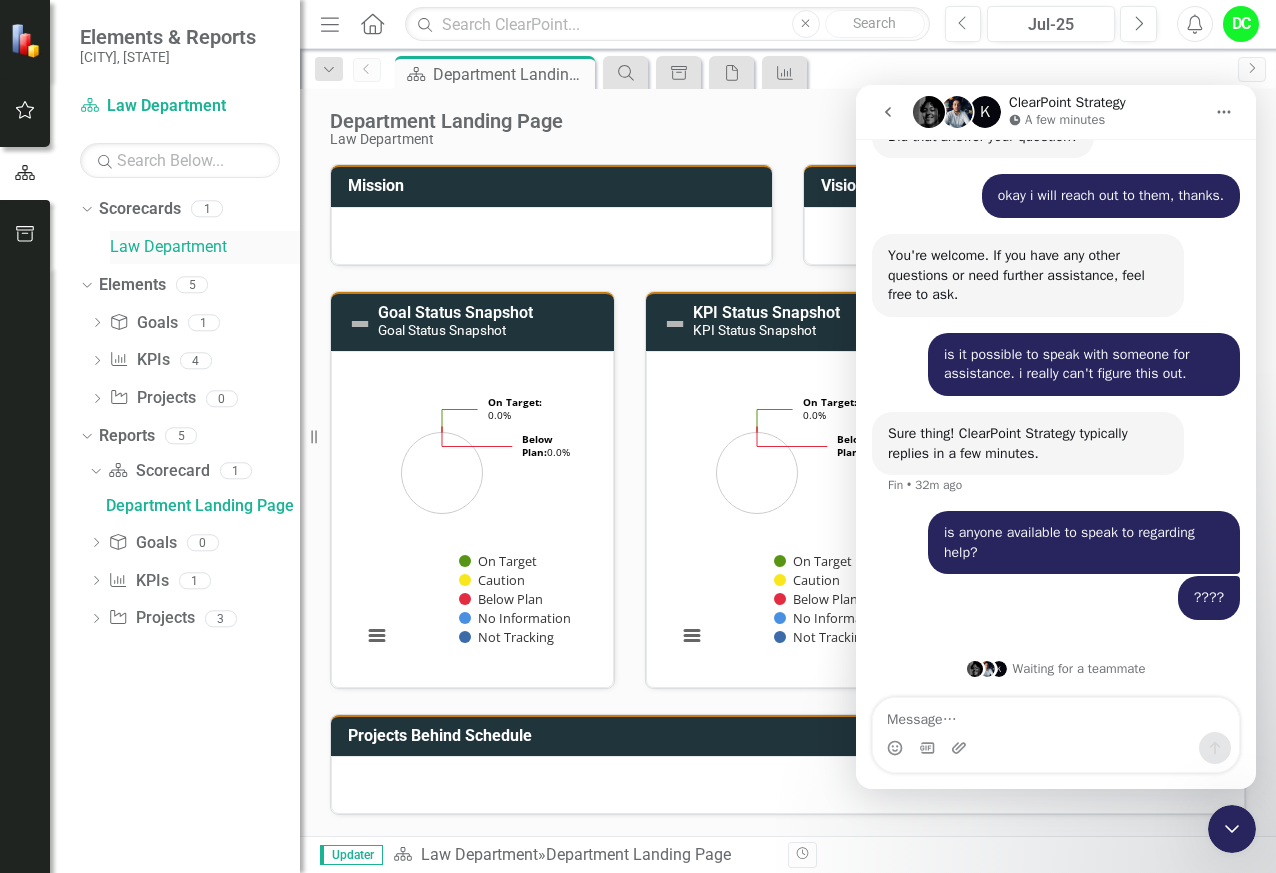click on "Law Department" at bounding box center (205, 247) 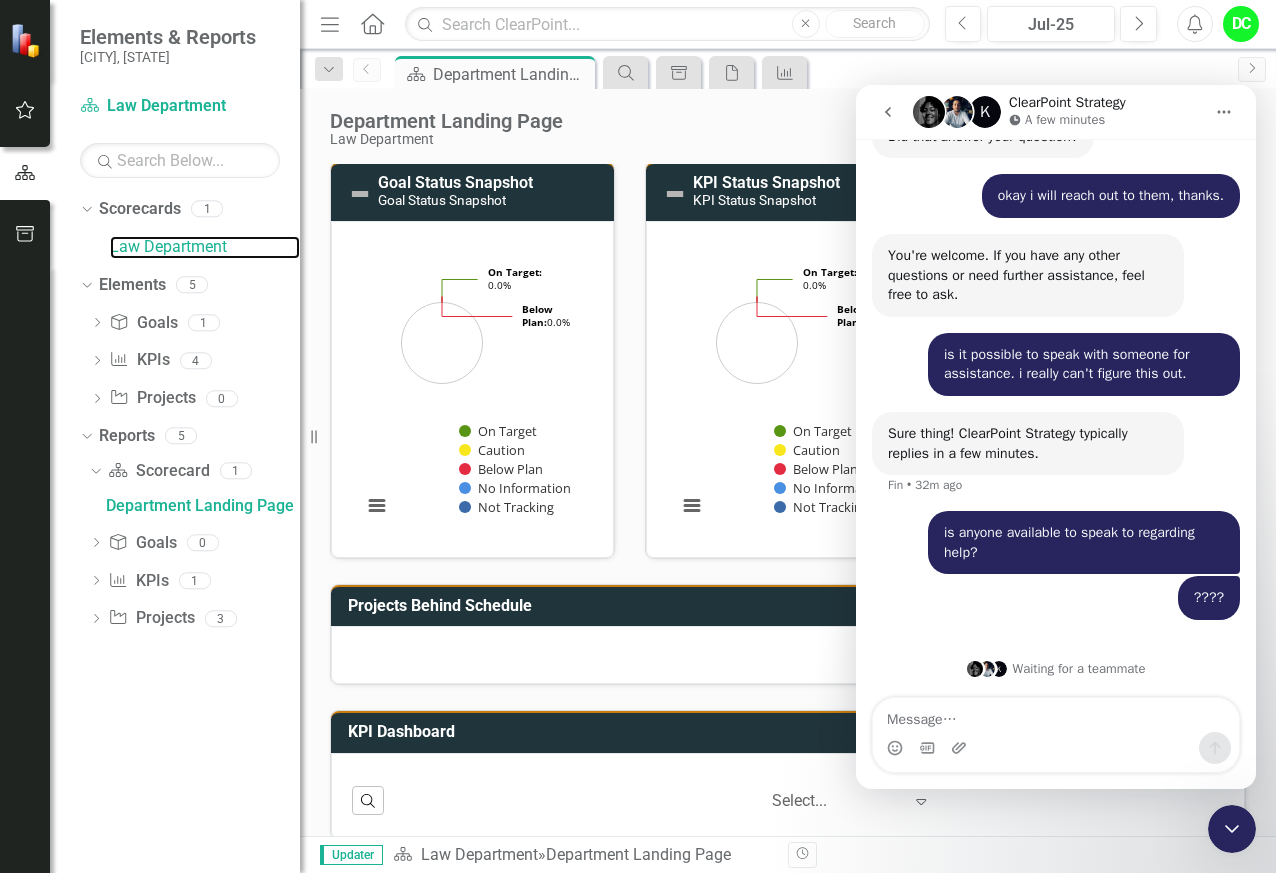 scroll, scrollTop: 0, scrollLeft: 0, axis: both 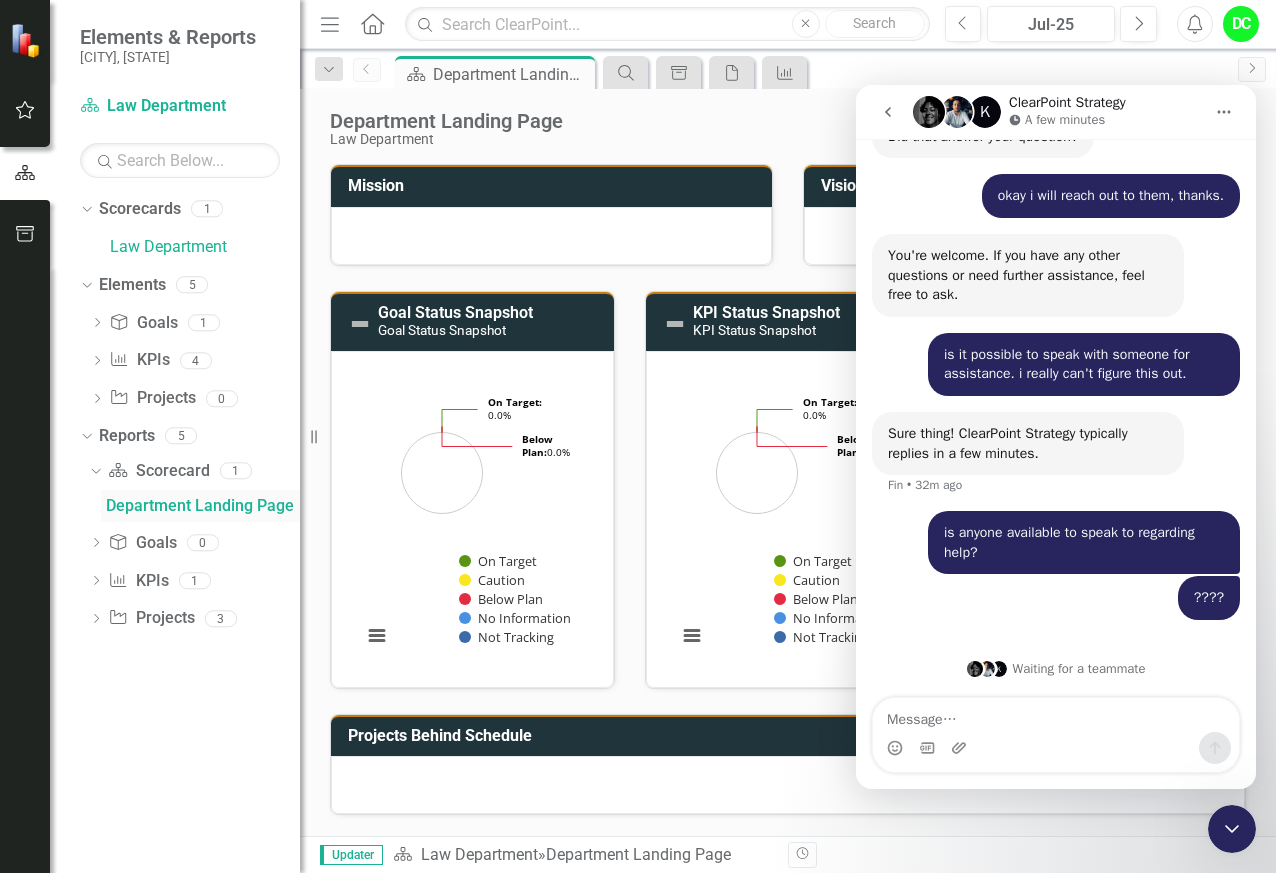 click on "Department Landing Page" at bounding box center [203, 506] 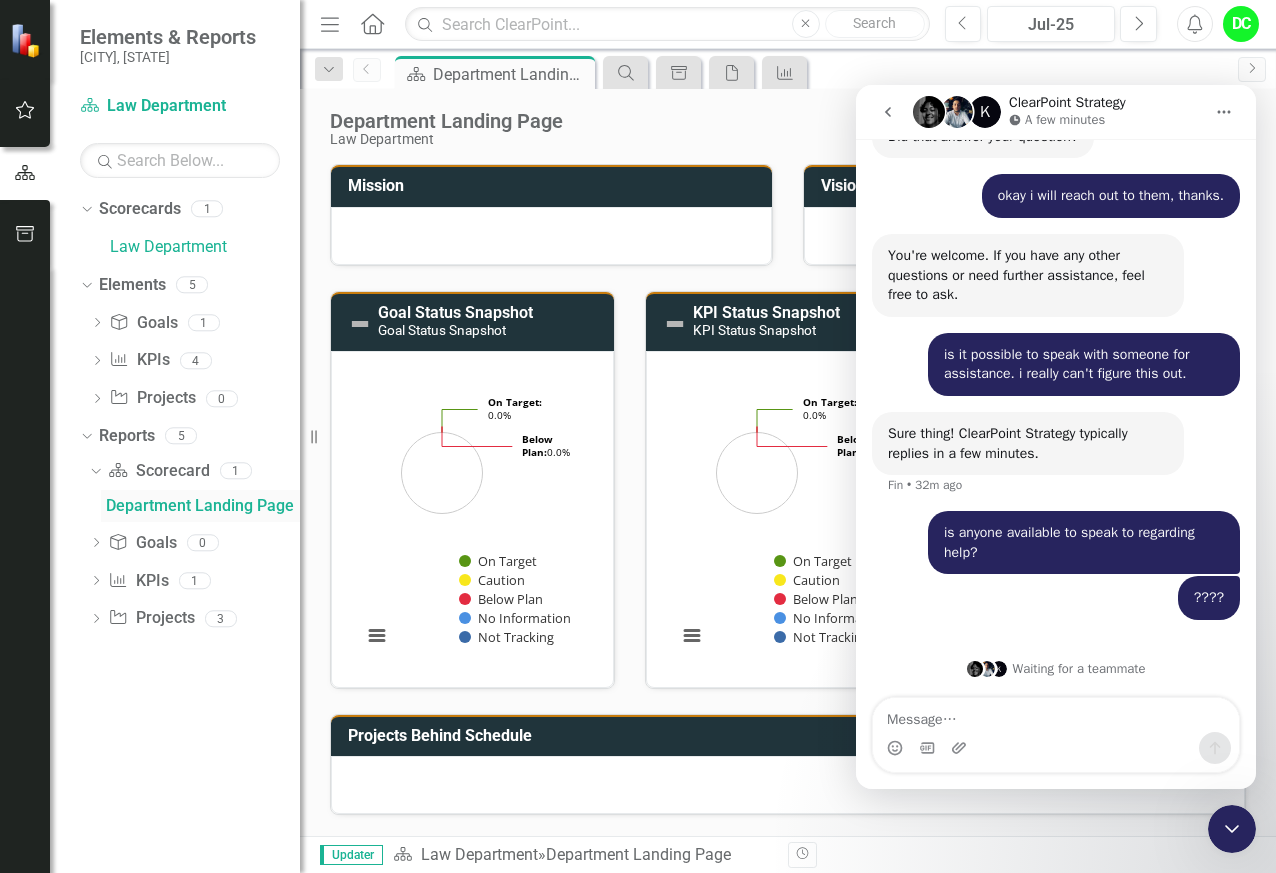 click on "Department Landing Page" at bounding box center [203, 506] 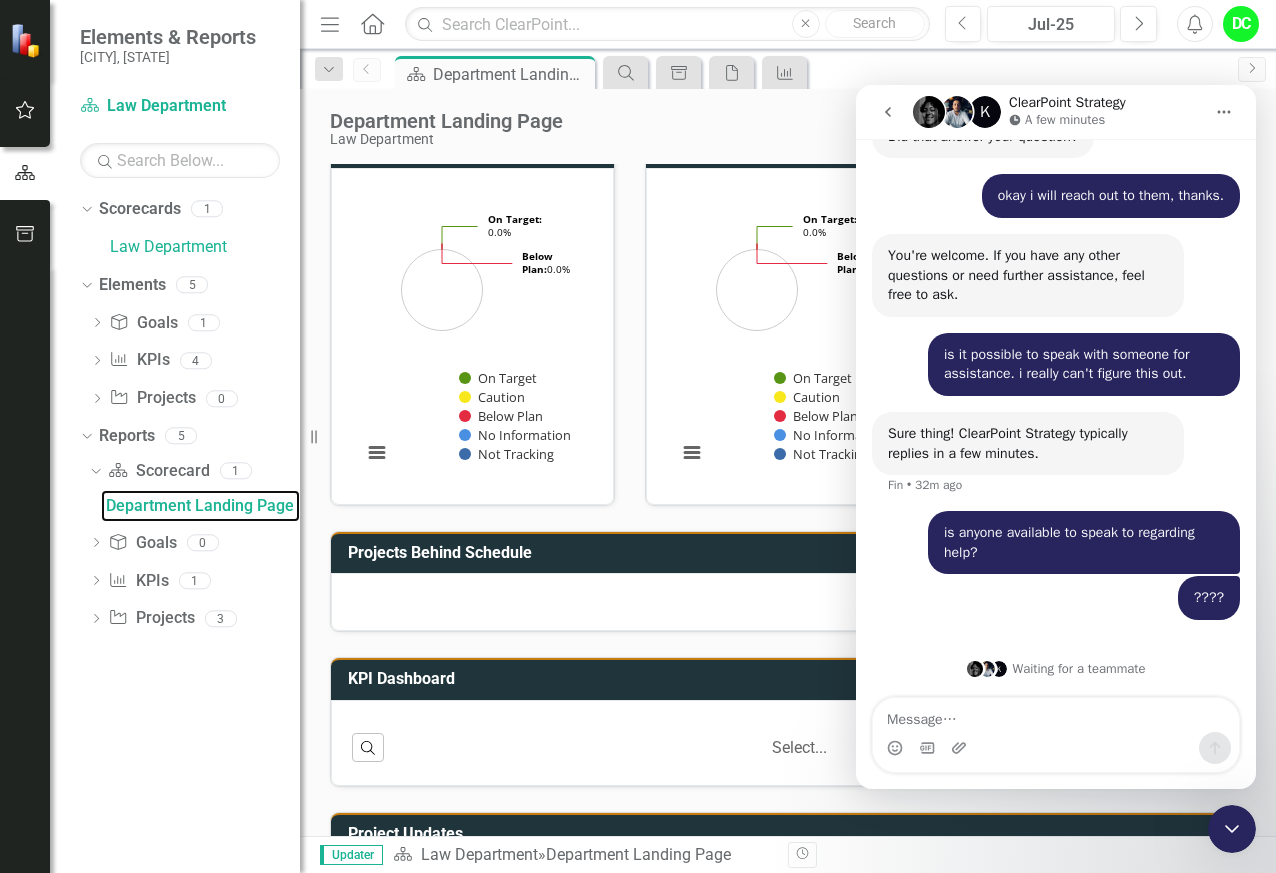 scroll, scrollTop: 281, scrollLeft: 0, axis: vertical 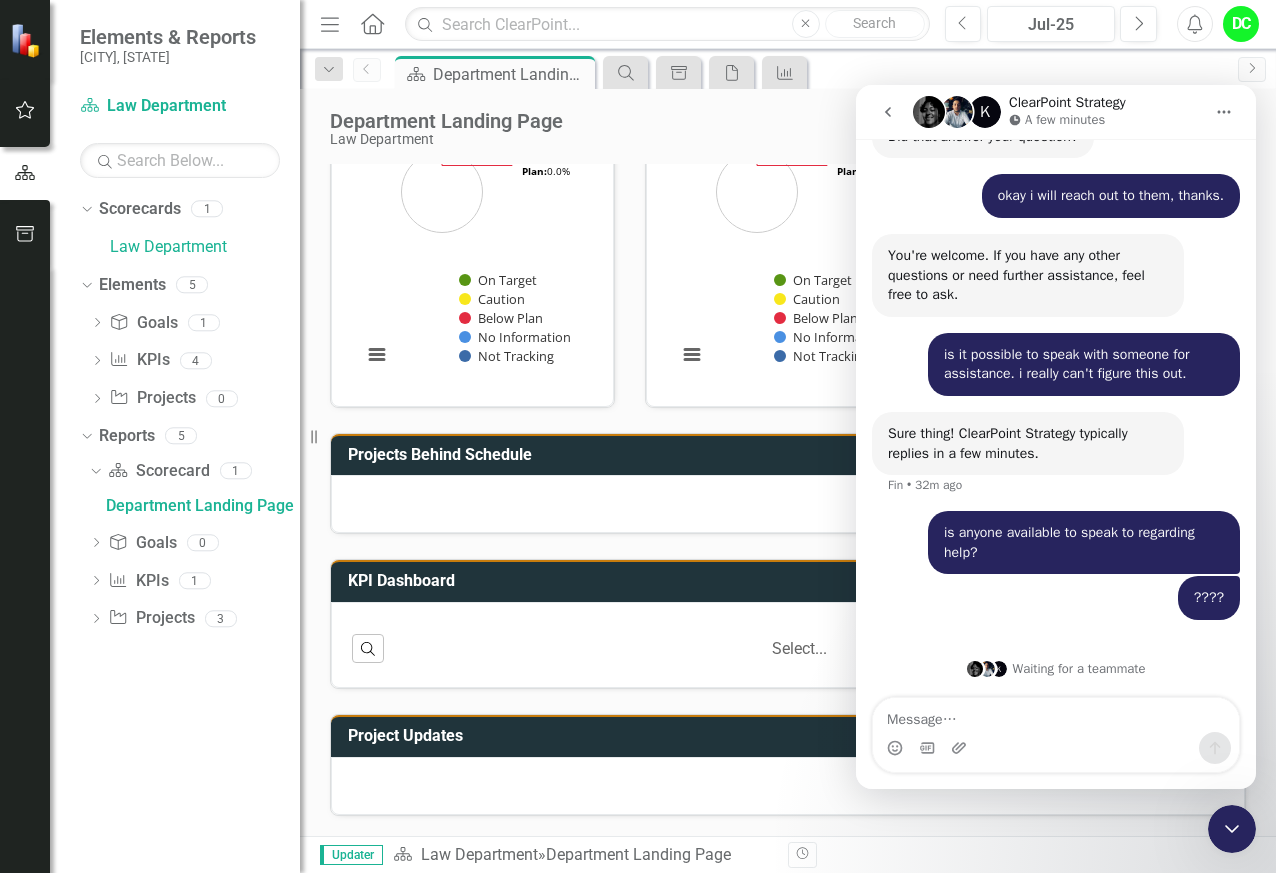 click at bounding box center [27, 39] 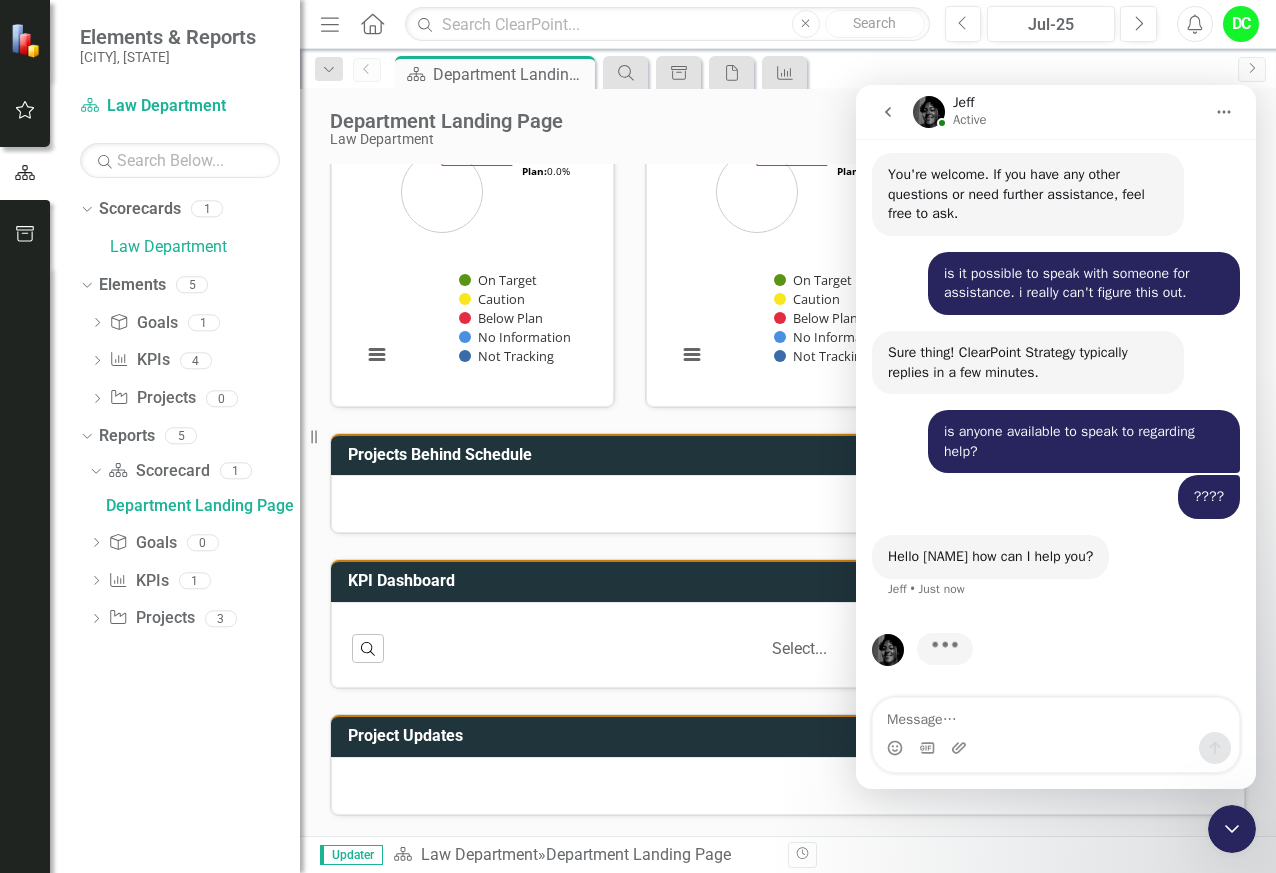 scroll, scrollTop: 5559, scrollLeft: 0, axis: vertical 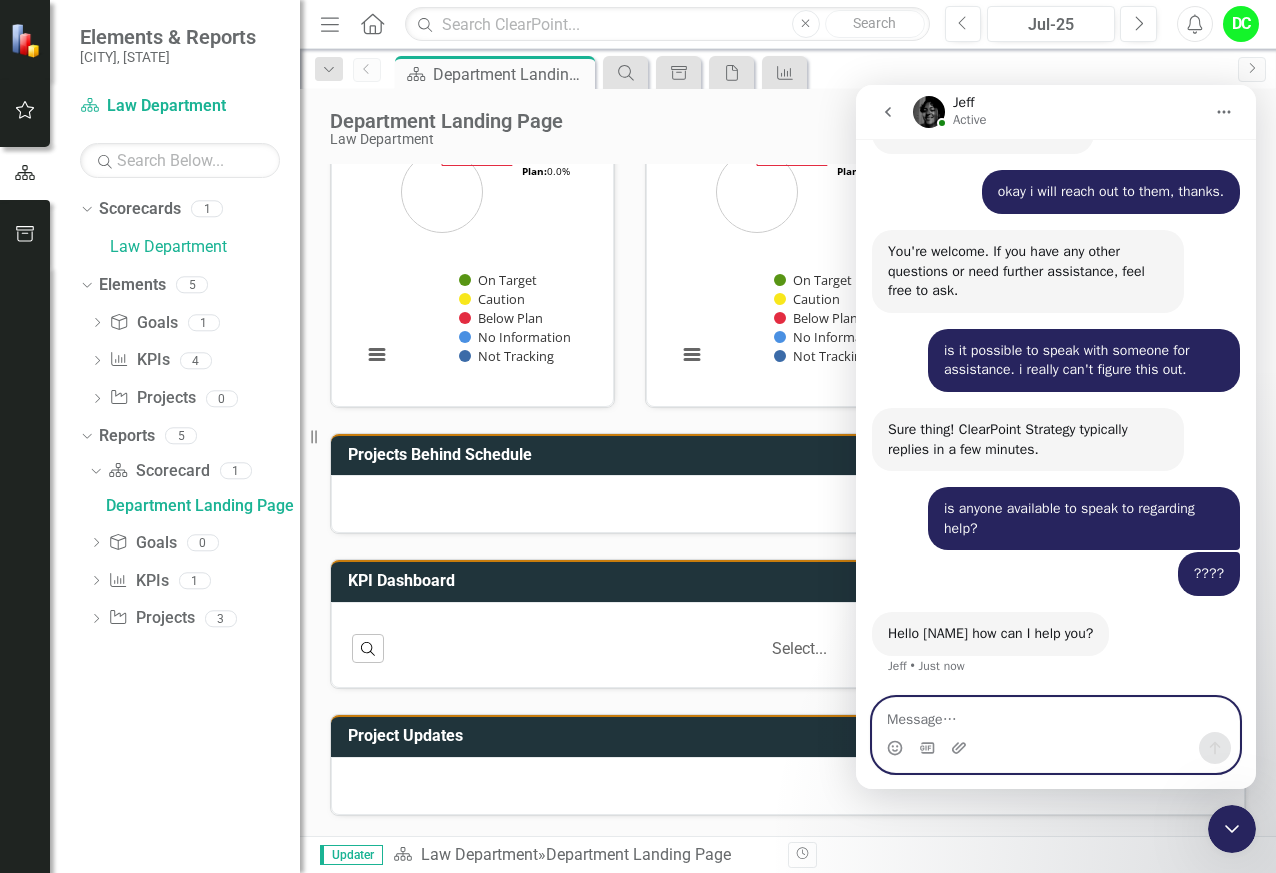 click at bounding box center [1056, 715] 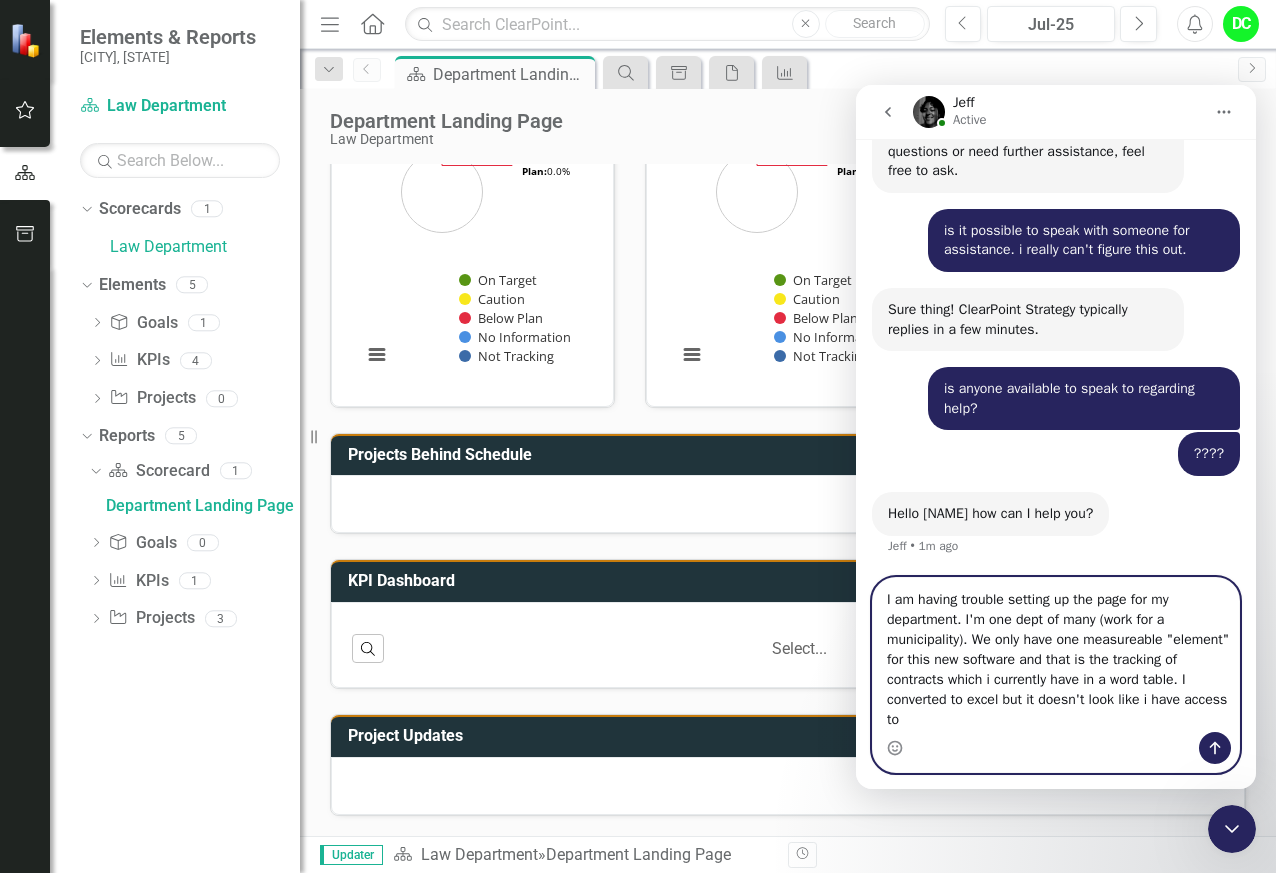 scroll, scrollTop: 5679, scrollLeft: 0, axis: vertical 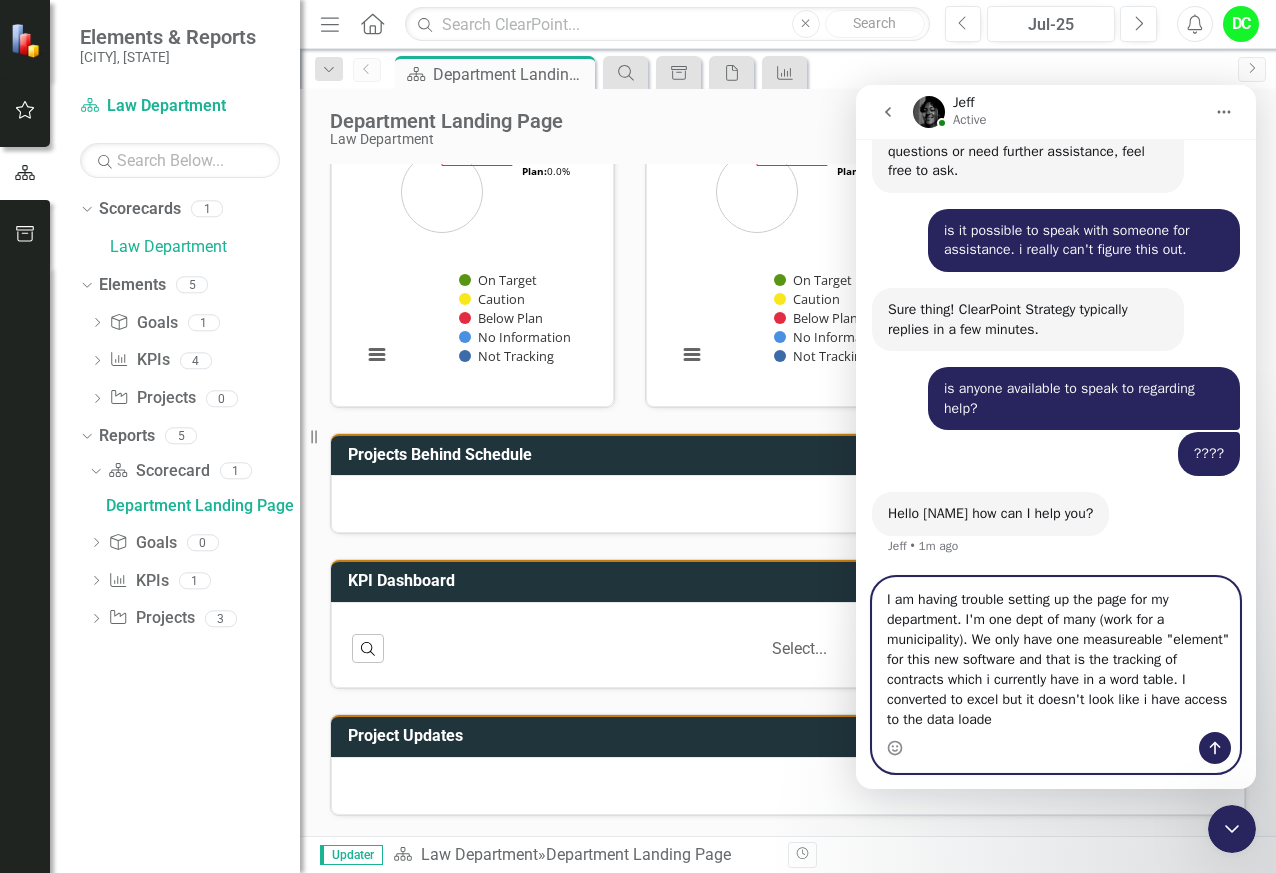 type on "I am having trouble setting up the page for my department. I'm one dept of many (work for a municipality). We only have one measureable "element" for this new software and that is the tracking of contracts which i currently have in a word table. I converted to excel but it doesn't look like i have access to the data loader" 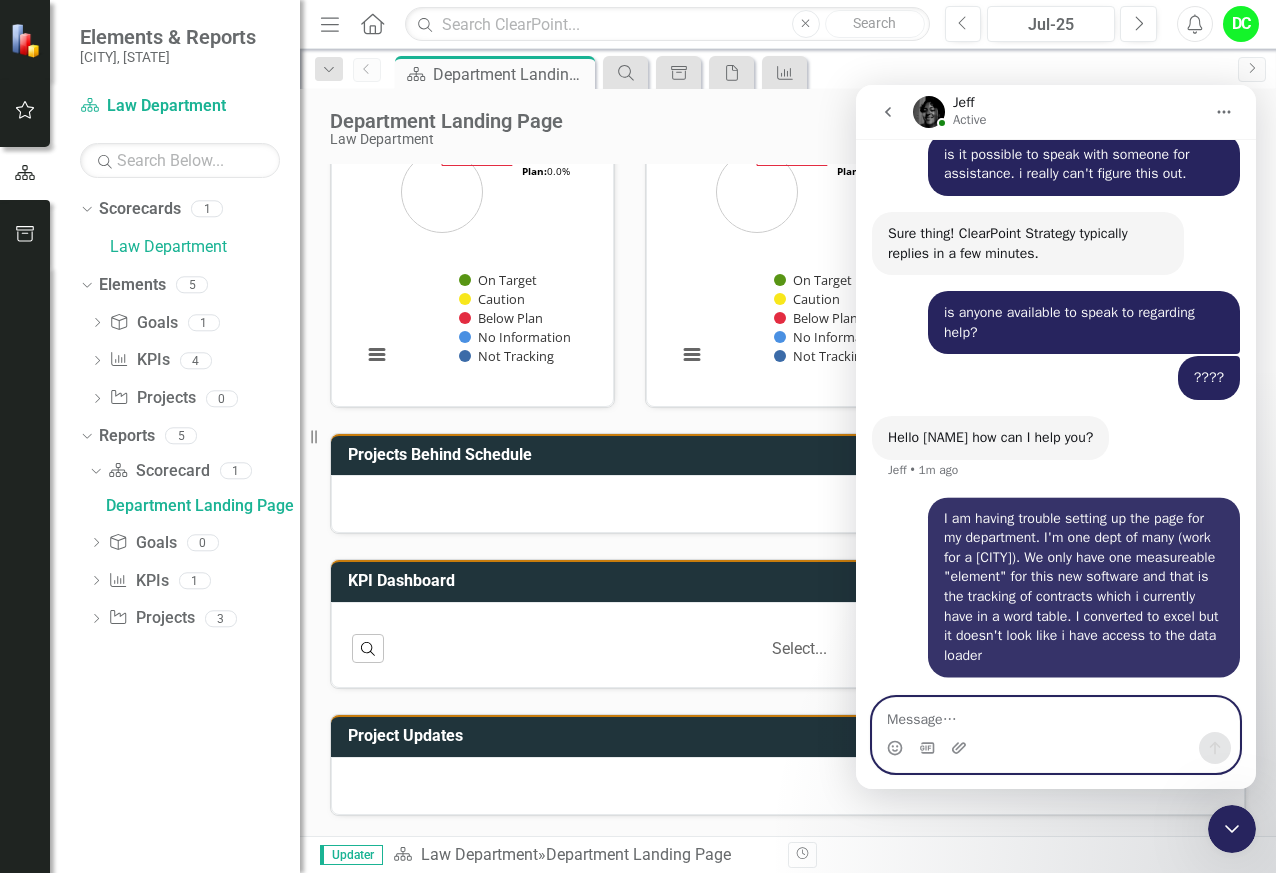 scroll, scrollTop: 5755, scrollLeft: 0, axis: vertical 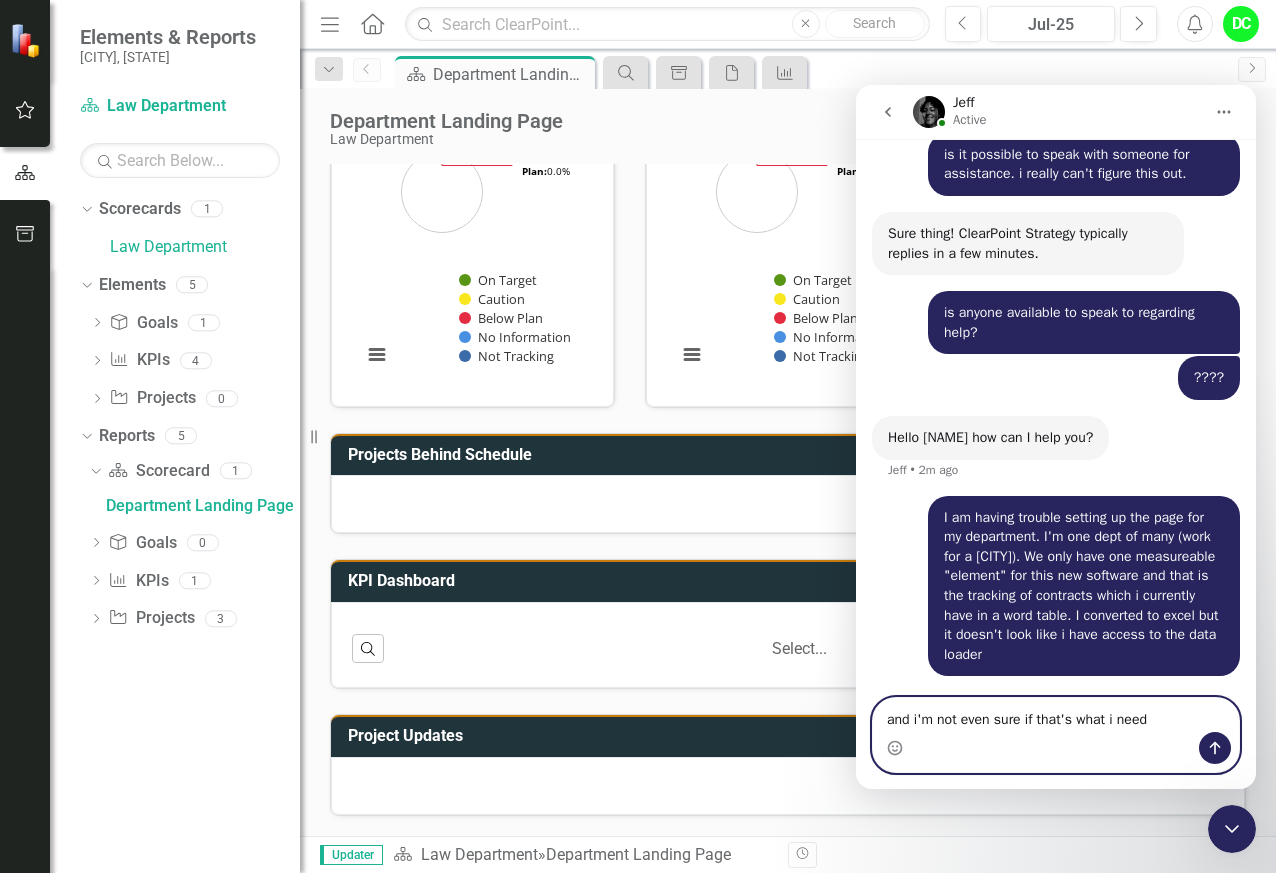 type on "and i'm not even sure if that's what i need." 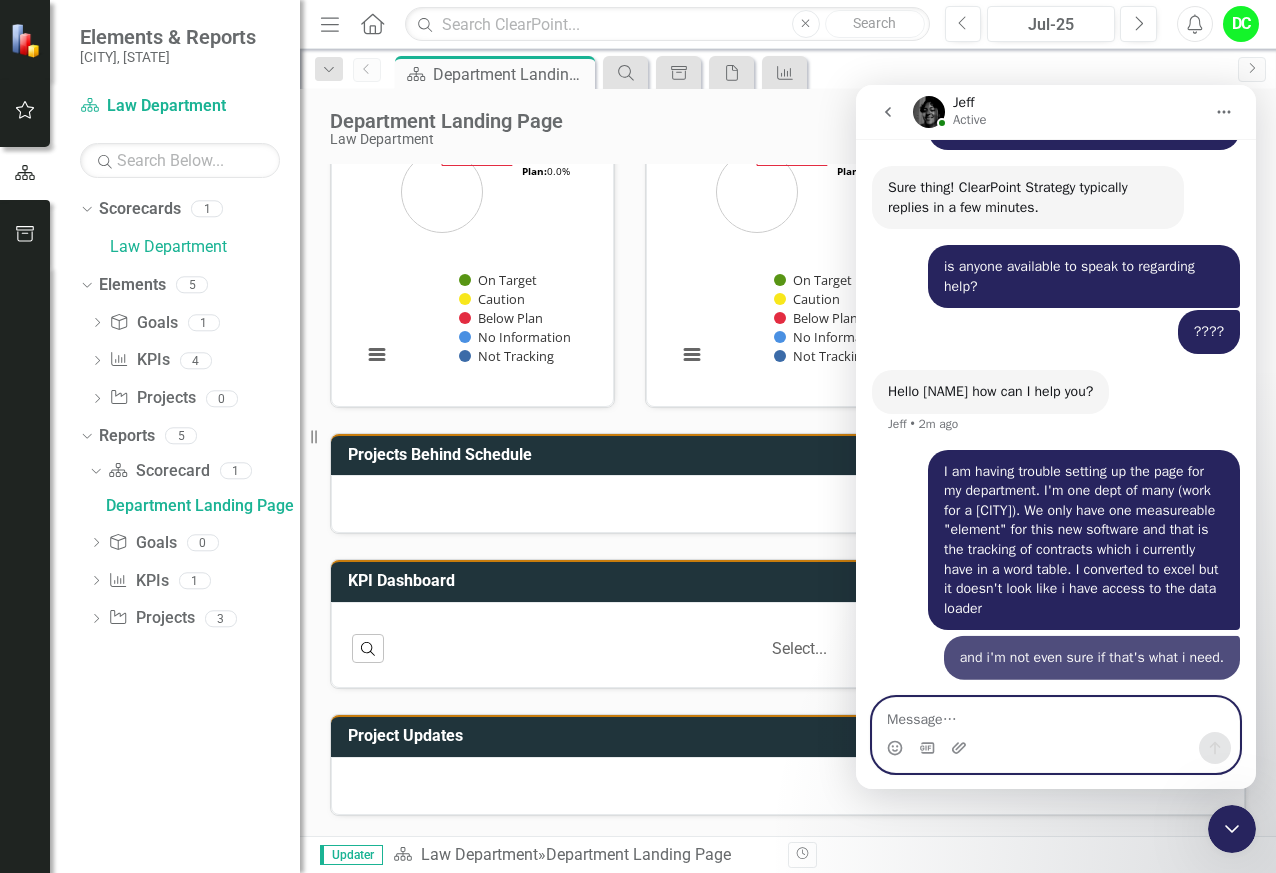 scroll, scrollTop: 5801, scrollLeft: 0, axis: vertical 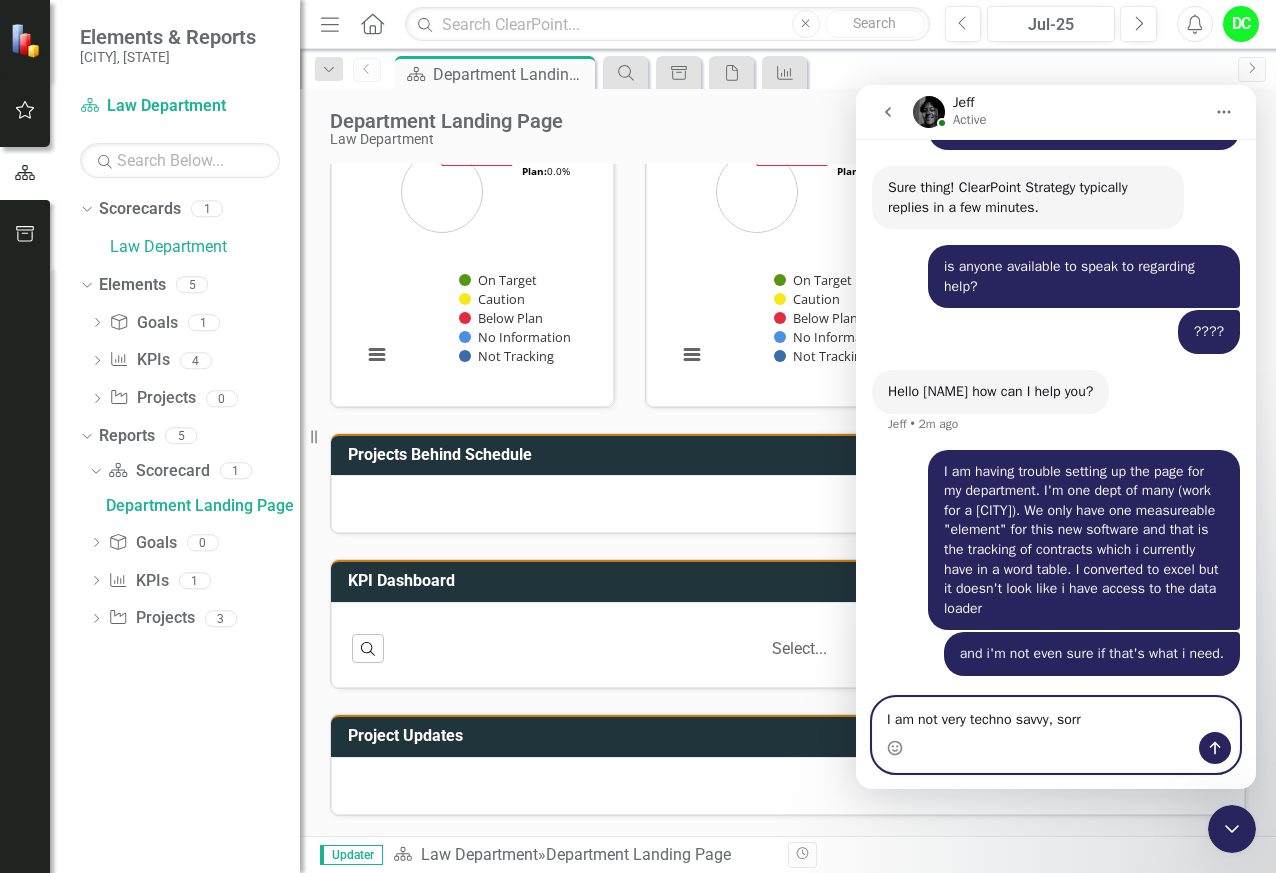 type on "I am not very techno savvy, sorry" 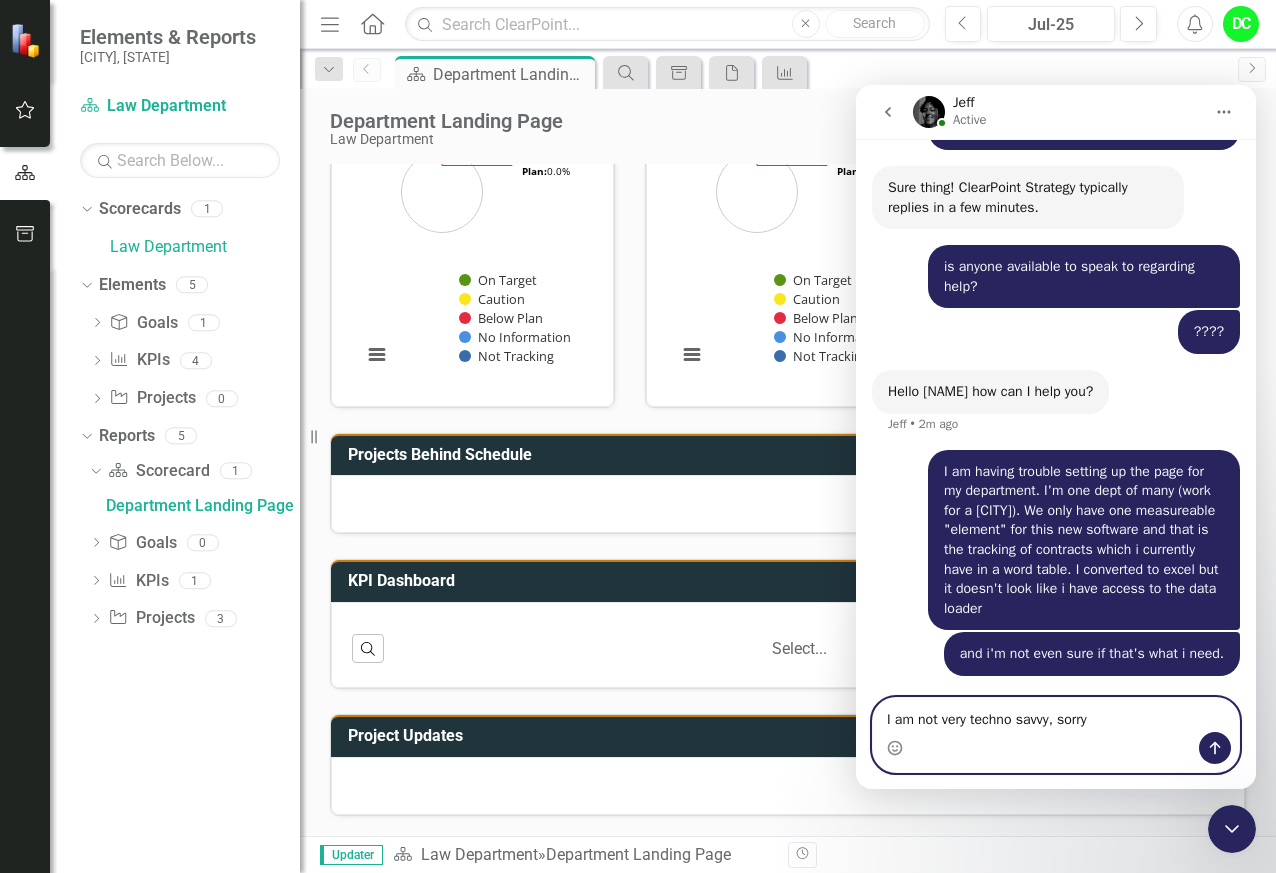 type 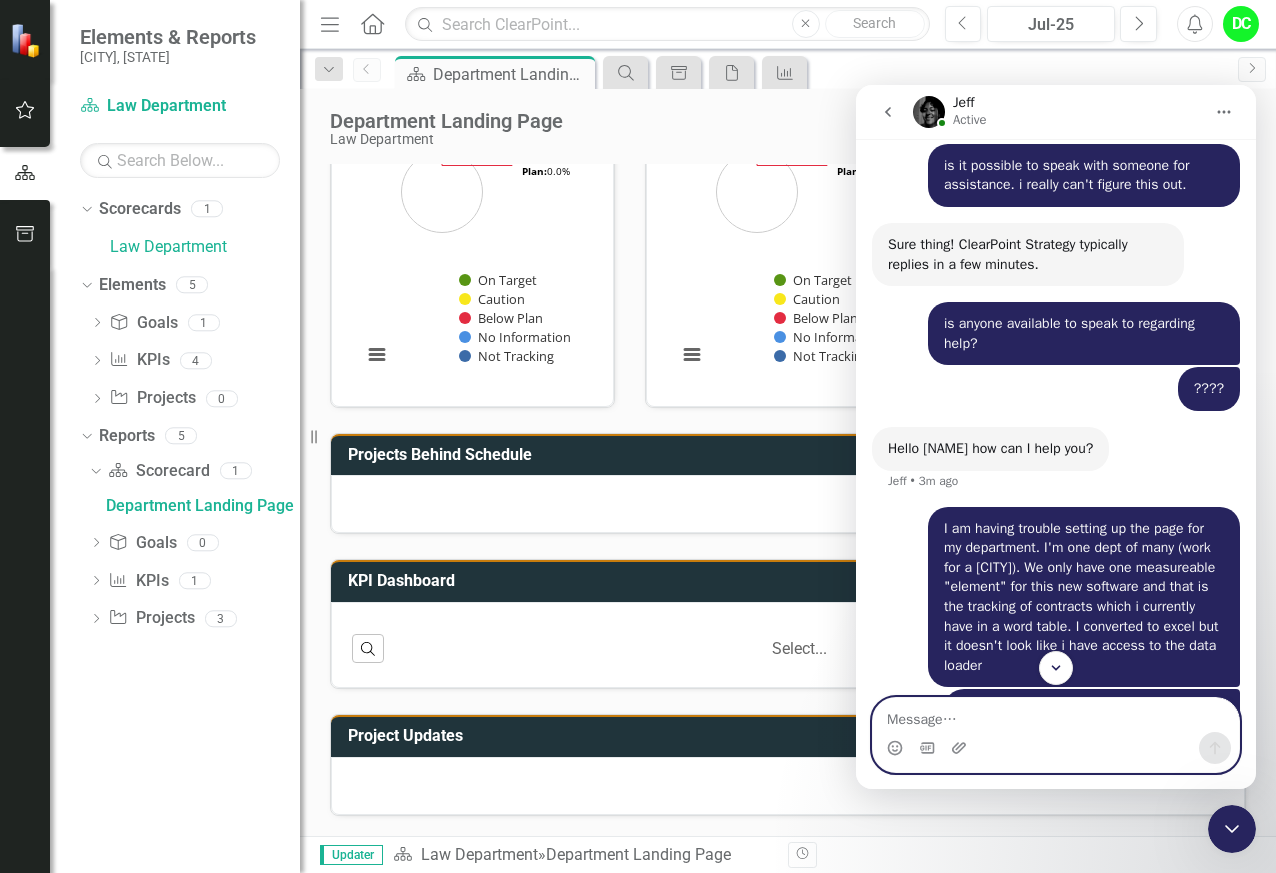 scroll, scrollTop: 5846, scrollLeft: 0, axis: vertical 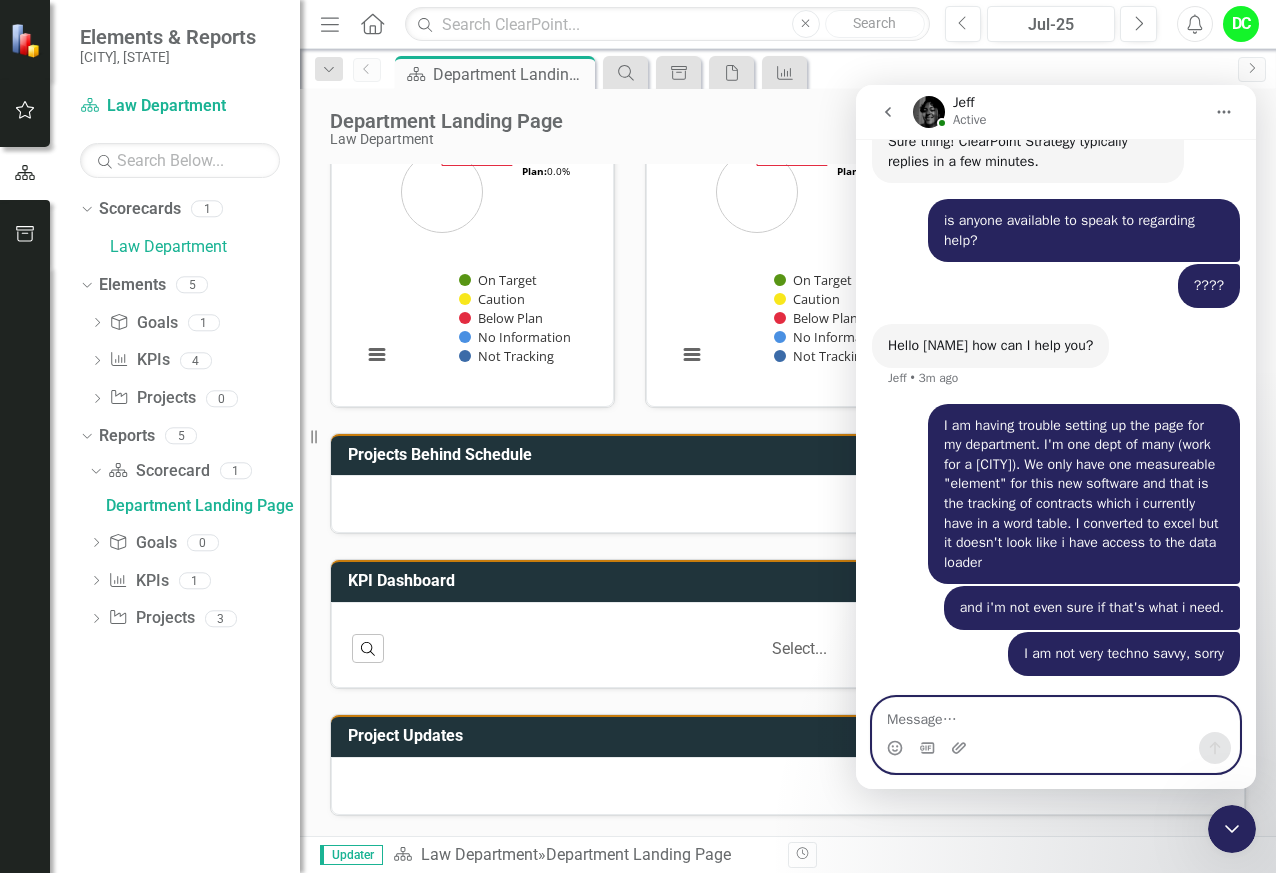 click at bounding box center (1056, 715) 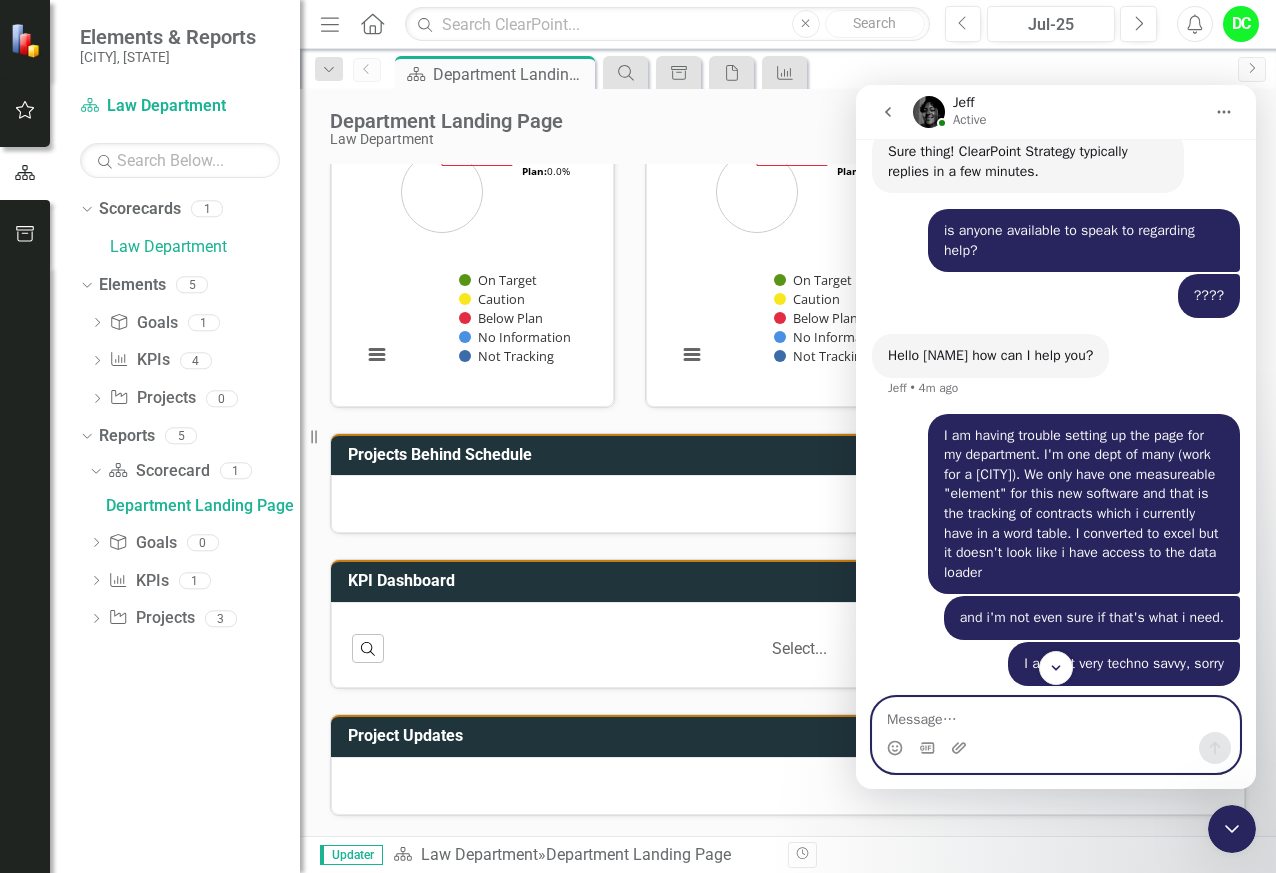 scroll, scrollTop: 5846, scrollLeft: 0, axis: vertical 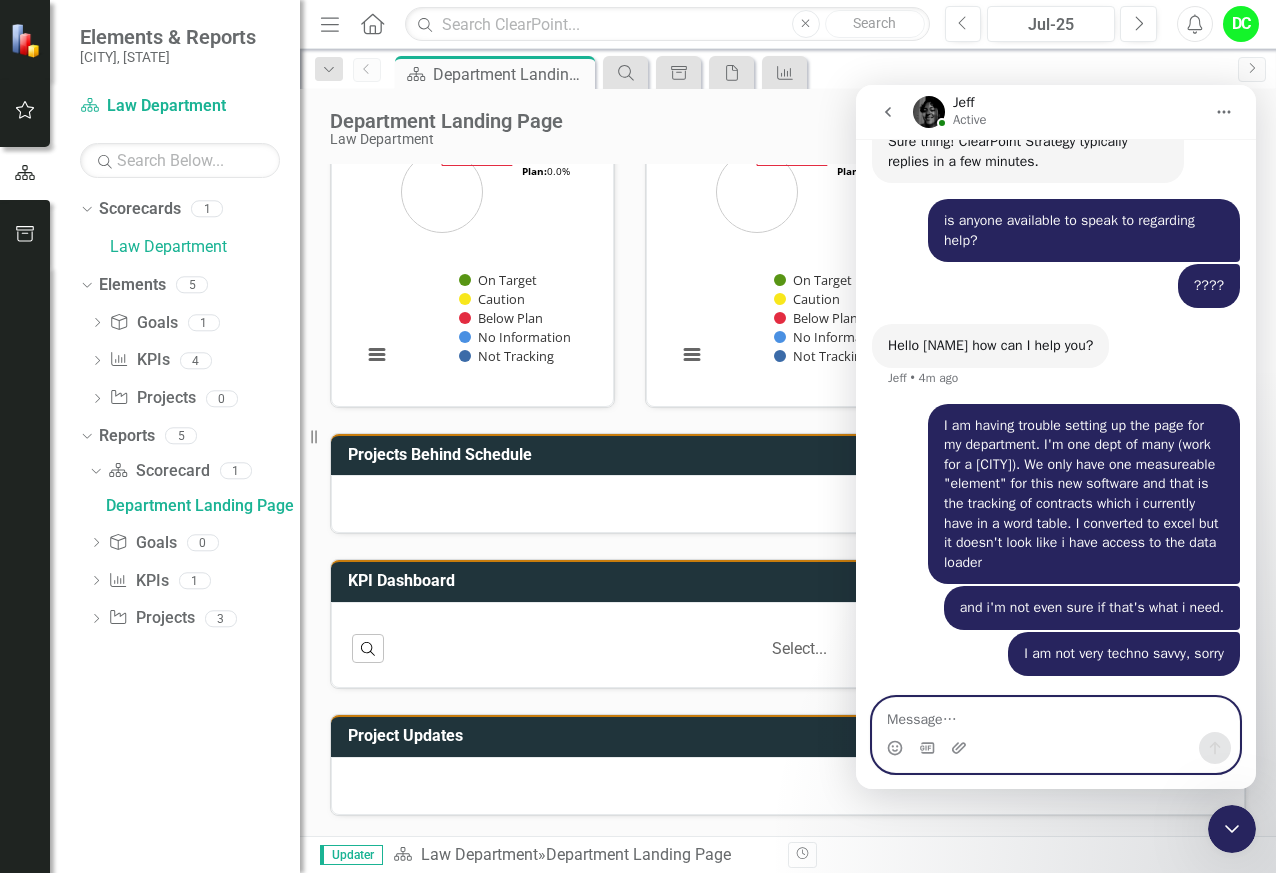 click at bounding box center (1056, 715) 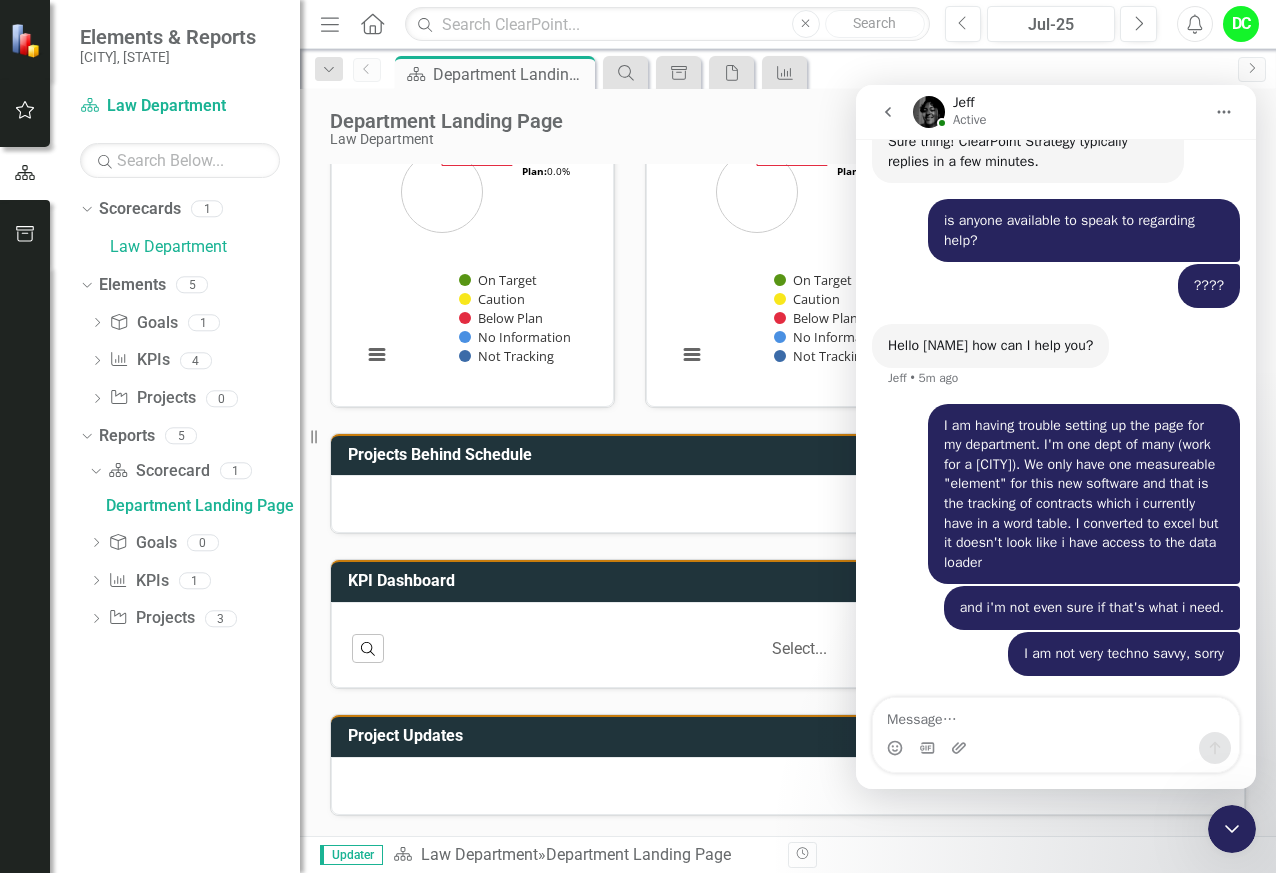 click at bounding box center [929, 112] 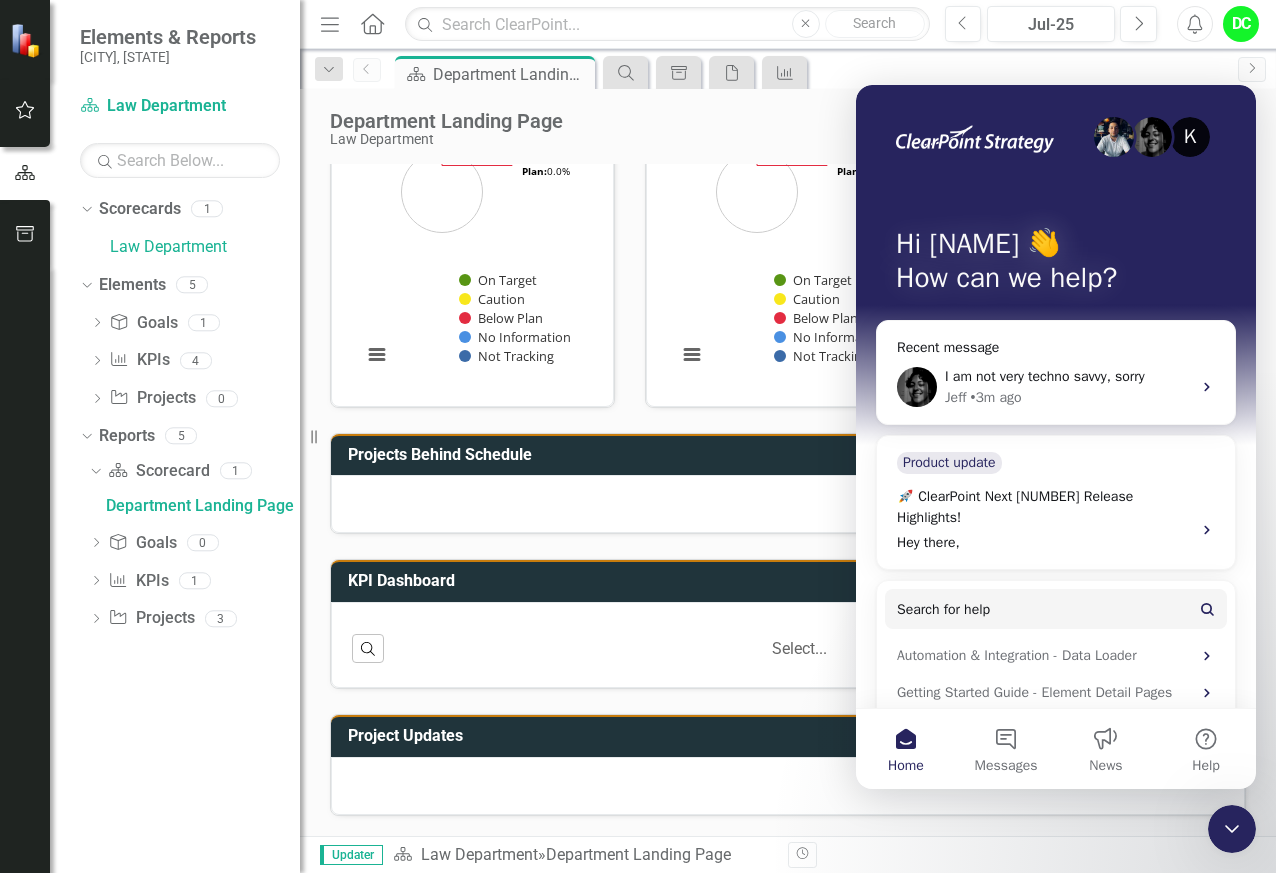 click on "K Hi Diane 👋 How can we help?" at bounding box center (1056, 265) 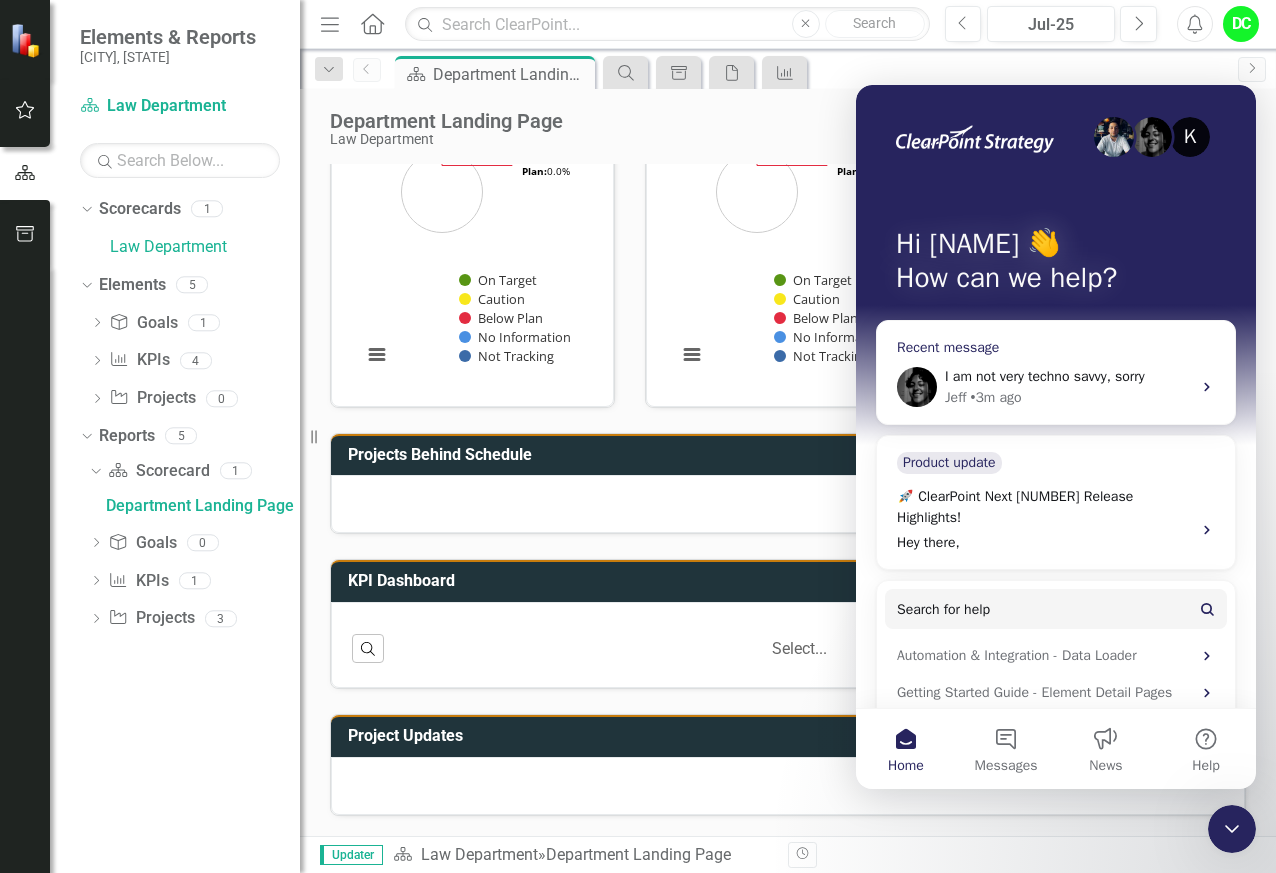click on "I am not very techno savvy, sorry Jeff •  3m ago" at bounding box center (1056, 387) 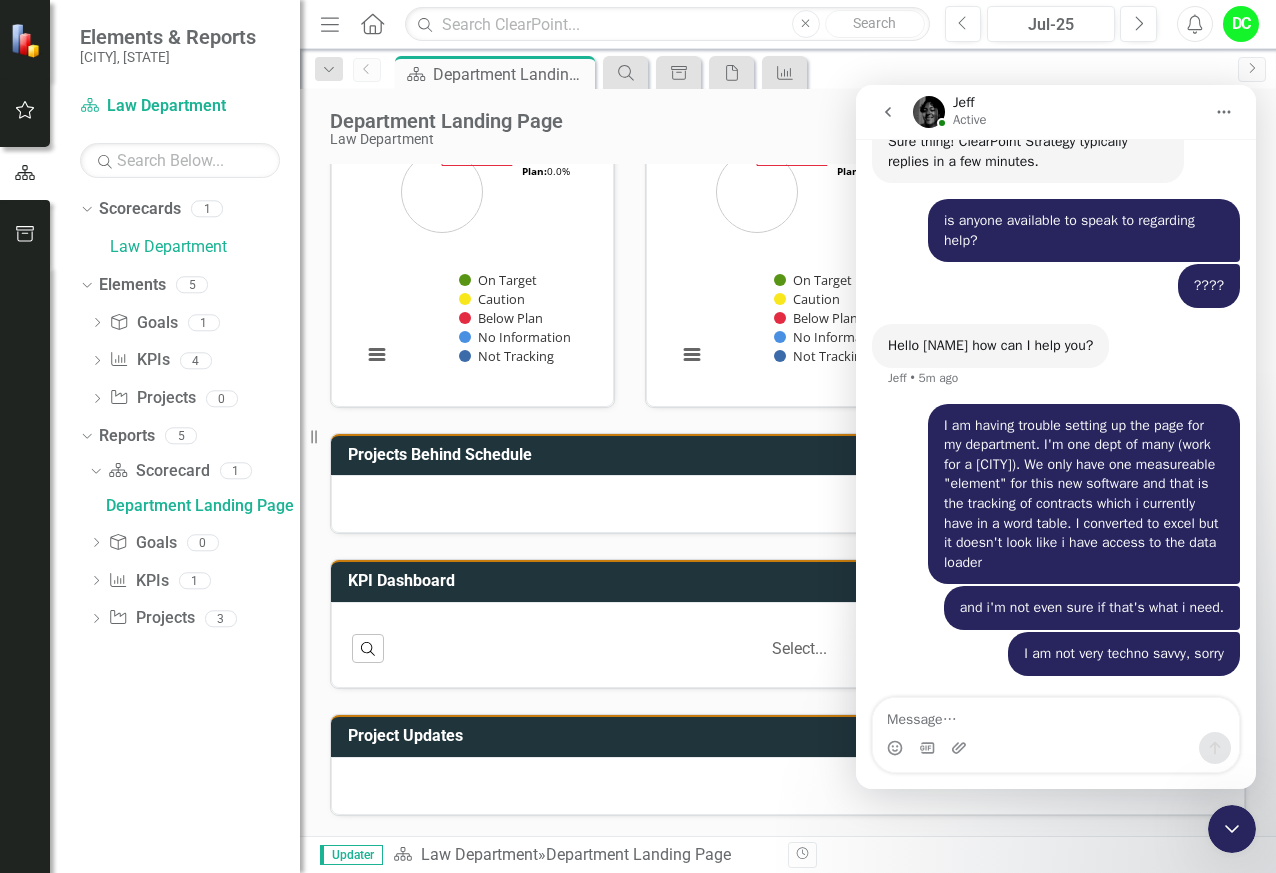 scroll, scrollTop: 5846, scrollLeft: 0, axis: vertical 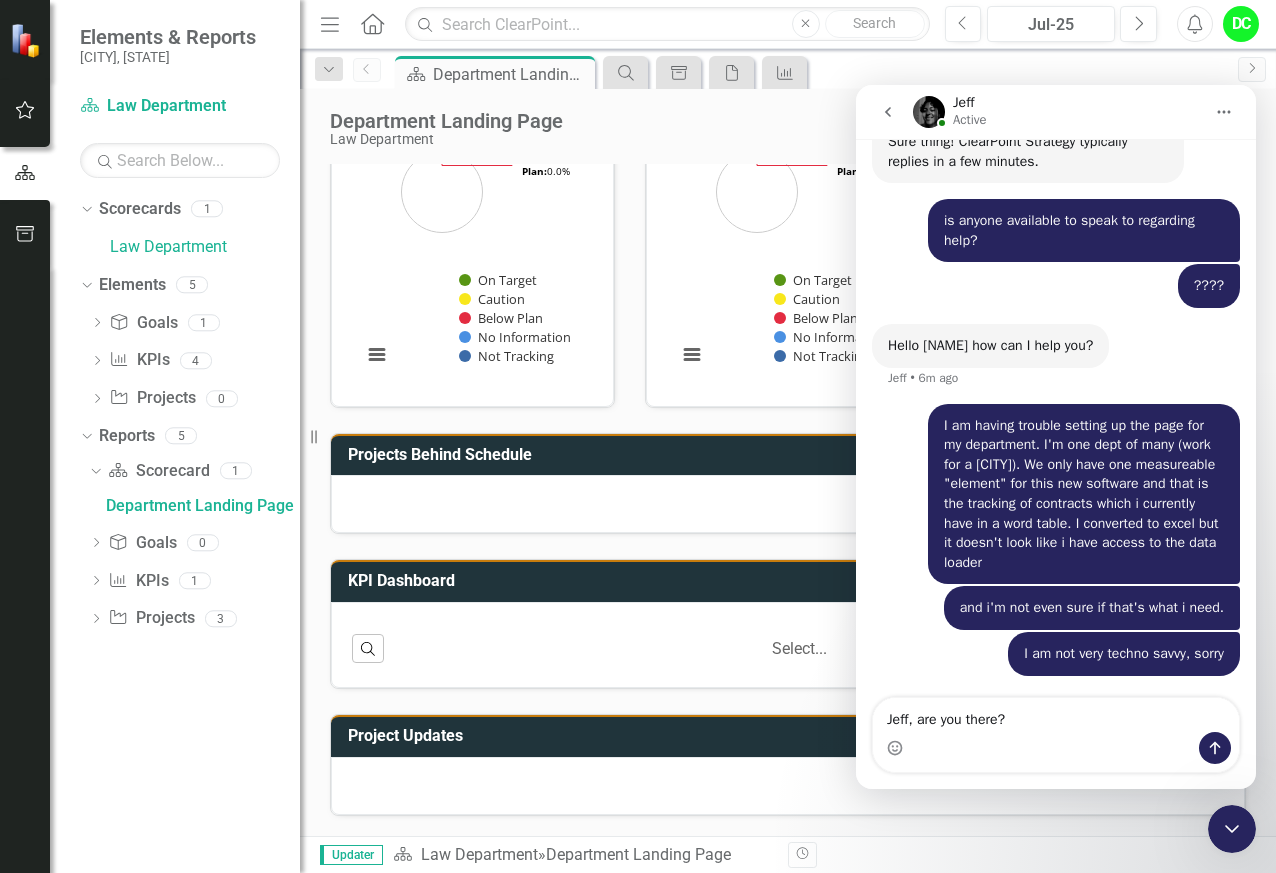 type on "Jeff, are you there?" 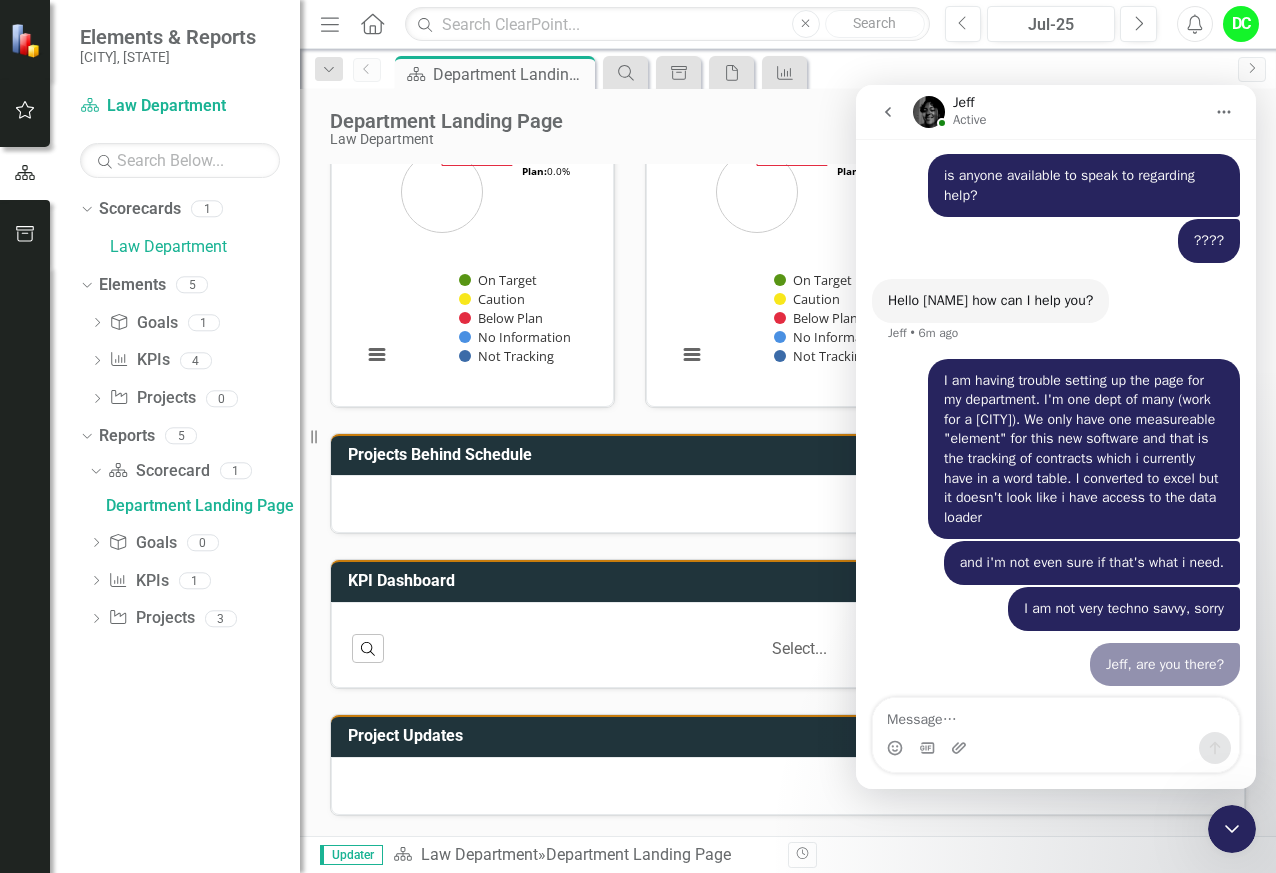 scroll, scrollTop: 5892, scrollLeft: 0, axis: vertical 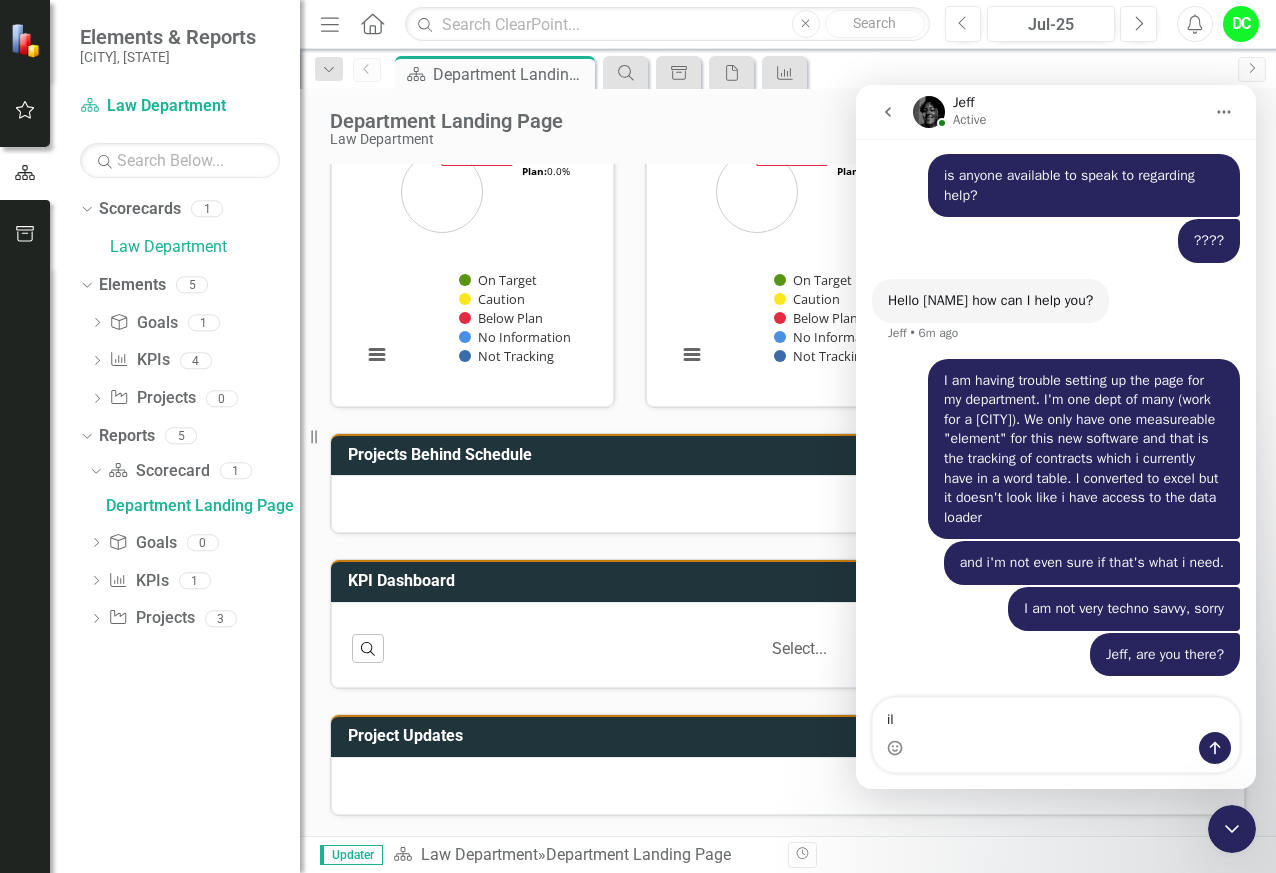 type on "i" 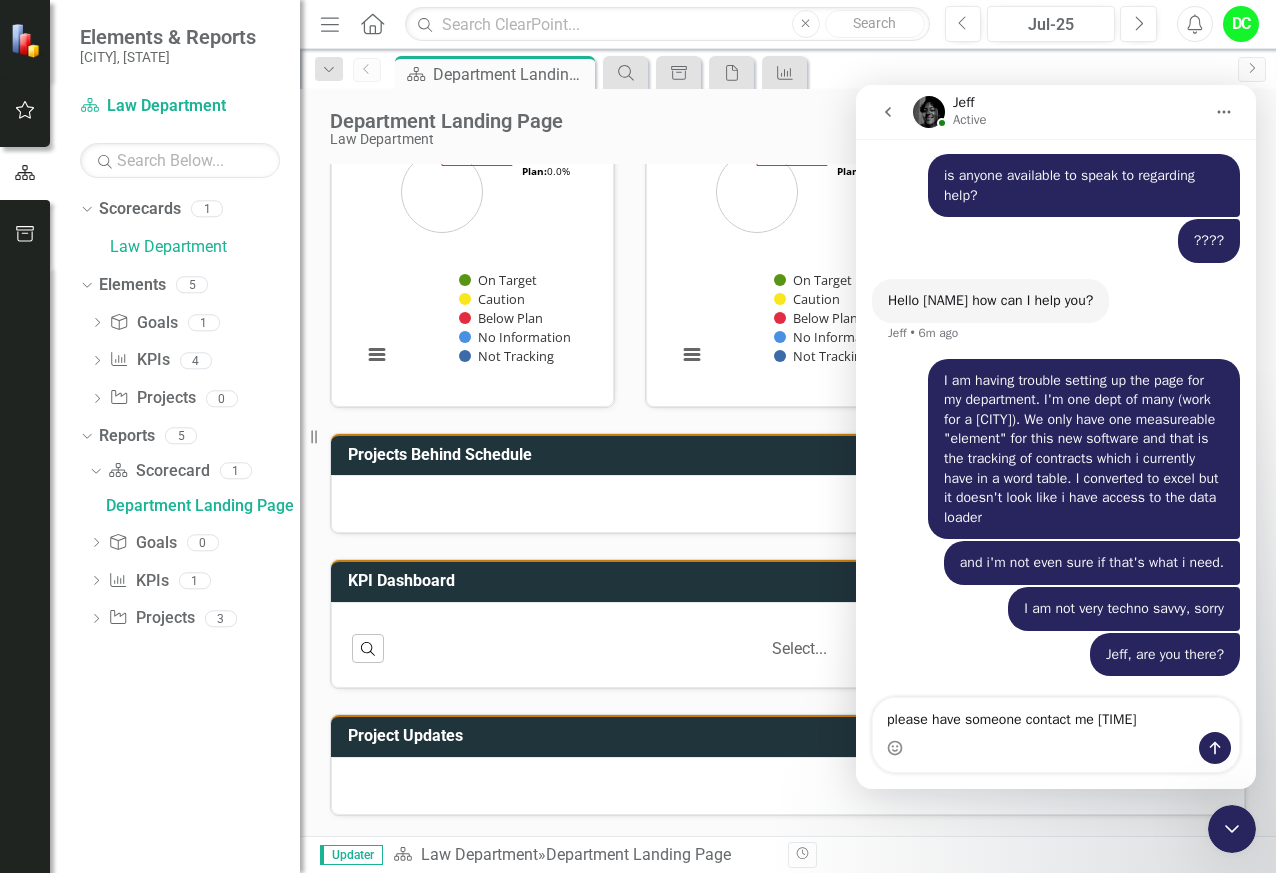 type on "please have someone contact me tomorrow." 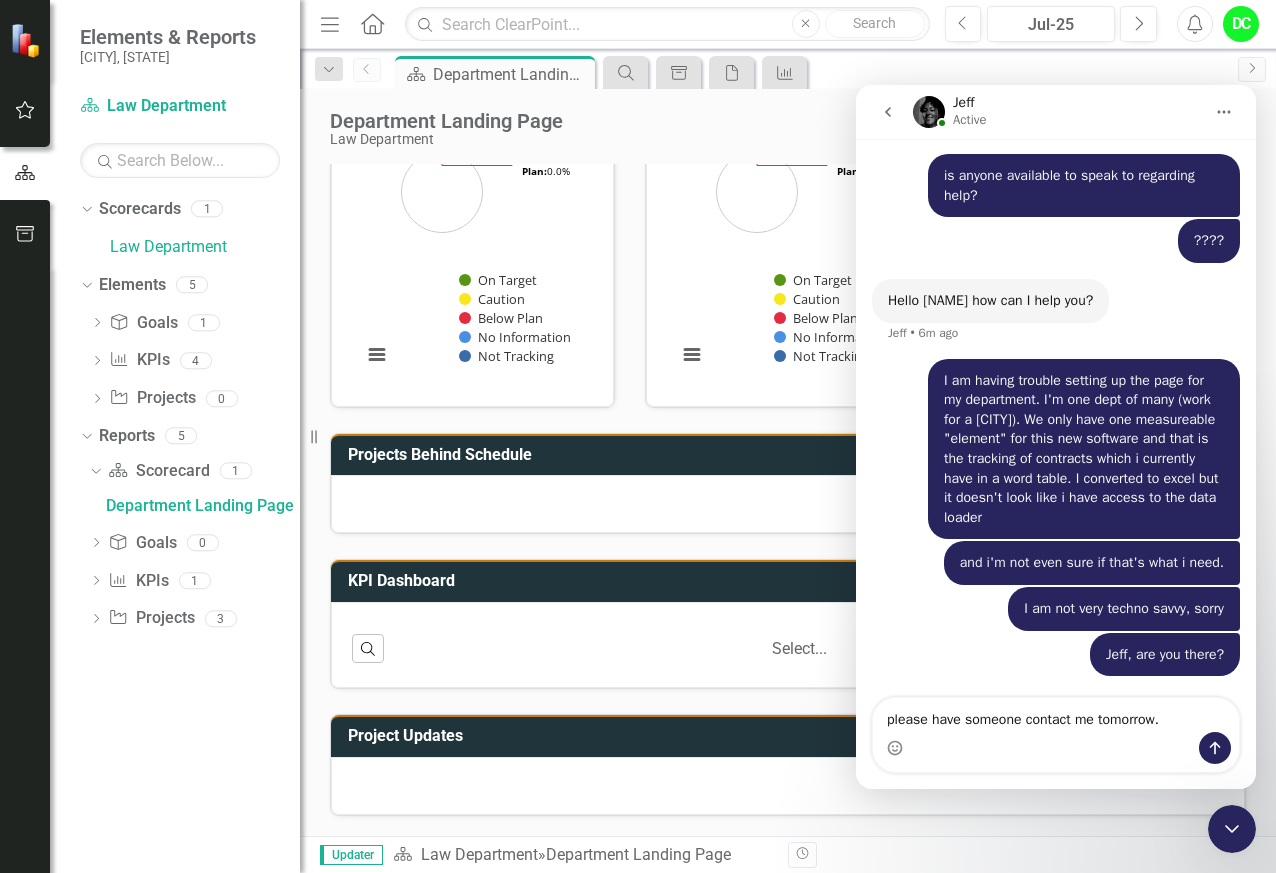 type 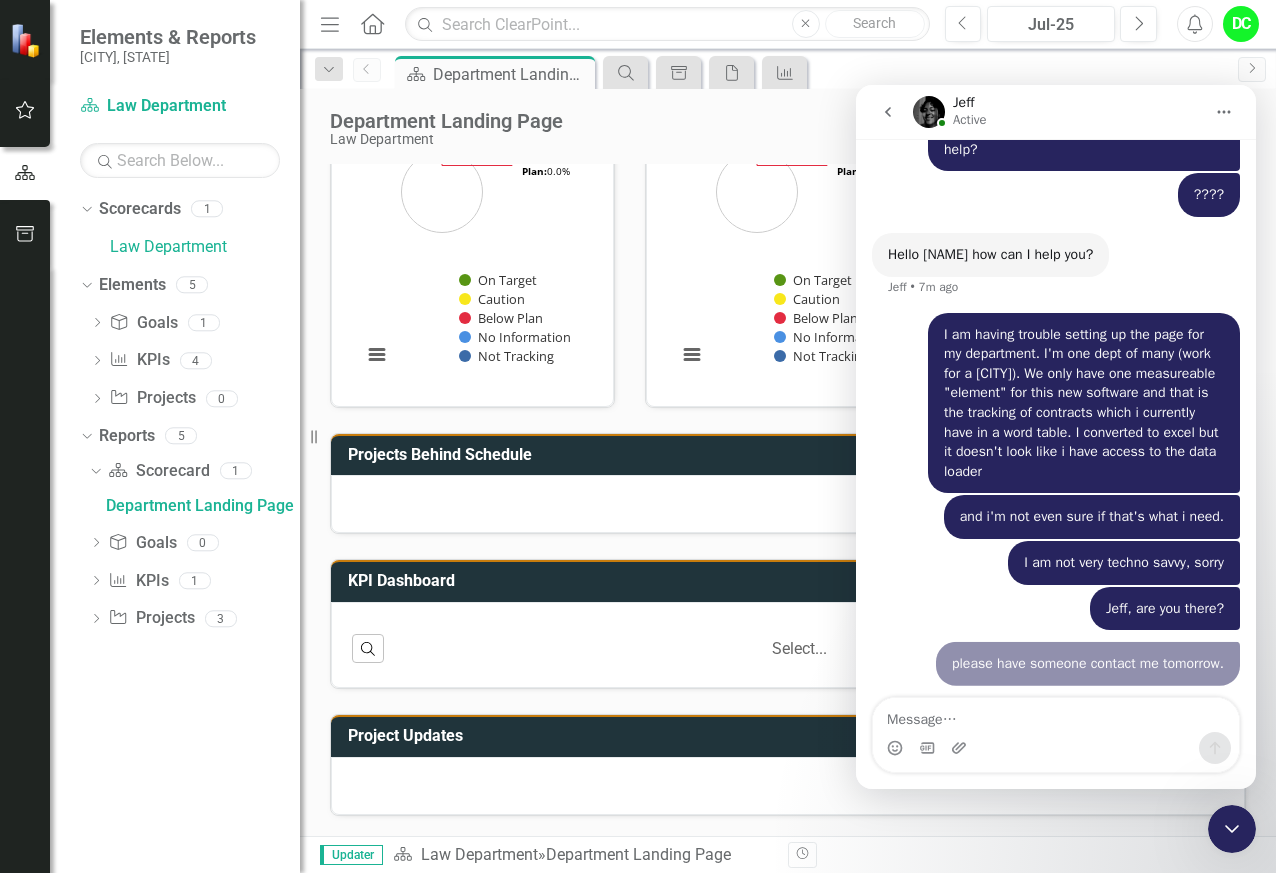 scroll, scrollTop: 5938, scrollLeft: 0, axis: vertical 